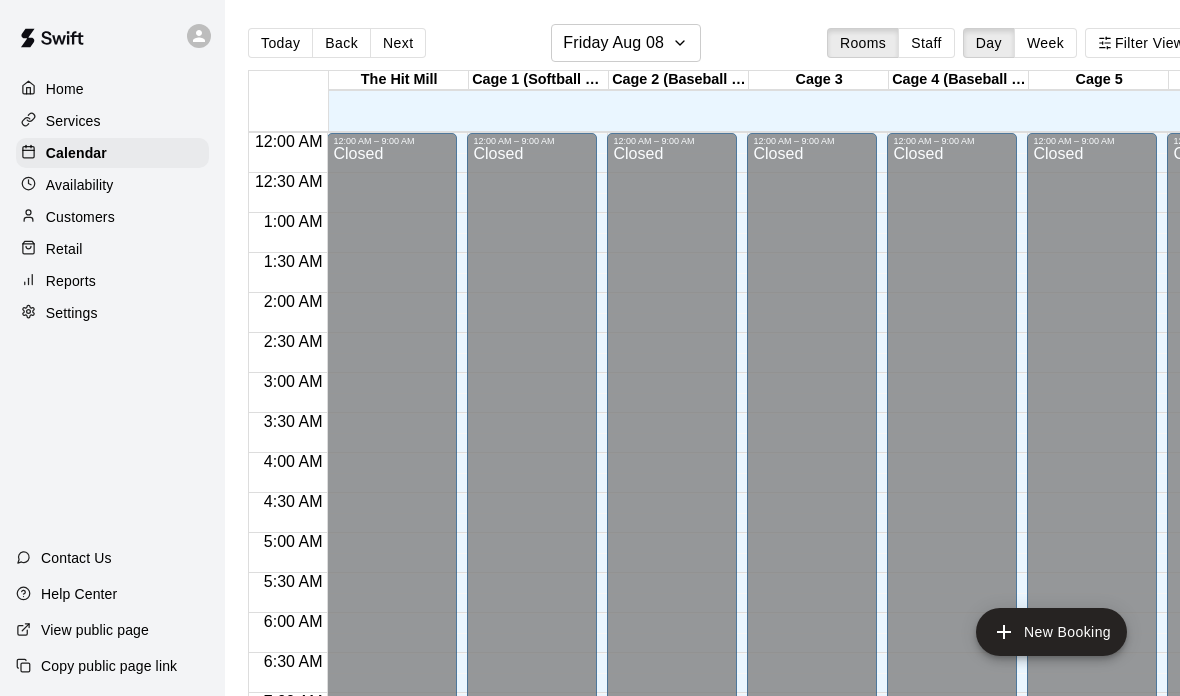 scroll, scrollTop: 112, scrollLeft: 0, axis: vertical 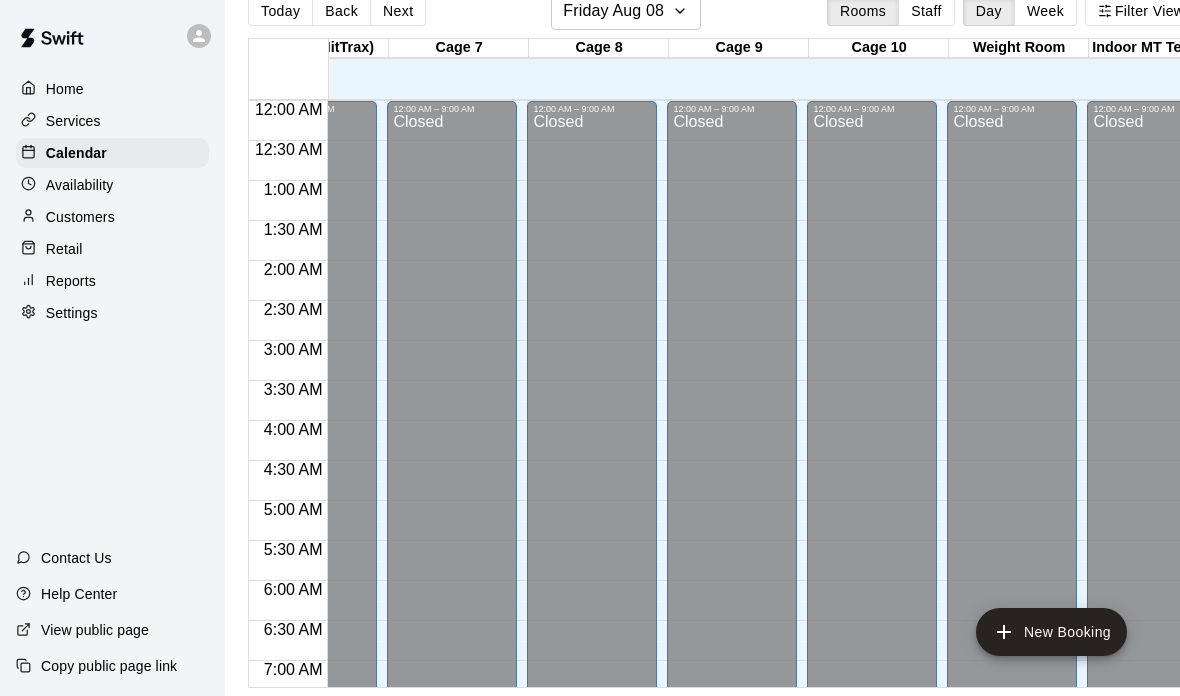 click on "Customers" at bounding box center [112, 217] 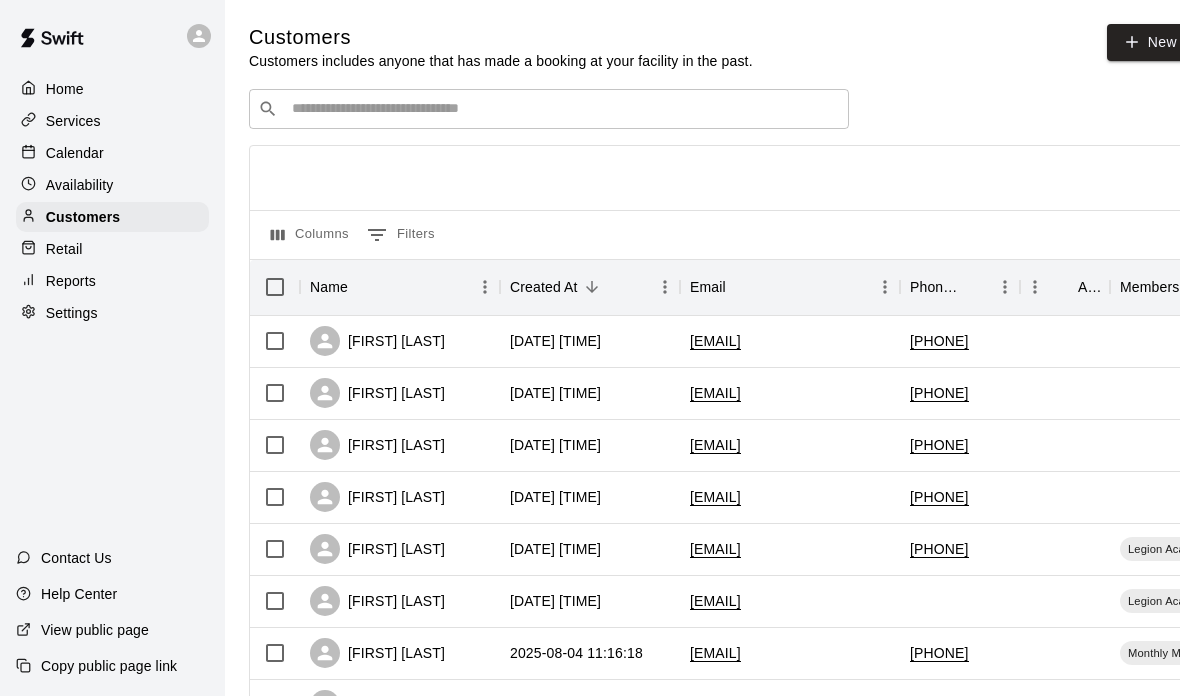 click on "Calendar" at bounding box center [75, 153] 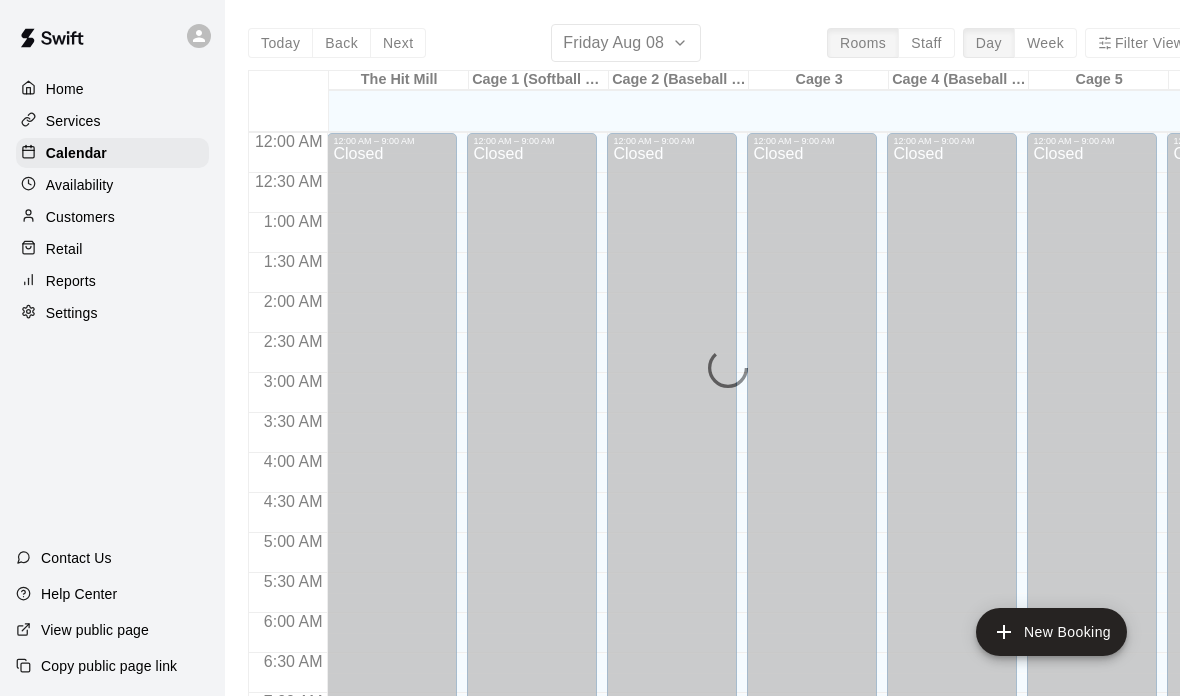 scroll, scrollTop: 1195, scrollLeft: 0, axis: vertical 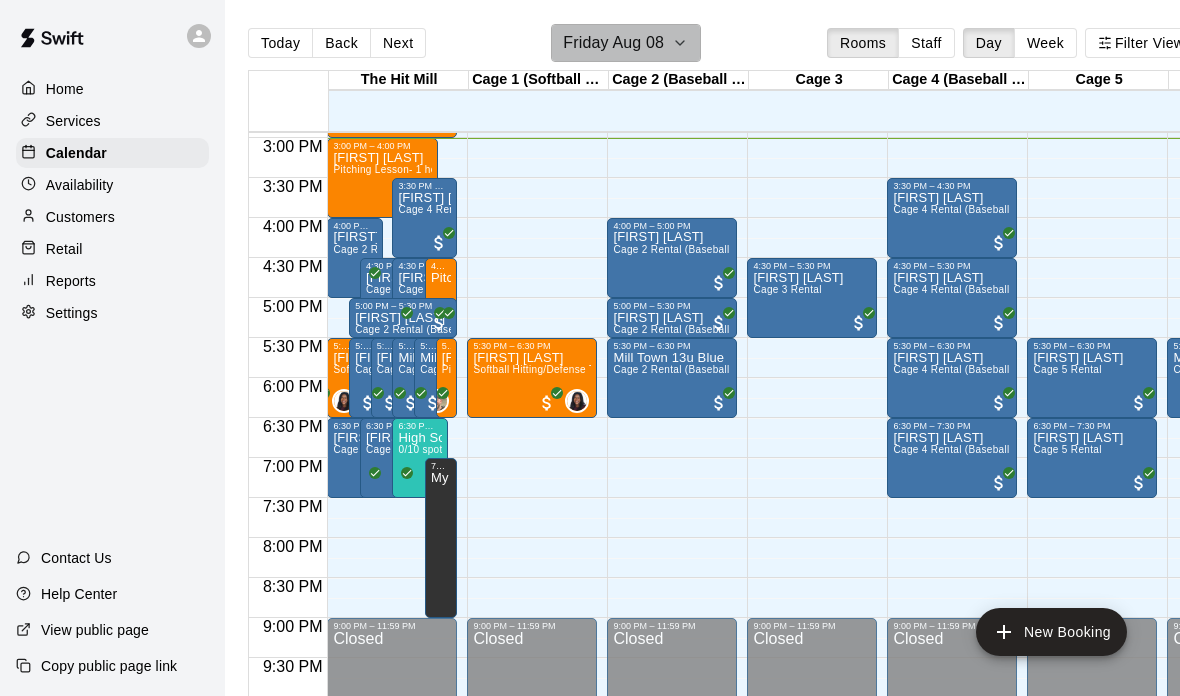 click on "Friday Aug 08" at bounding box center [613, 43] 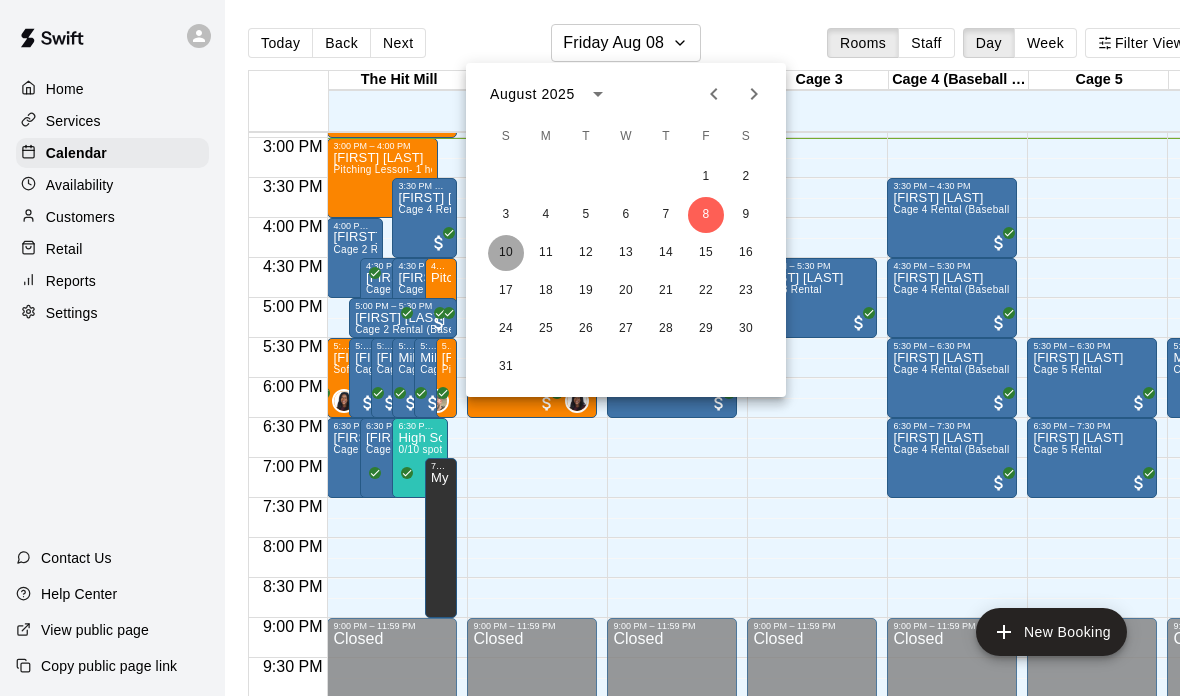 click on "10" at bounding box center [506, 253] 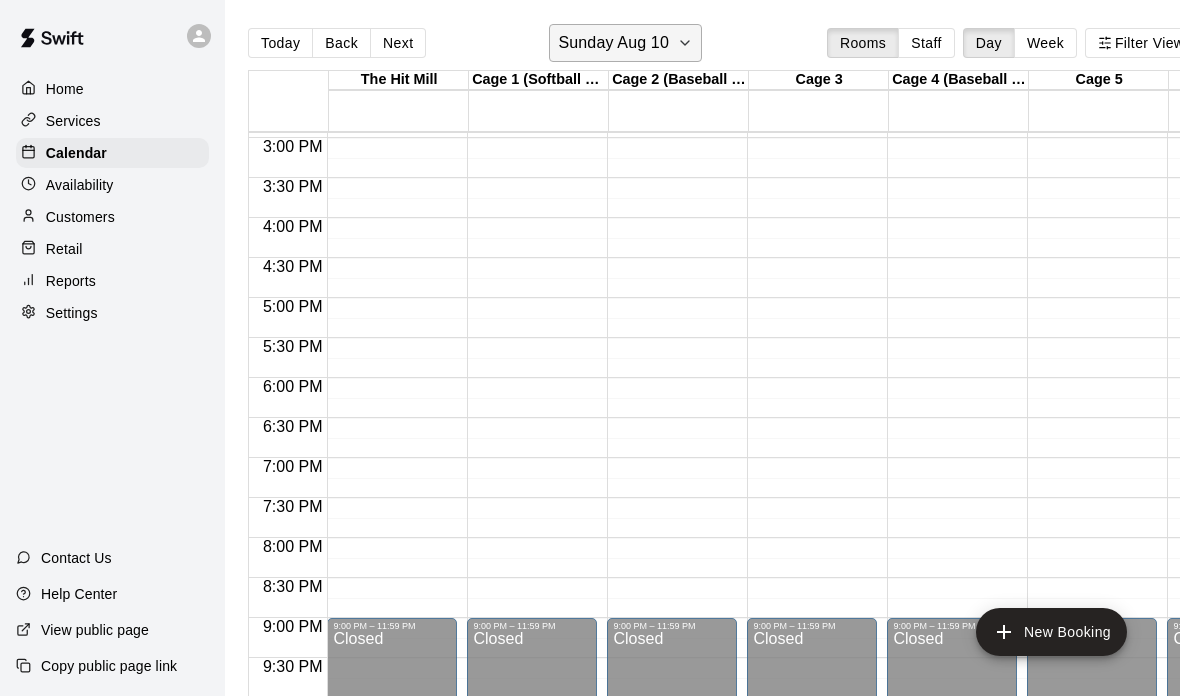 click on "Sunday Aug 10" at bounding box center (613, 43) 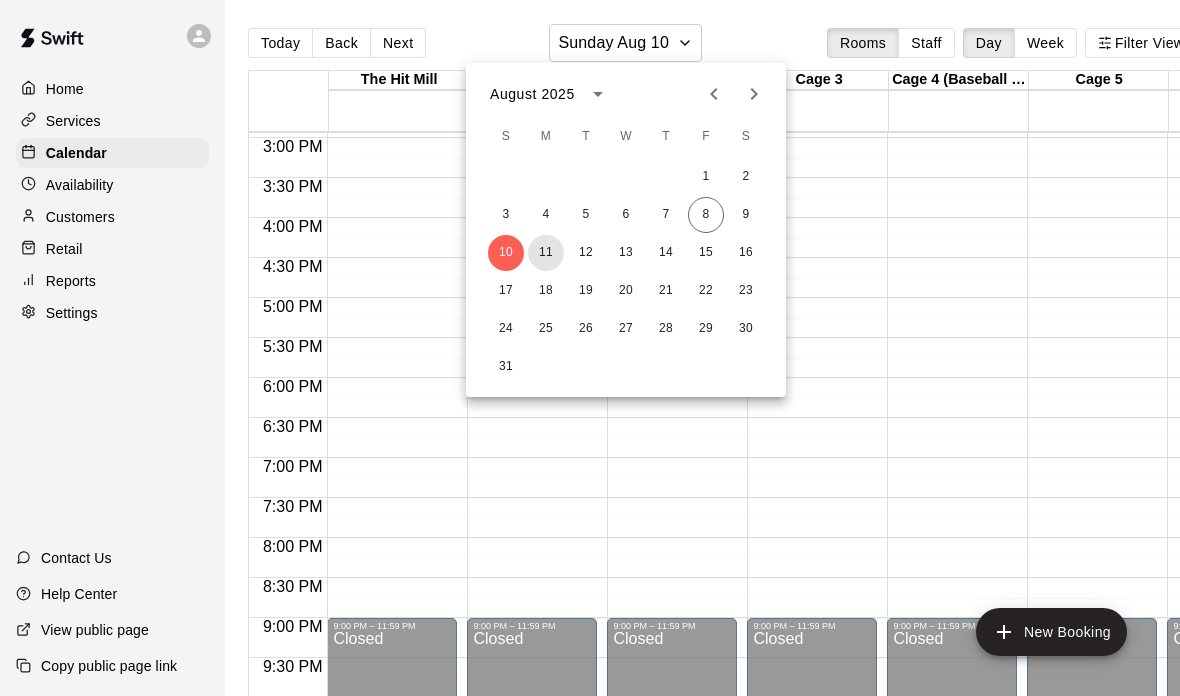 click on "11" at bounding box center (546, 253) 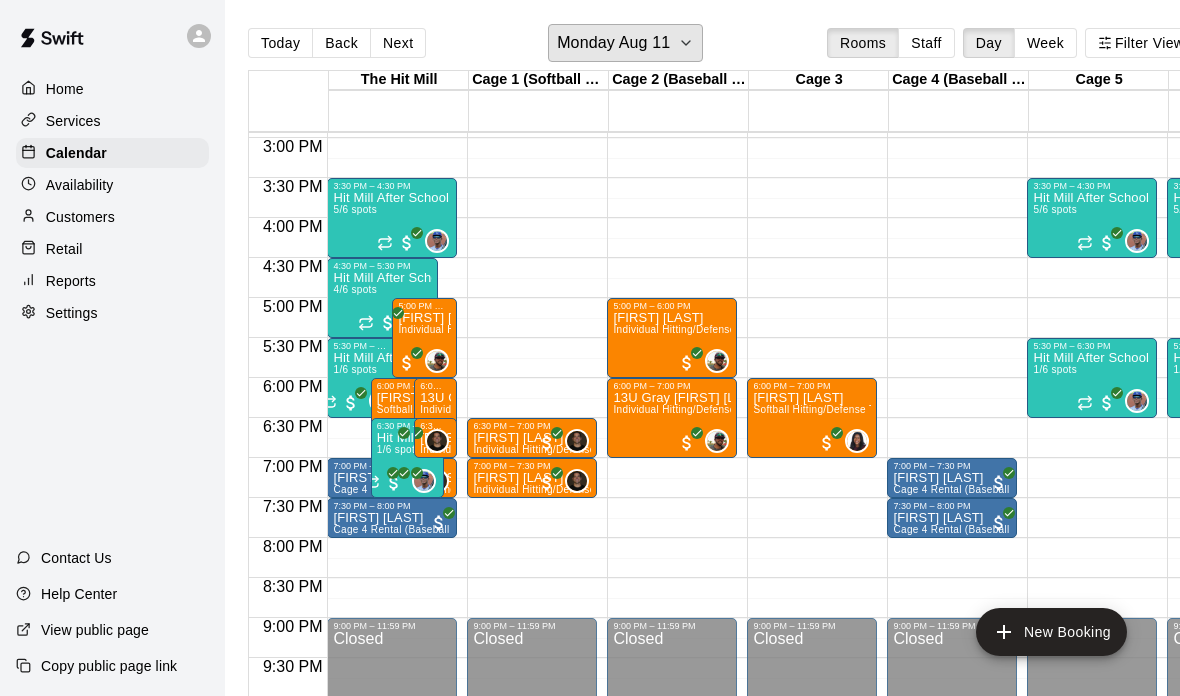 scroll, scrollTop: 1214, scrollLeft: 1, axis: both 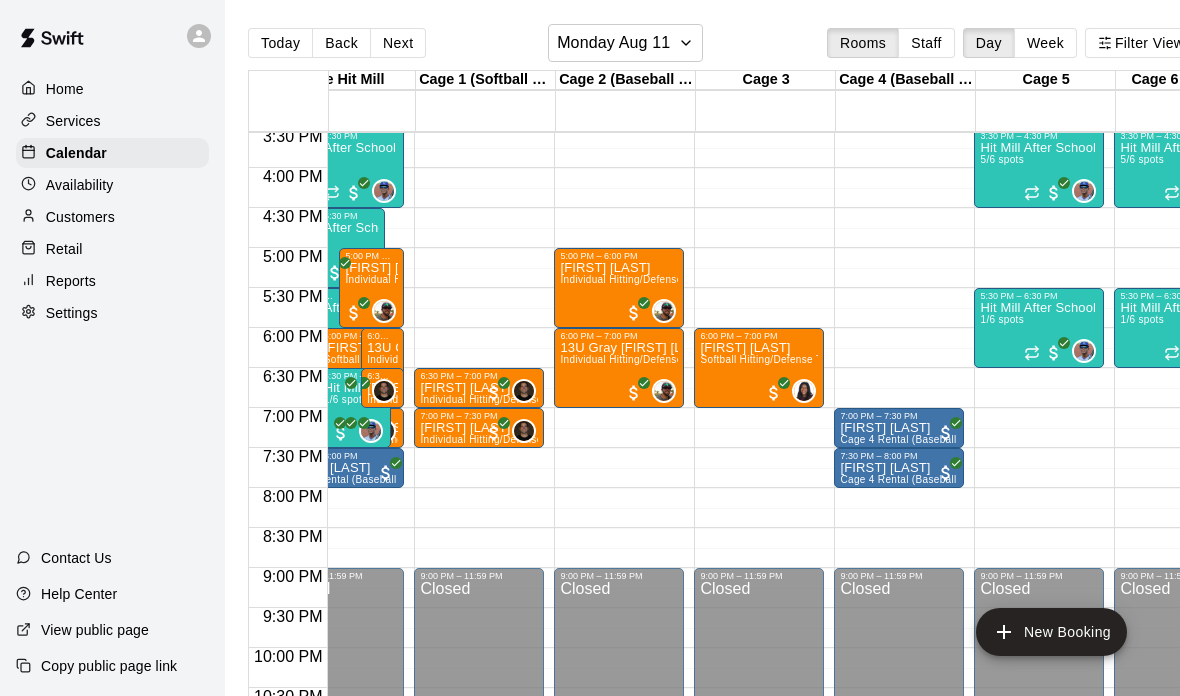 click on "12:00 AM – 9:00 AM Closed 5:00 PM – 6:00 PM Finn Buechel Individual Hitting/Defense Training: 1 hour 0 6:00 PM – 7:00 PM 13U Gray  Randy Rodriguez Individual Hitting/Defense Training: 1 hour 0 9:00 PM – 11:59 PM Closed" at bounding box center (619, -152) 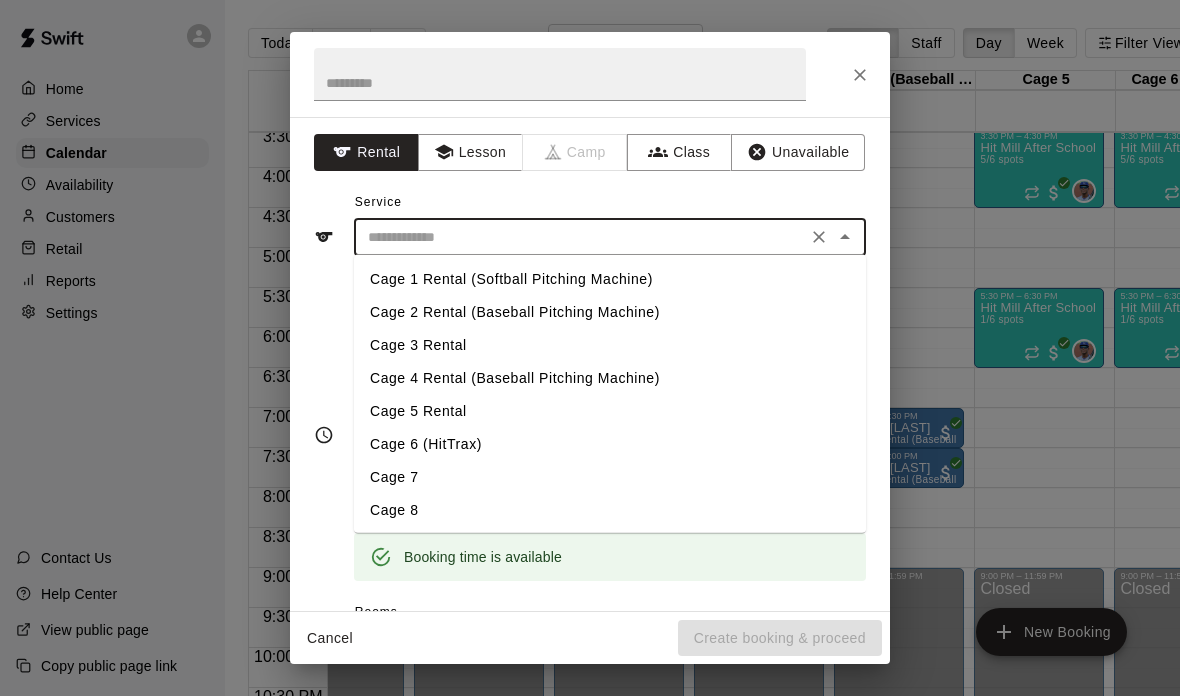 click at bounding box center [580, 237] 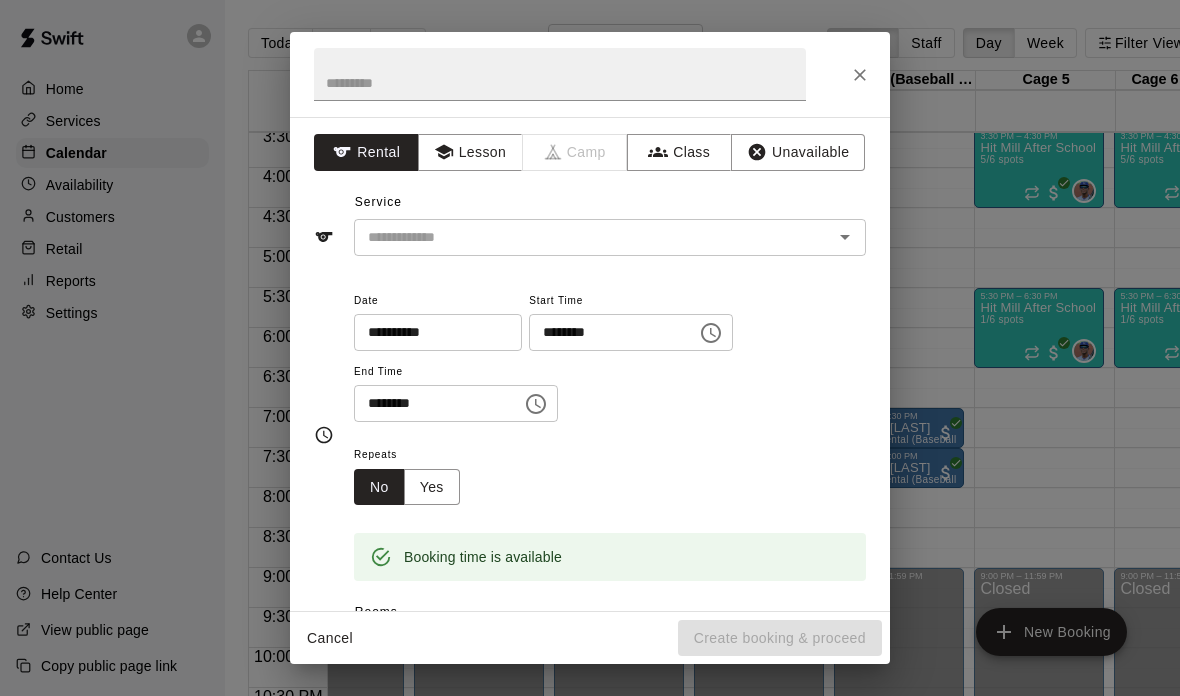 click on "**********" at bounding box center [590, 435] 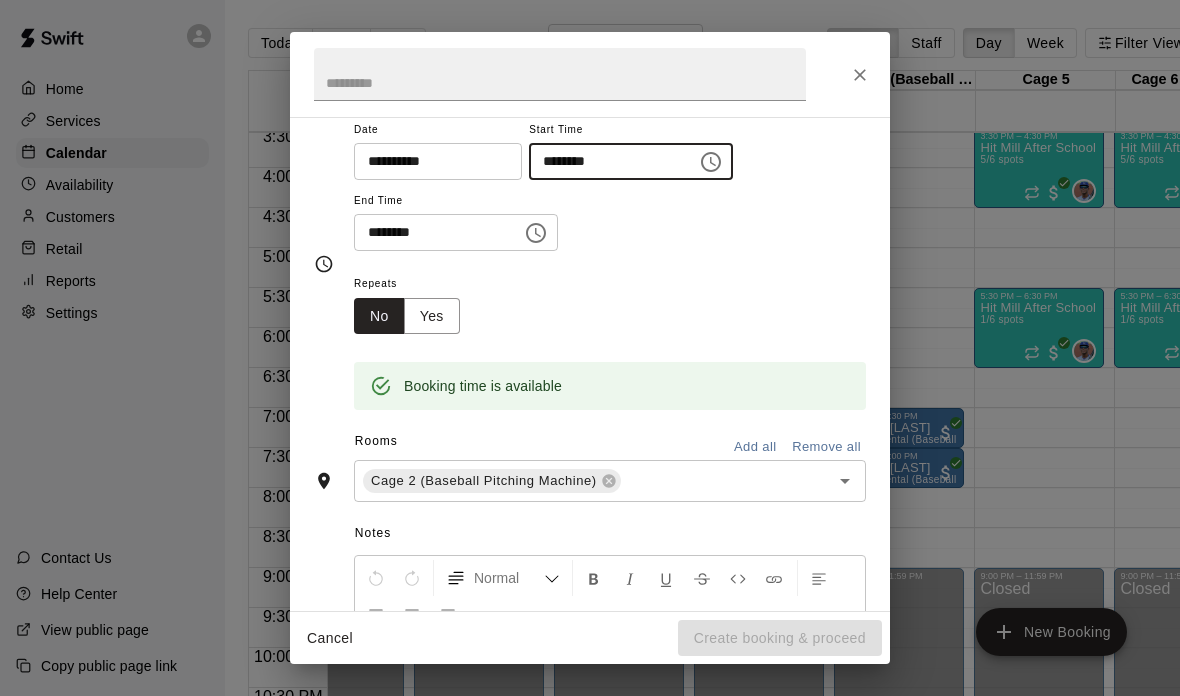 click on "********" at bounding box center [606, 161] 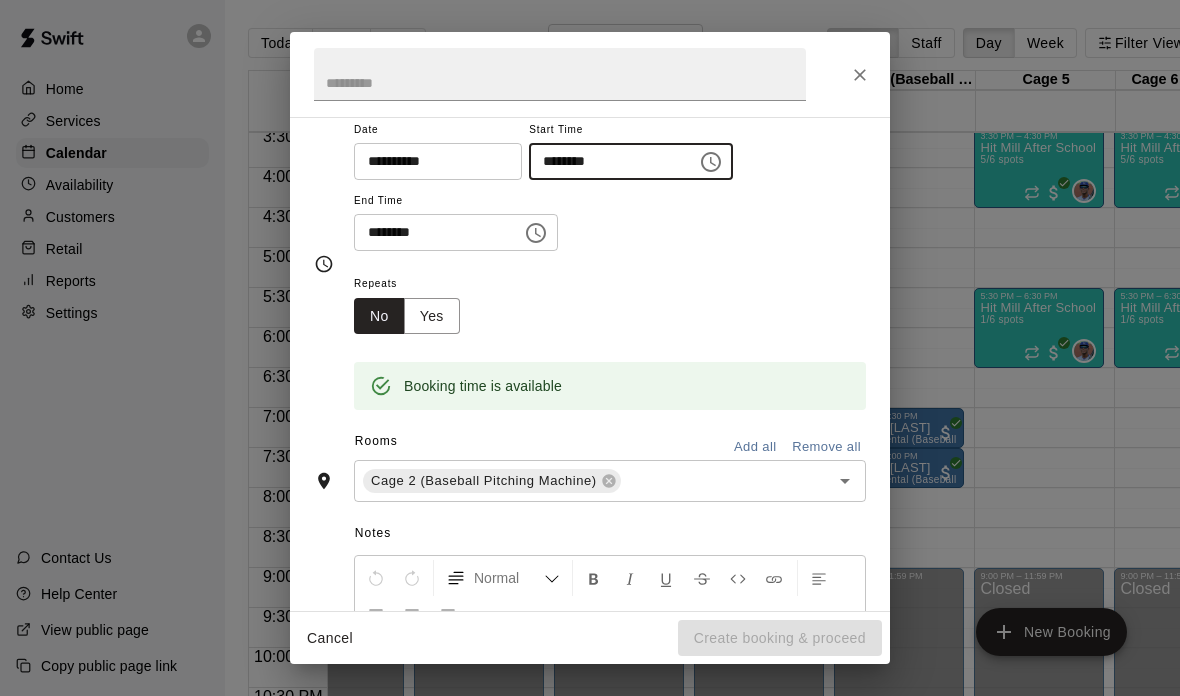 type on "********" 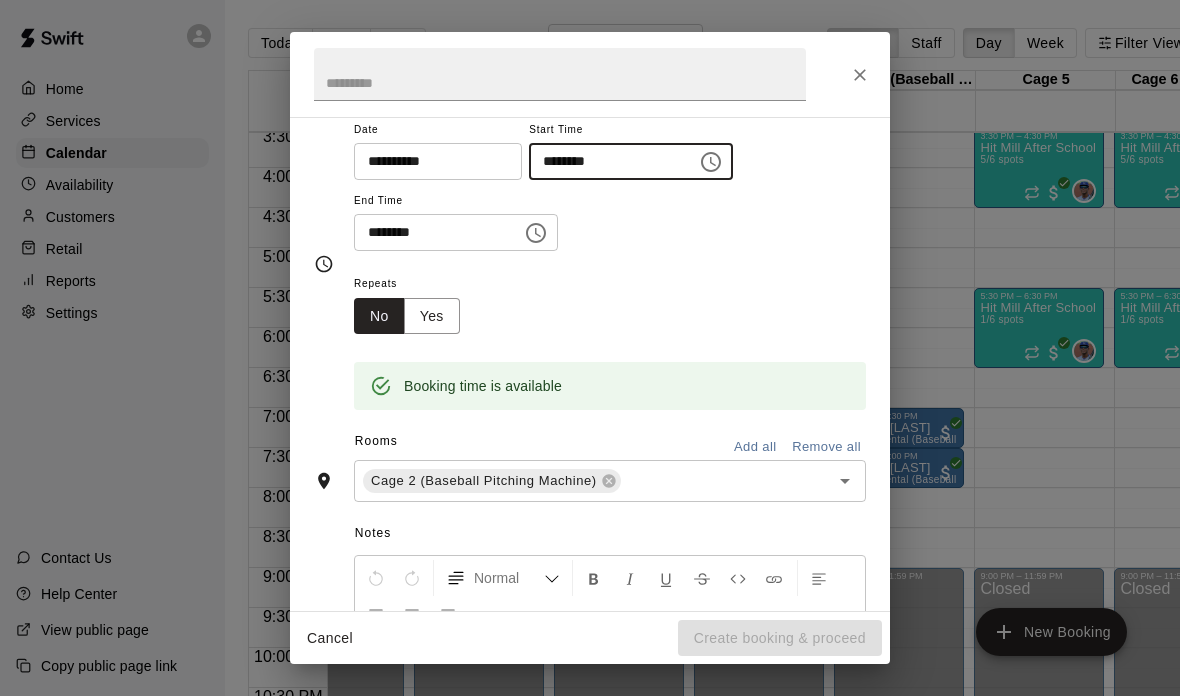 click on "********" at bounding box center [431, 232] 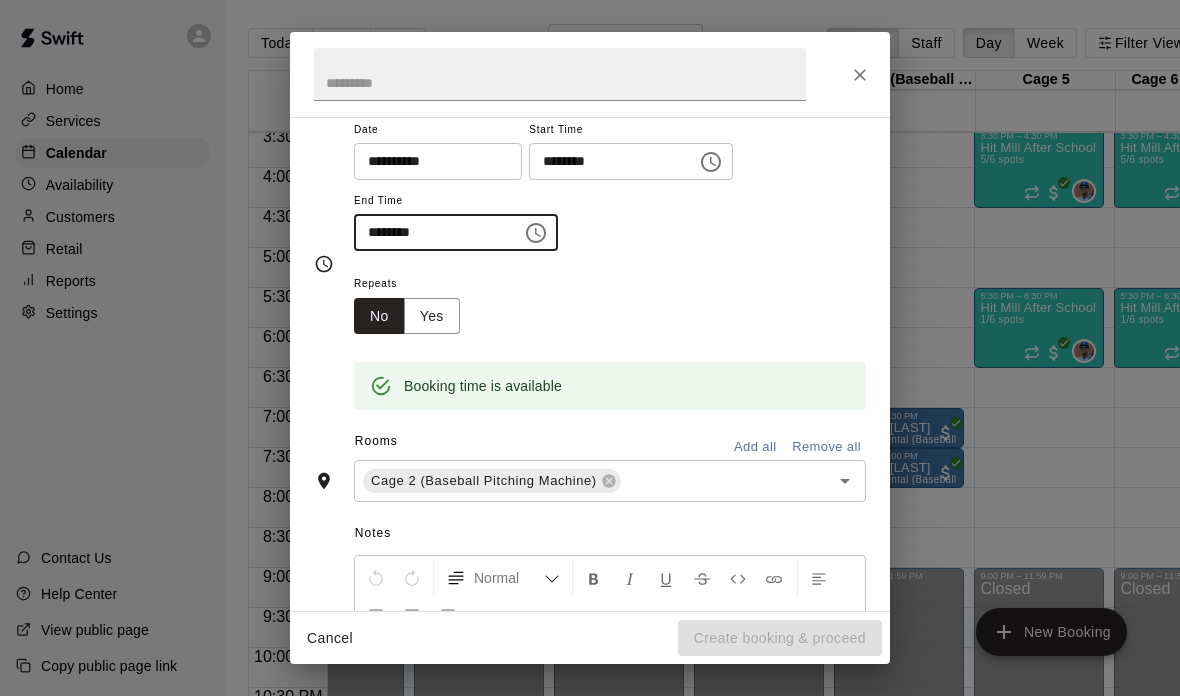 click on "********" at bounding box center (431, 232) 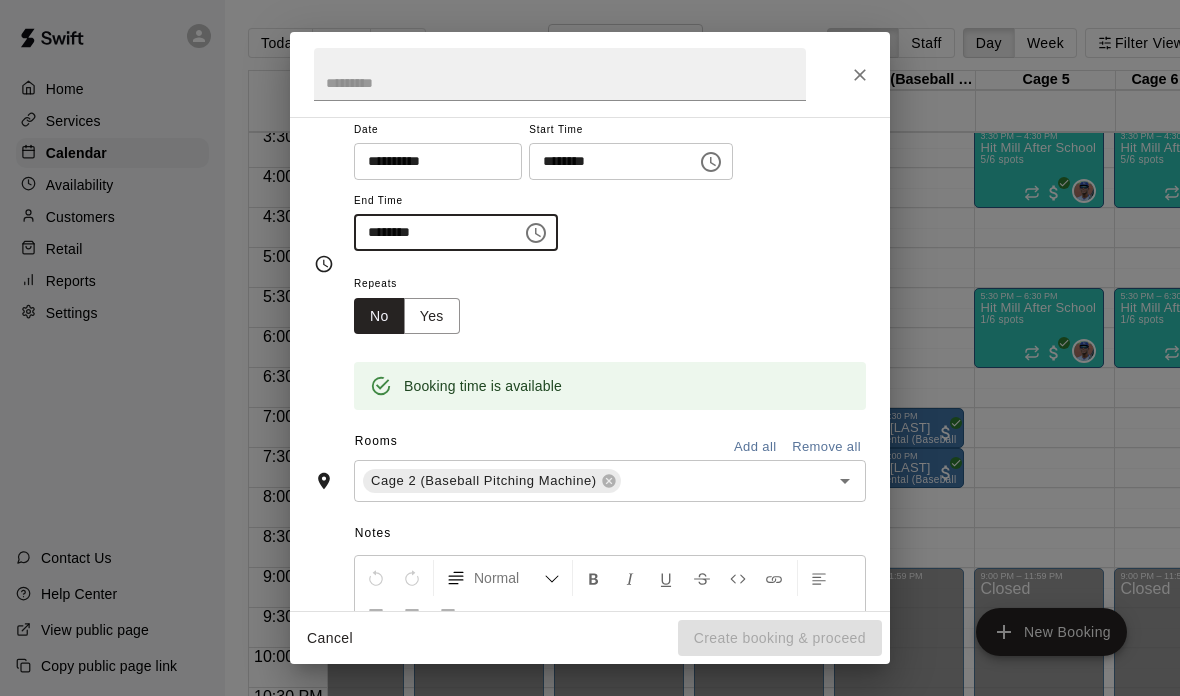 click on "********" at bounding box center [431, 232] 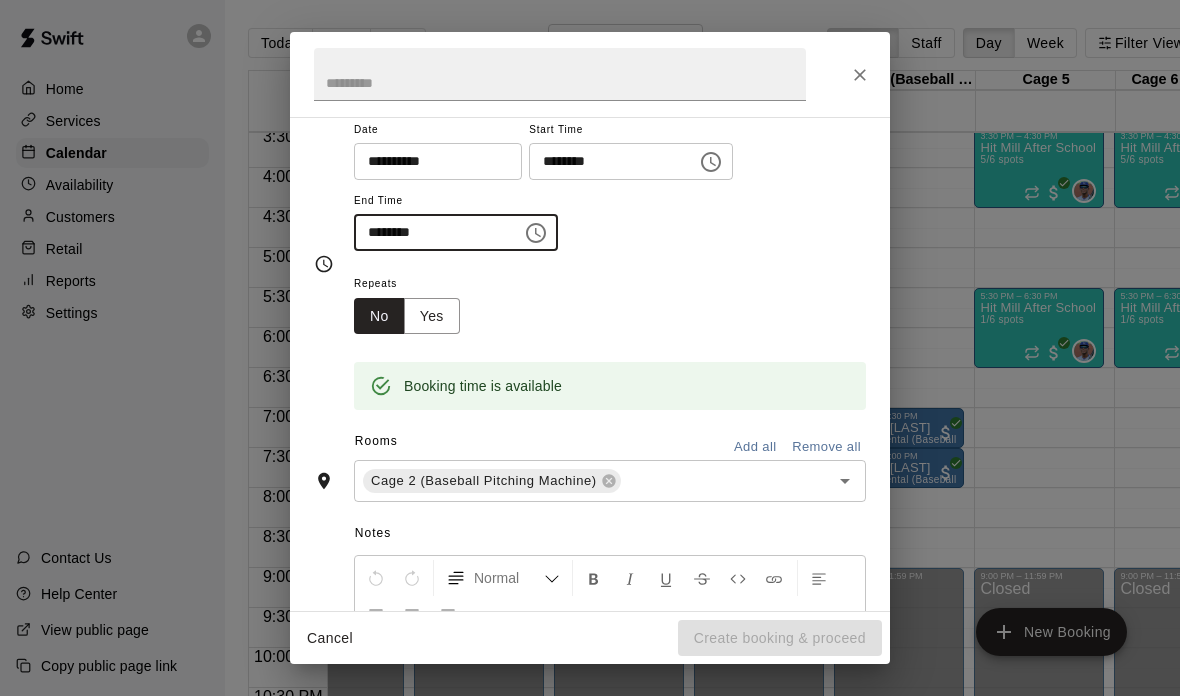 click on "**********" at bounding box center [610, 194] 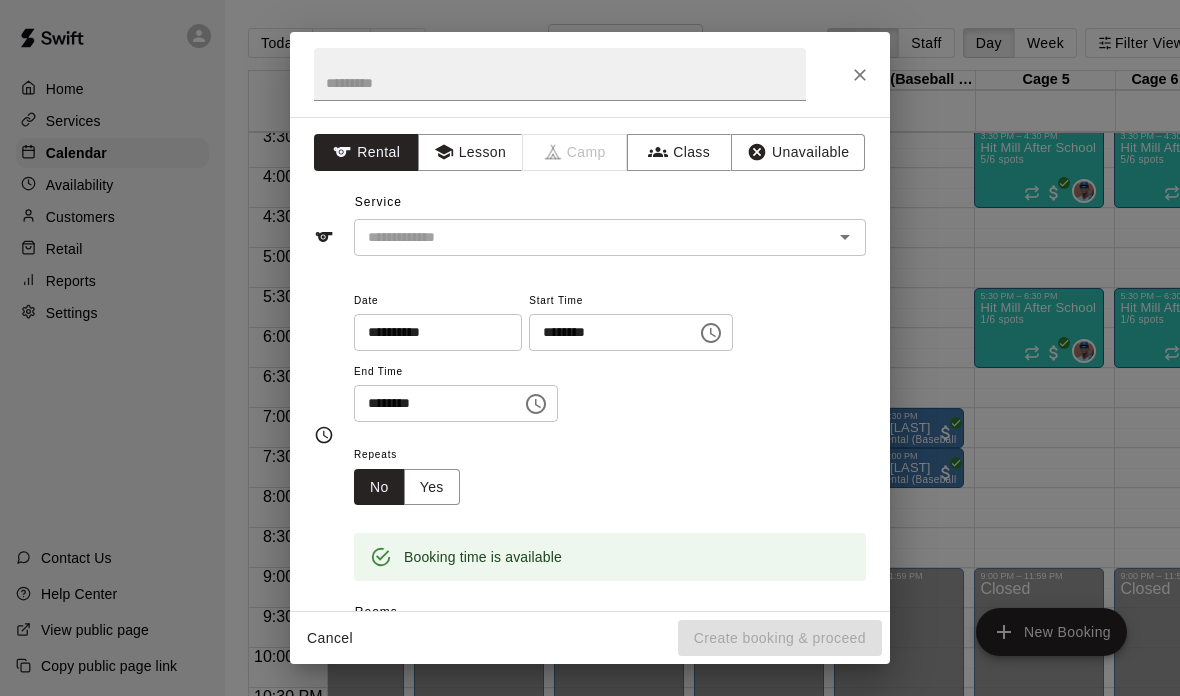 click at bounding box center (580, 237) 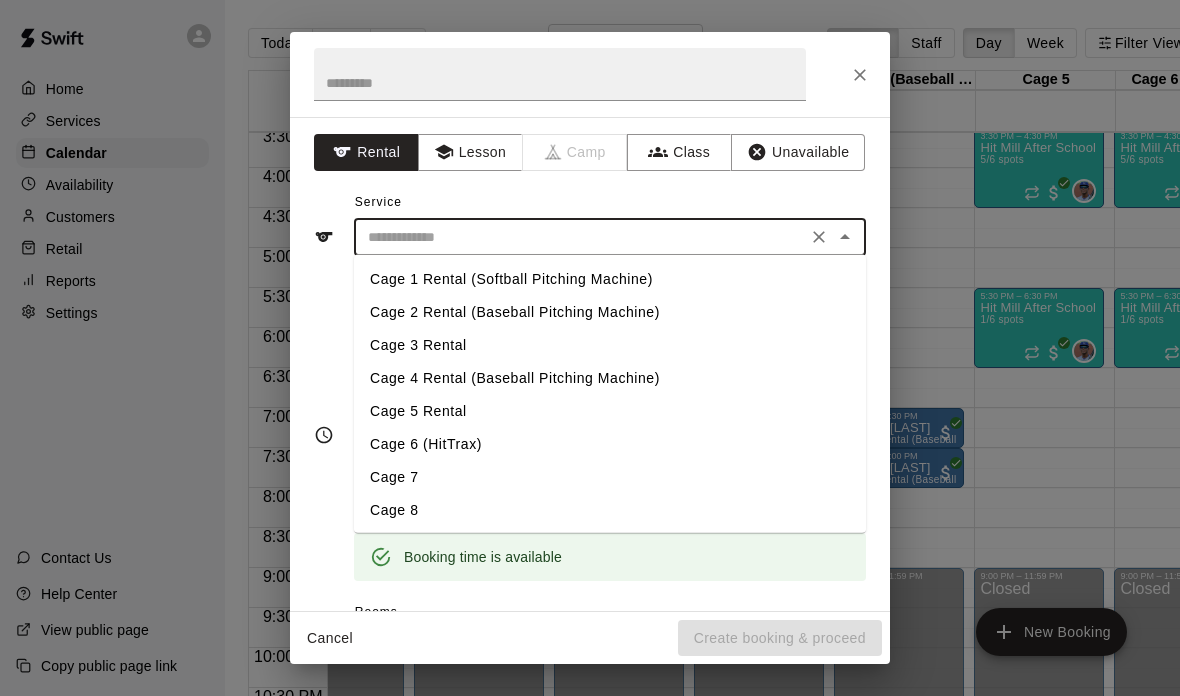 click on "Cage 2 Rental (Baseball Pitching Machine)" at bounding box center (610, 312) 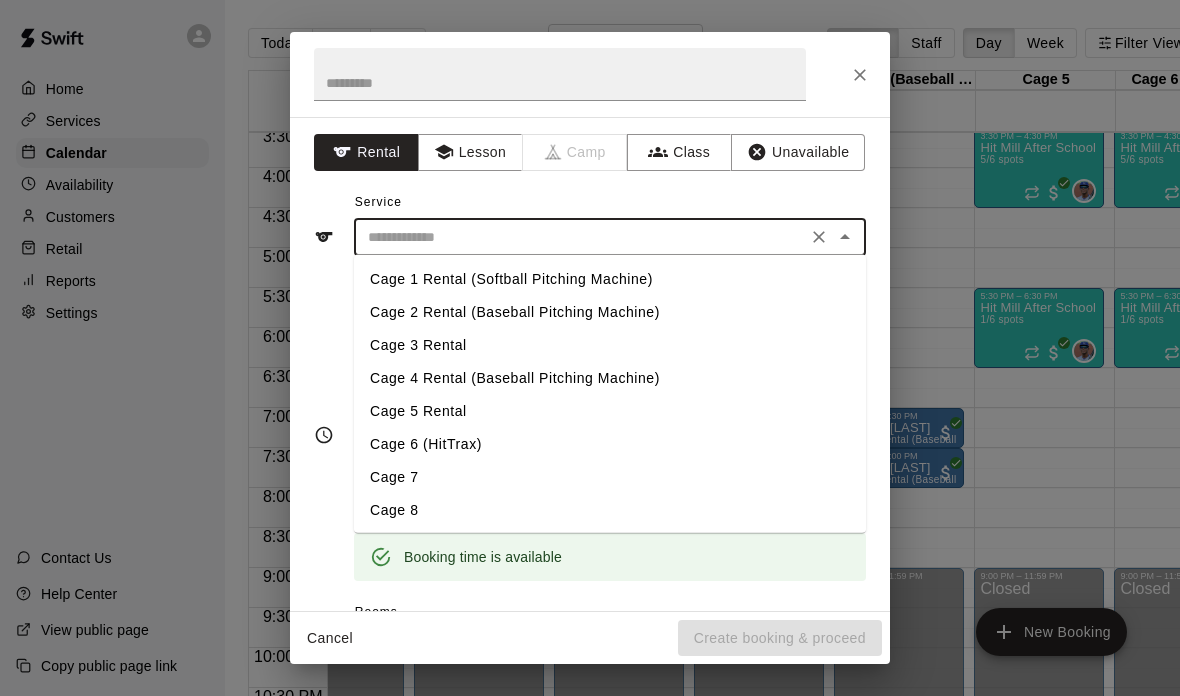 type on "**********" 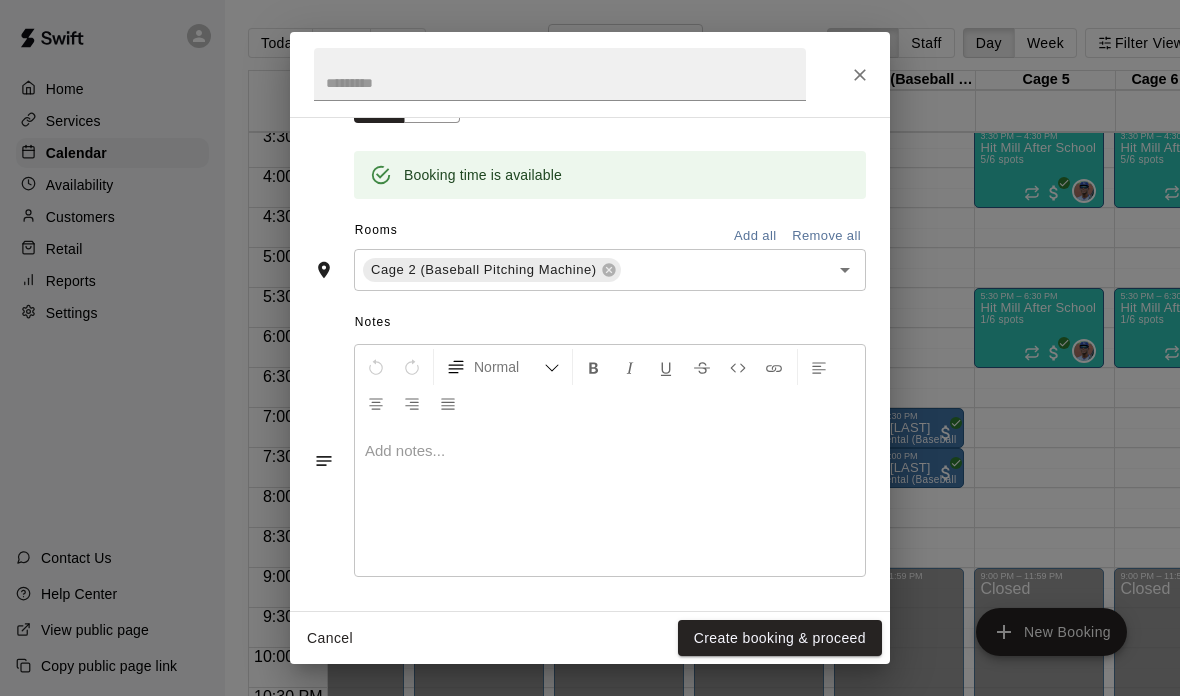 scroll, scrollTop: 380, scrollLeft: 0, axis: vertical 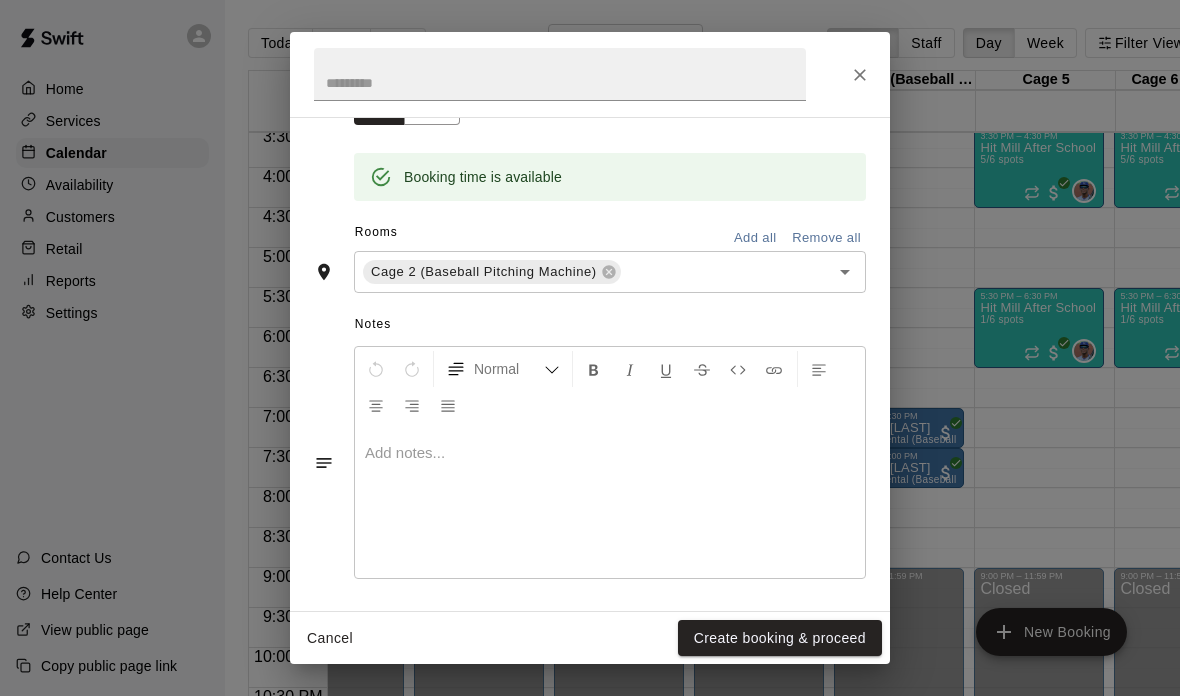 click at bounding box center (610, 503) 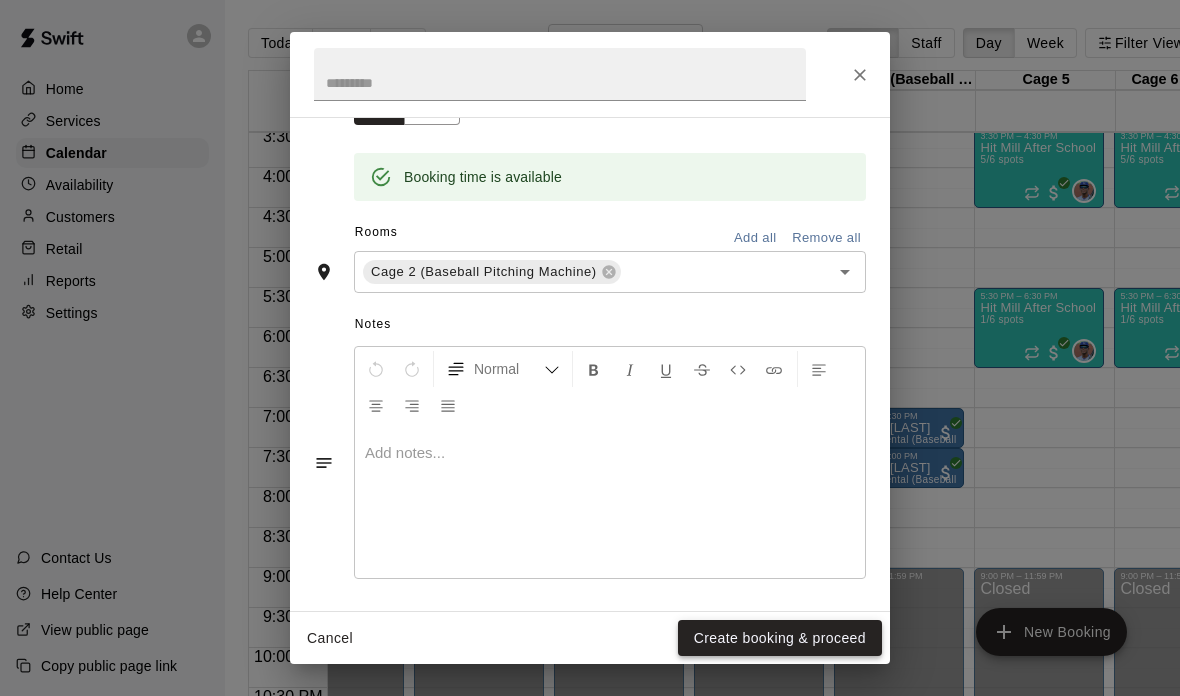 click on "Create booking & proceed" at bounding box center [780, 638] 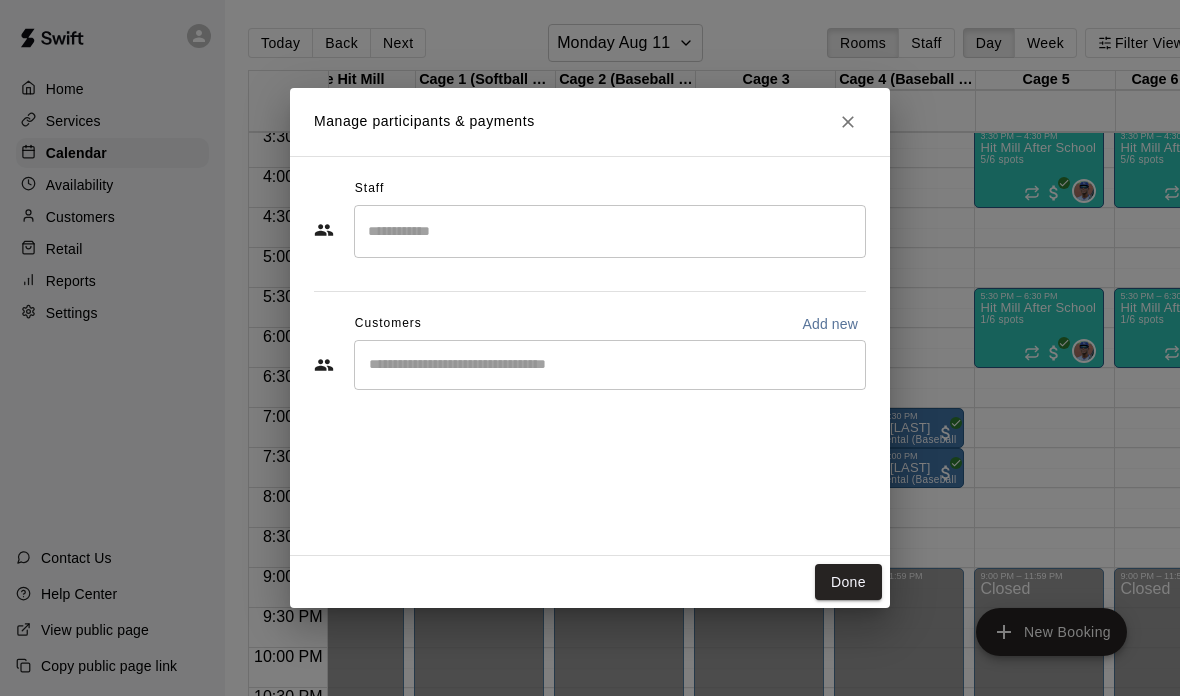 click on "​" at bounding box center [610, 231] 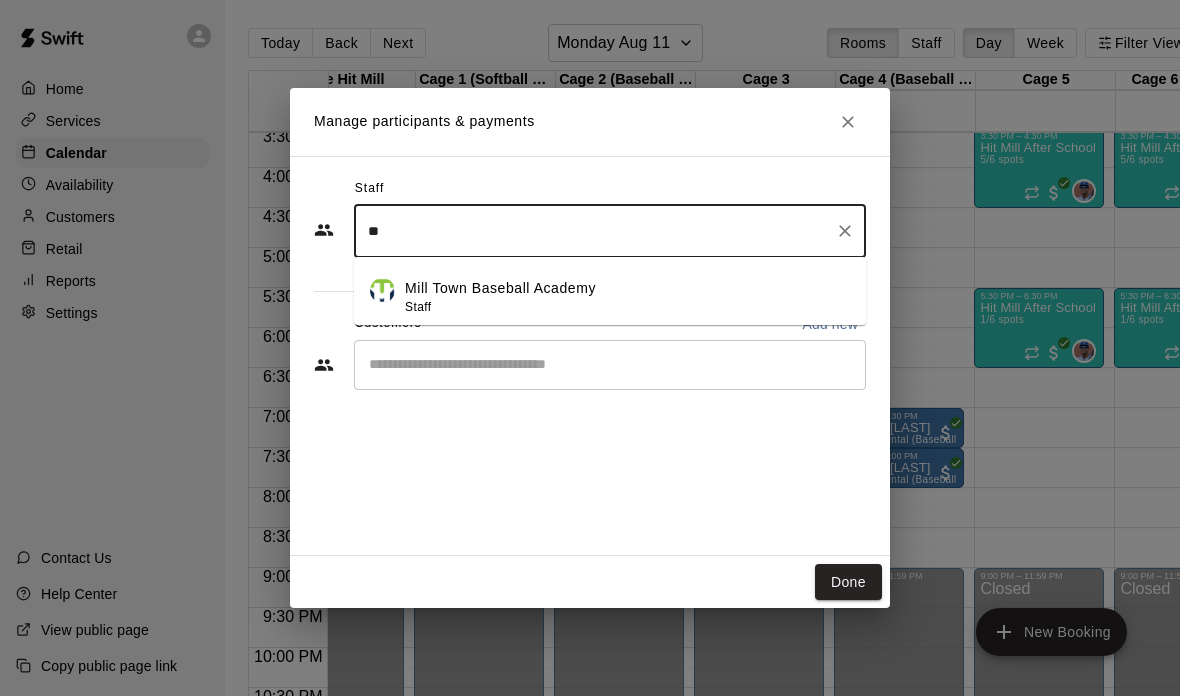 type on "*" 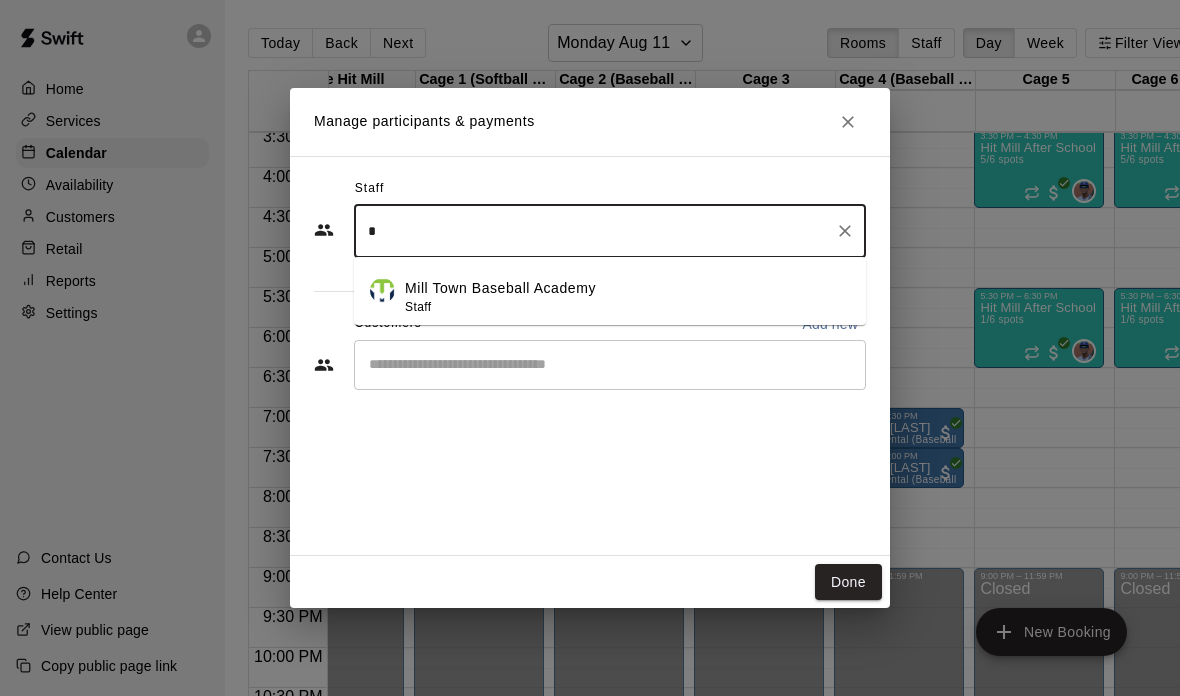 type 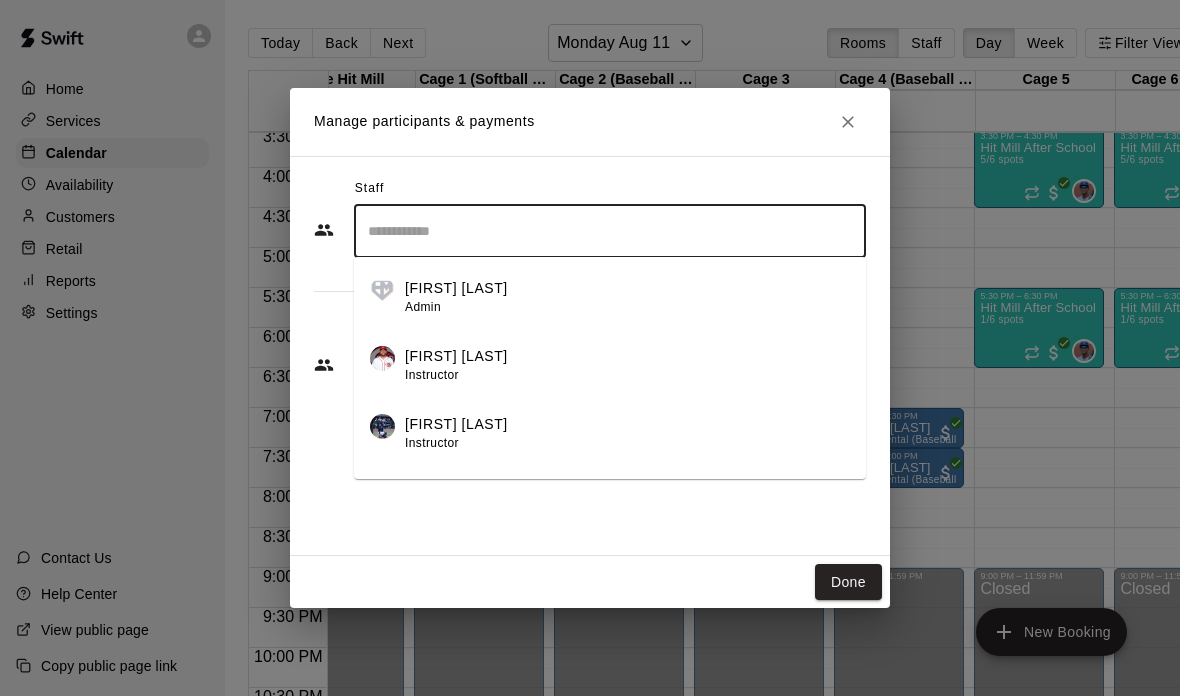 click on "Staff ​ Cayden Towell Admin Ariel Hernandez Instructor JT Marr Instructor Social Media  Team Staff KaDedra Temple Instructor Francis Grullon Instructor Jaidyn Harris  Instructor Front Desk Staff Kyle Harris Staff Ryan Morris Staff Chris Jackson Staff Mill Town Baseball Academy Staff Ben  Boykin  Owner Customers Add new ​" at bounding box center (590, 356) 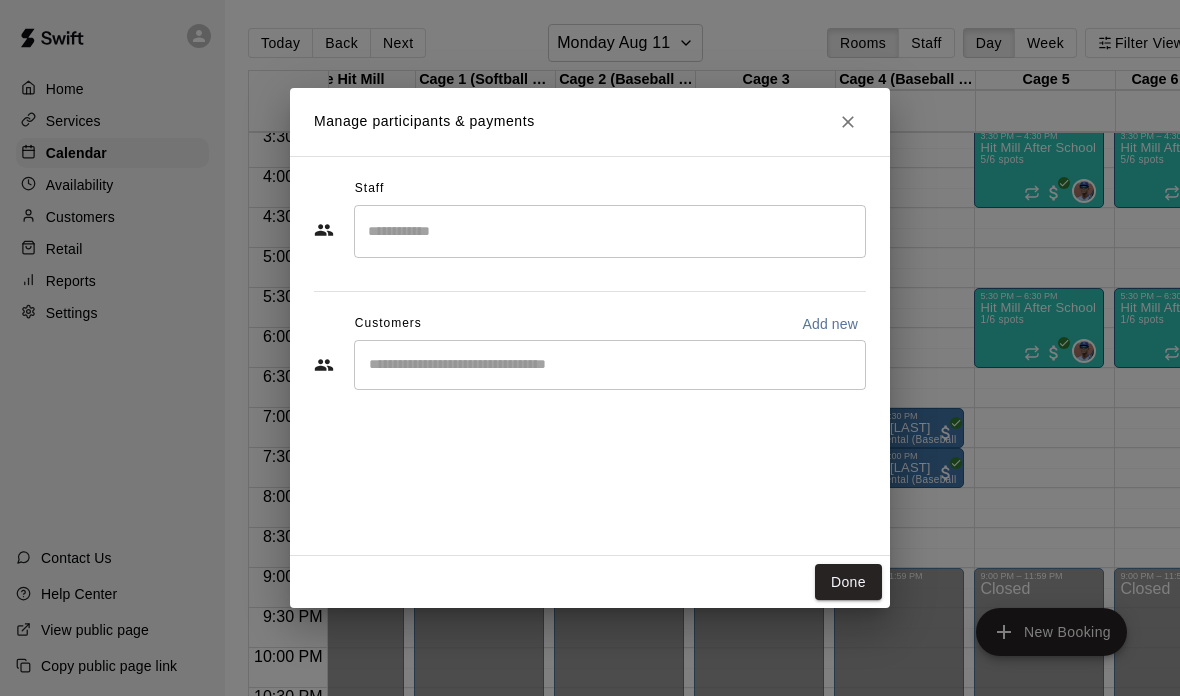 click at bounding box center (610, 365) 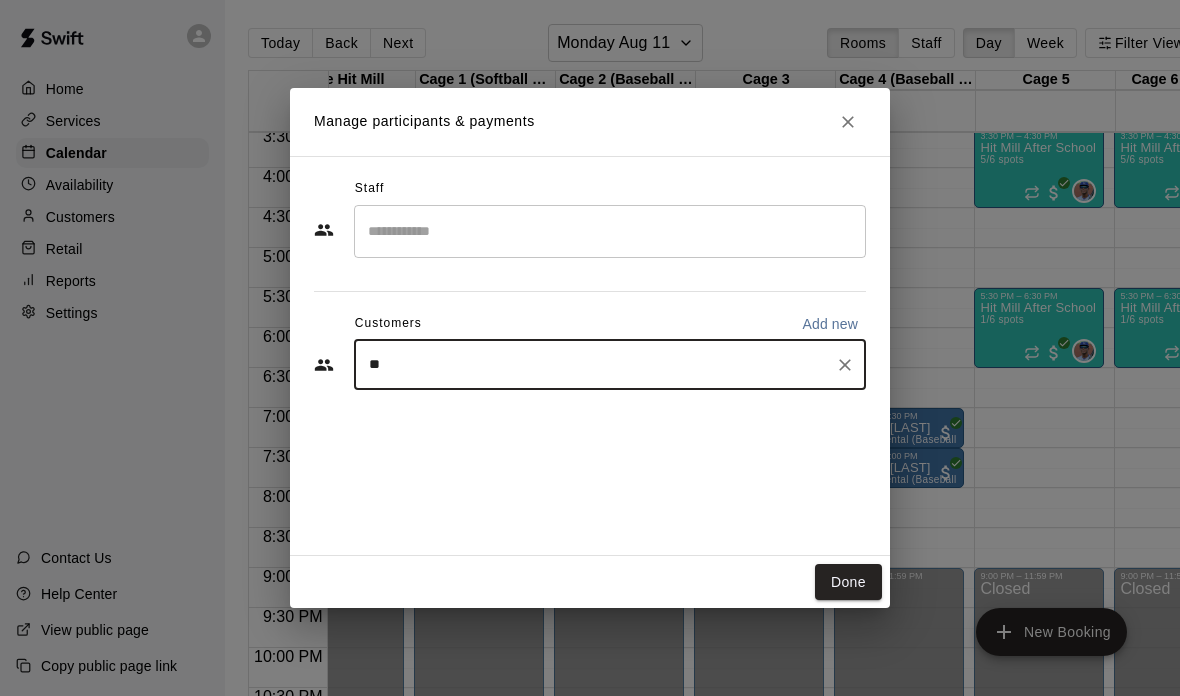 type on "*" 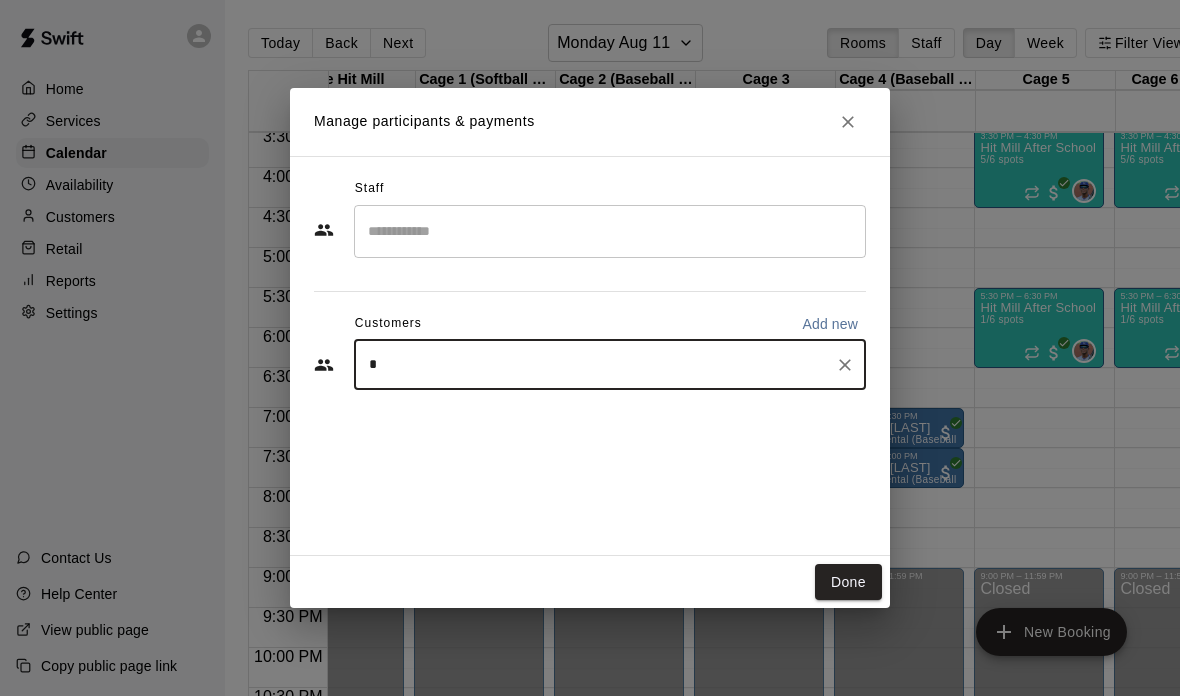 type 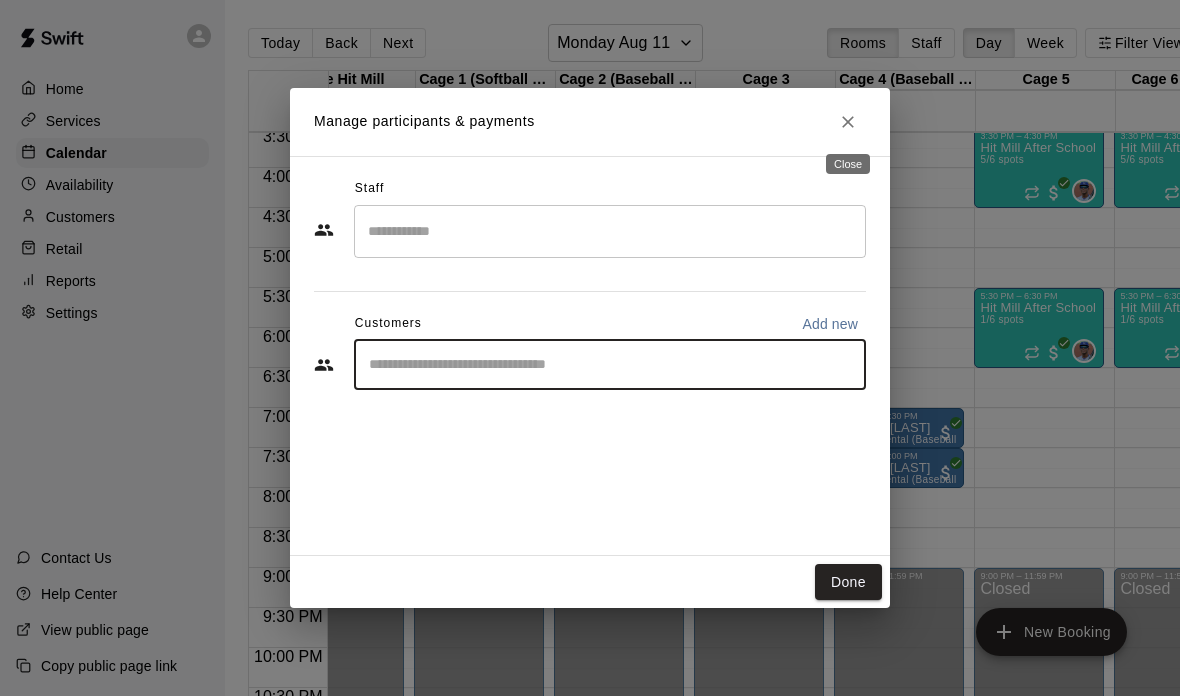 click at bounding box center [848, 122] 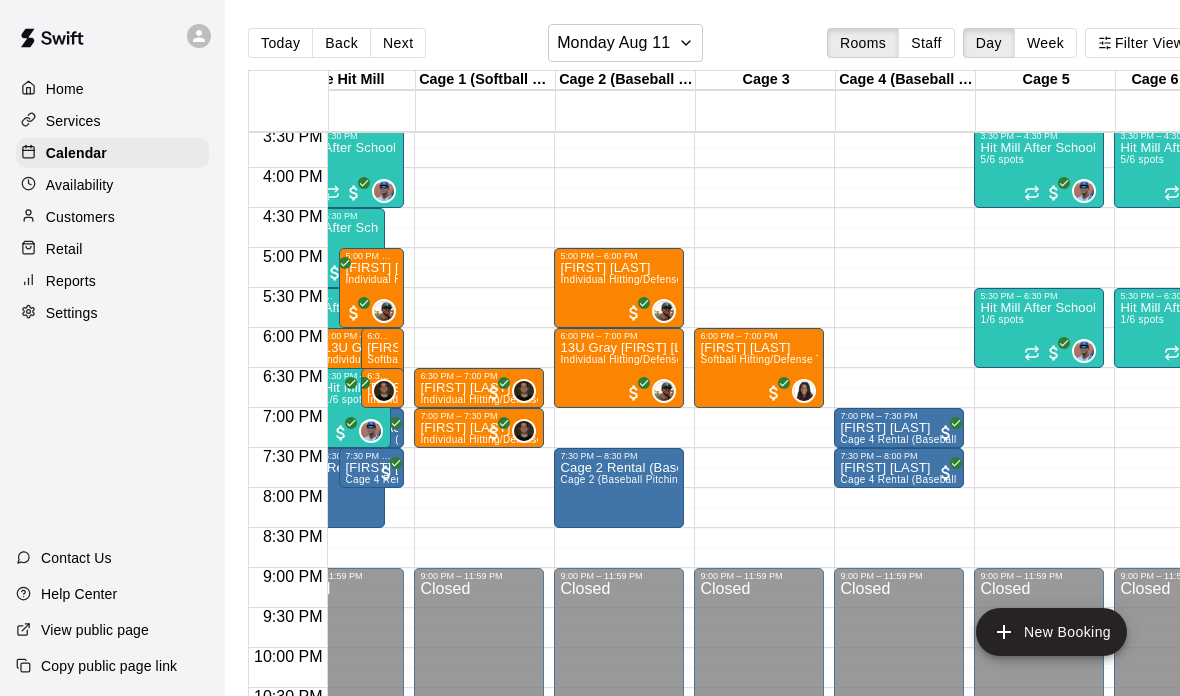 scroll, scrollTop: 1243, scrollLeft: -21, axis: both 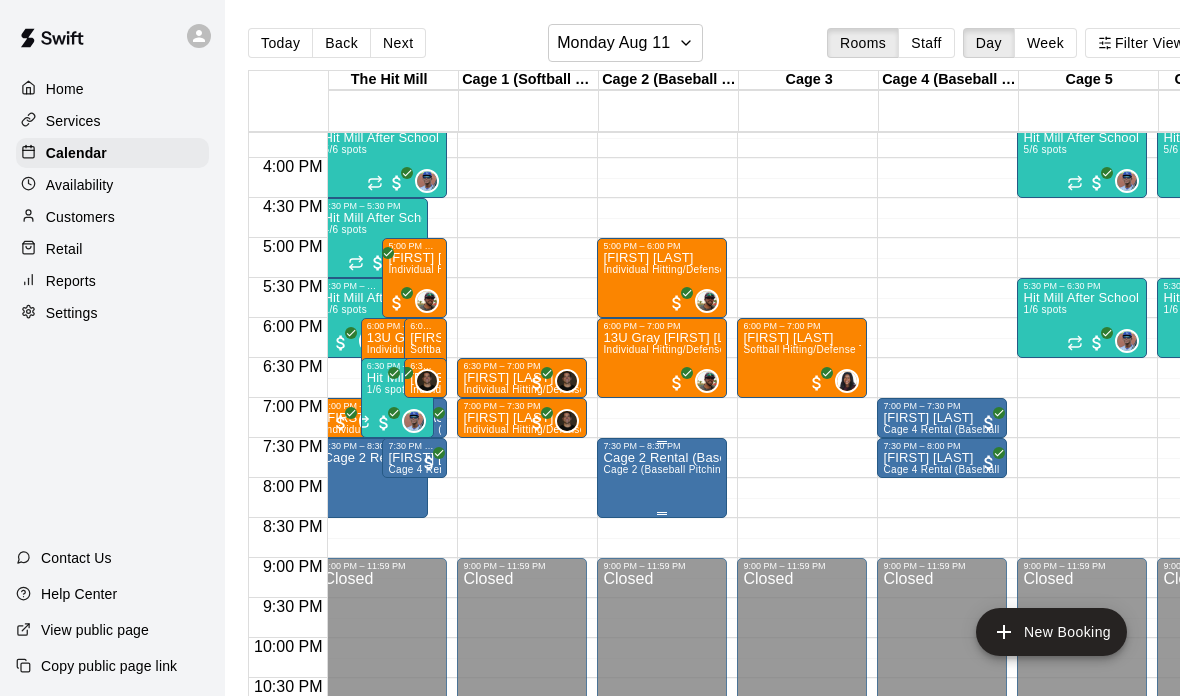 click on "Cage 2 Rental (Baseball Pitching Machine) Cage 2 (Baseball Pitching Machine)" at bounding box center [662, 799] 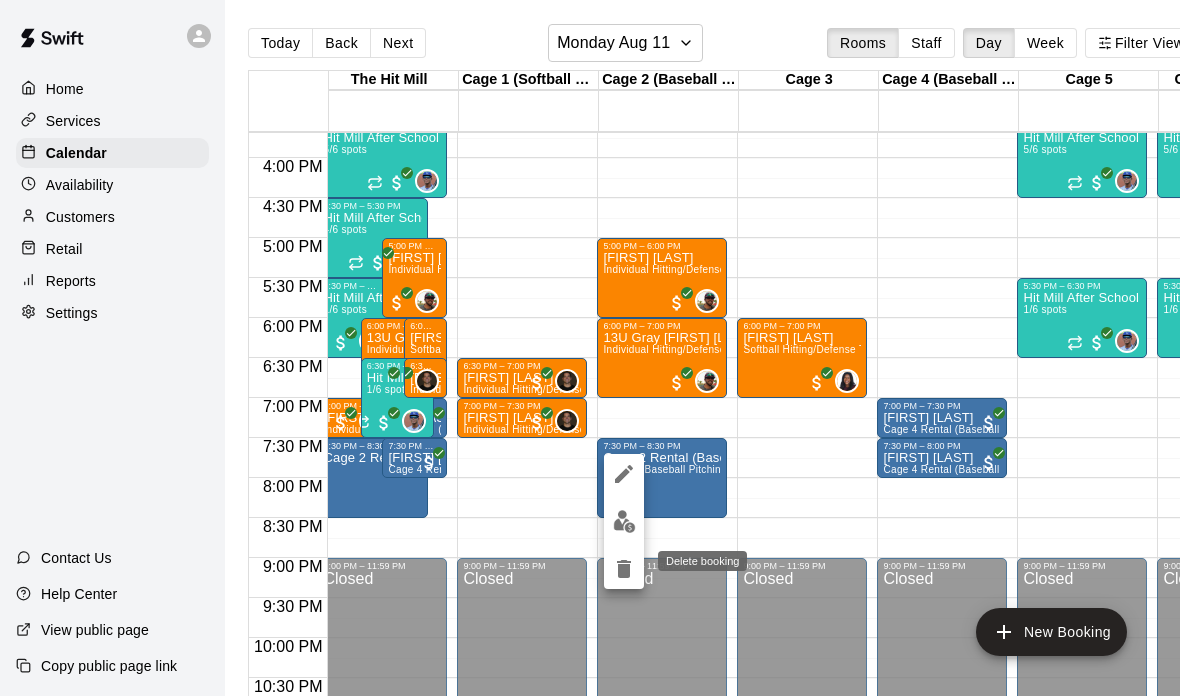 click 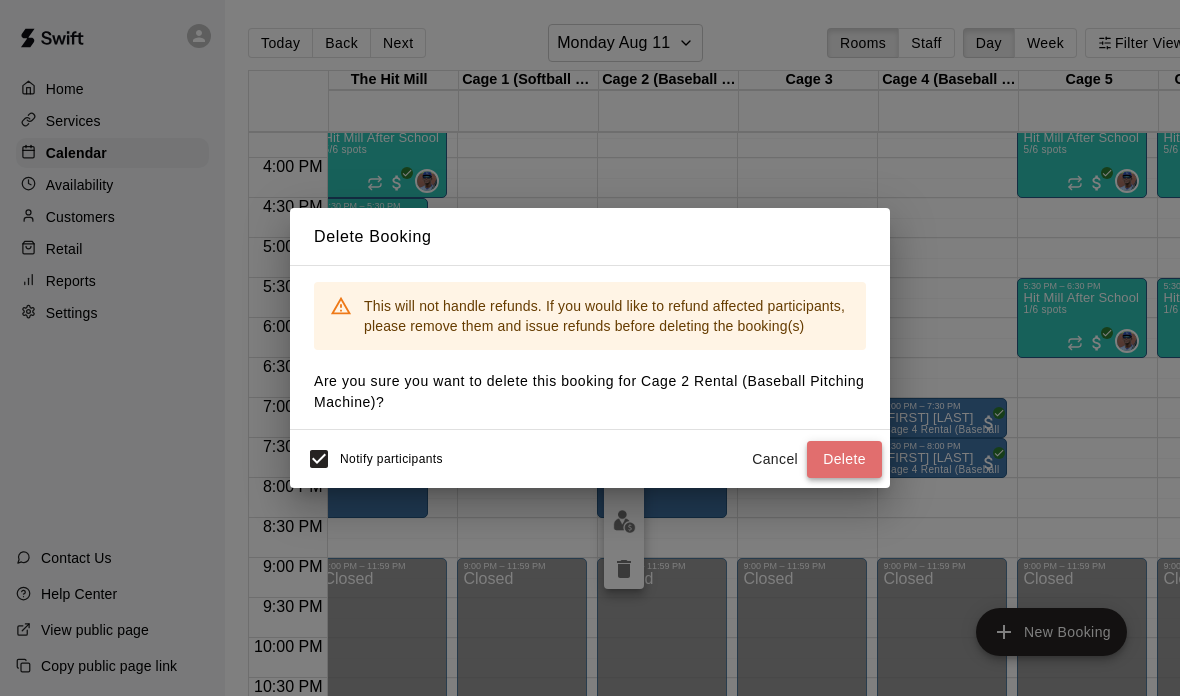 click on "Delete" at bounding box center (844, 459) 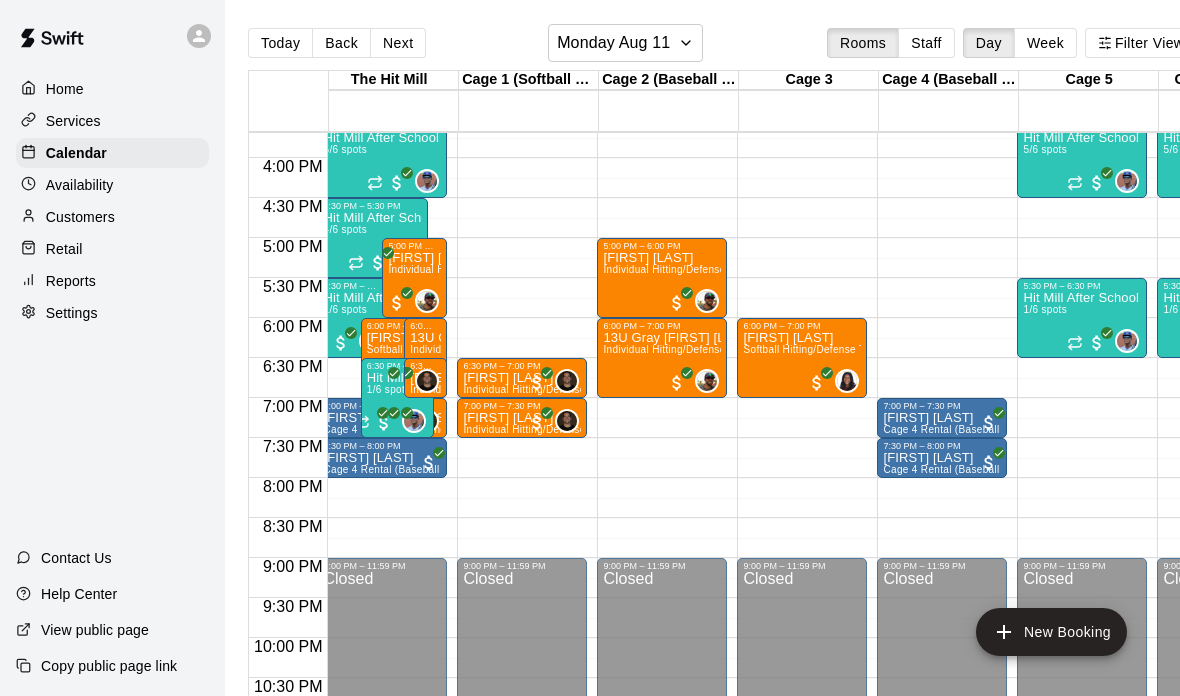 scroll, scrollTop: 1259, scrollLeft: 257, axis: both 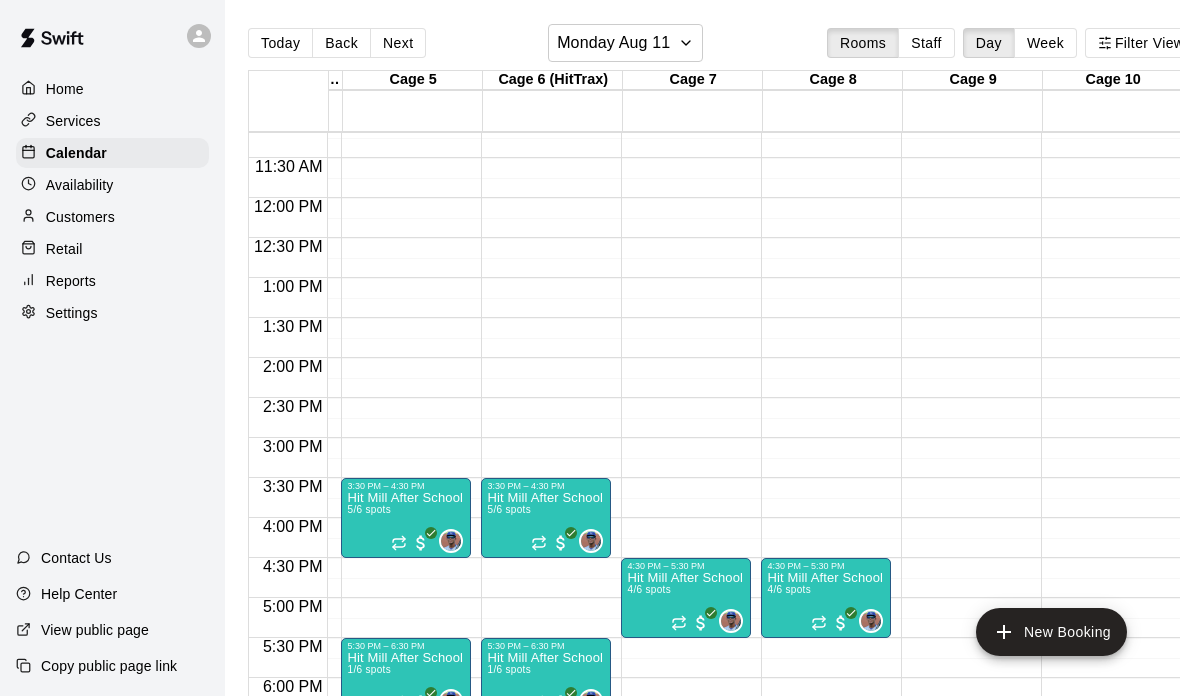 click on "12:00 AM – 9:00 AM Closed 9:00 PM – 11:59 PM Closed" at bounding box center [1106, 198] 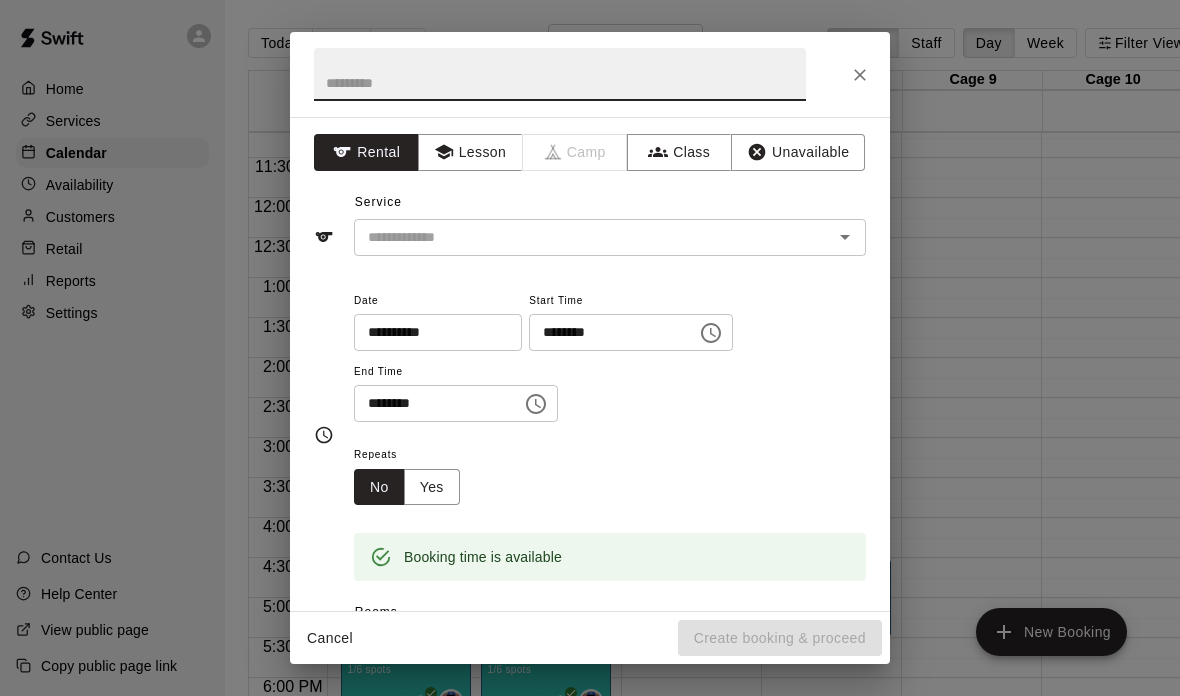 click on "**********" at bounding box center (590, 348) 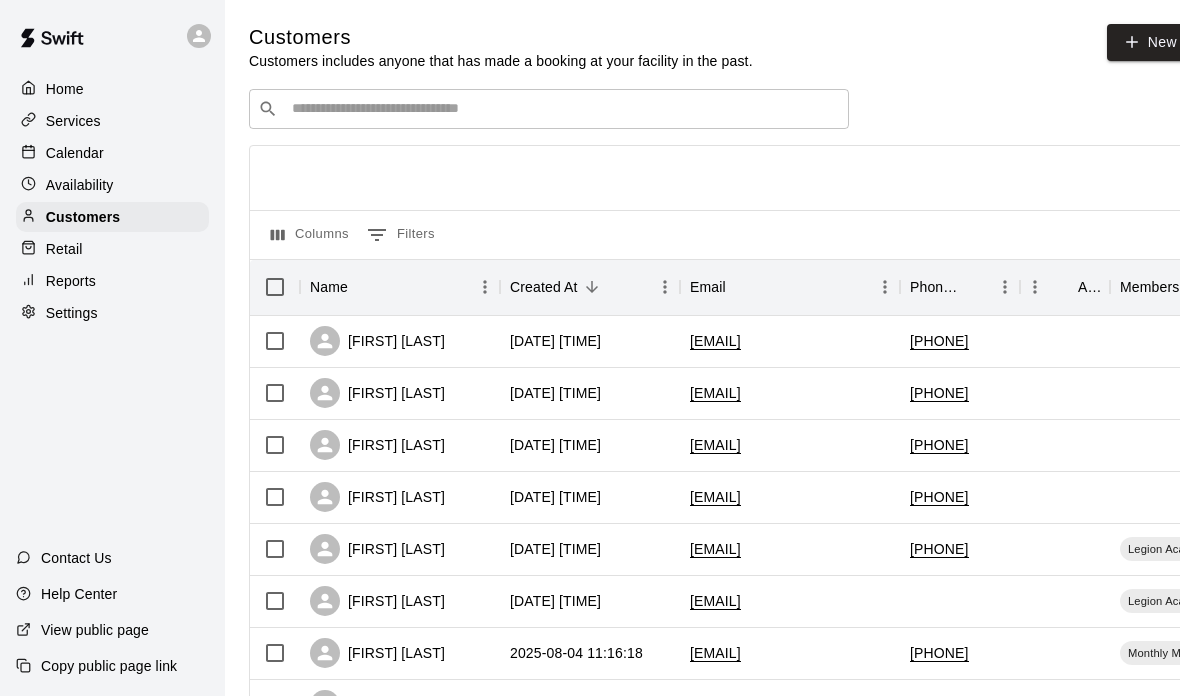 click on "Calendar" at bounding box center [112, 153] 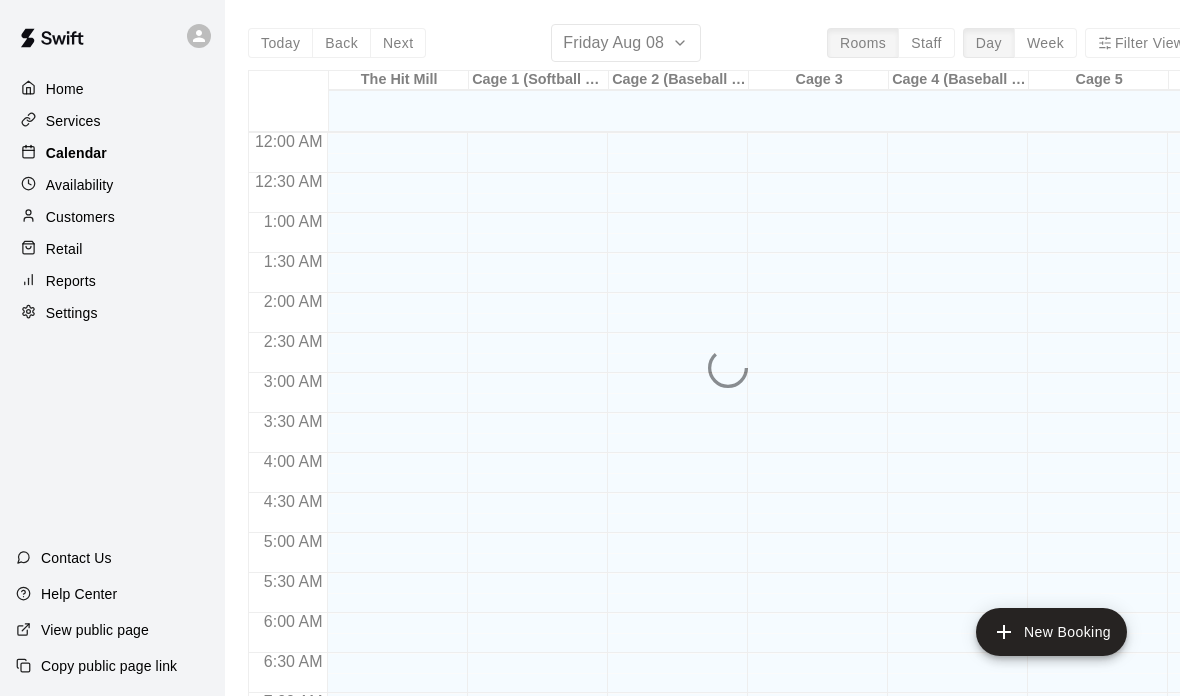 scroll, scrollTop: 1195, scrollLeft: 0, axis: vertical 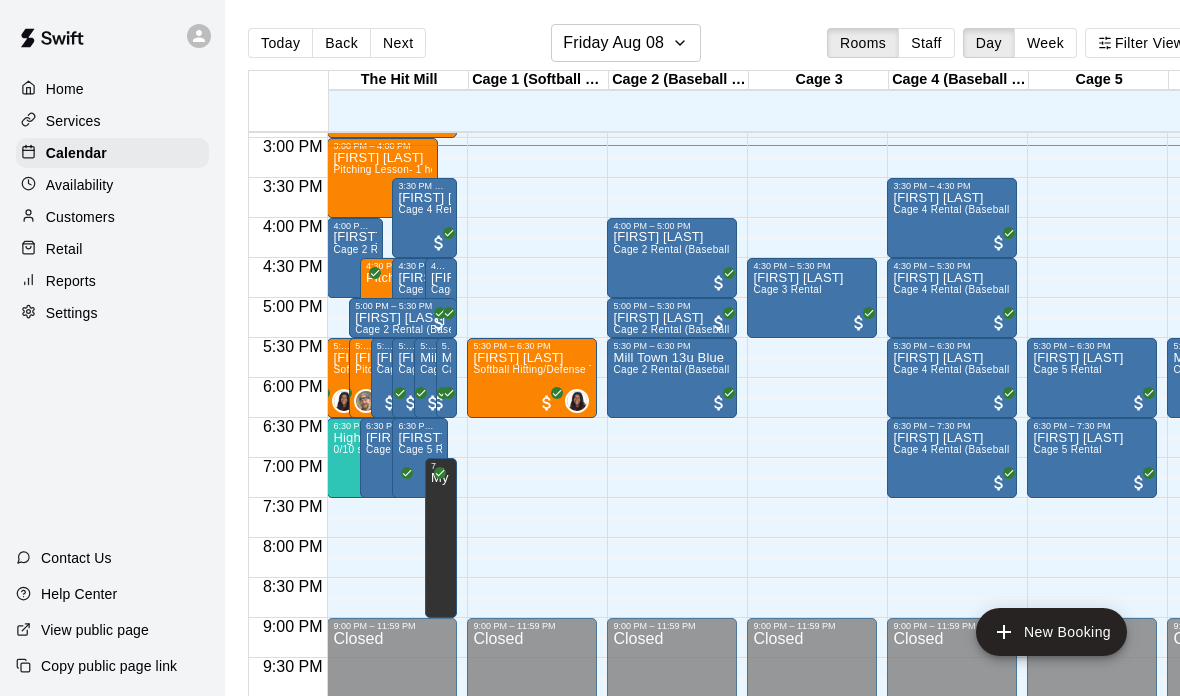 click on "Today Back Next Friday Aug 08 Rooms Staff Day Week Filter View The Hit Mill  08 Fri Cage 1 (Softball Pitching Machine) 08 Fri Cage 2 (Baseball Pitching Machine) 08 Fri Cage 3 08 Fri Cage 4 (Baseball Pitching Machine) 08 Fri Cage 5  08 Fri Cage 6 (HitTrax)  08 Fri Cage 7 08 Fri Cage 8 08 Fri Cage 9 08 Fri Cage 10 08 Fri Weight Room 08 Fri Indoor MT Team Training  08 Fri Outdoor Practice Field  08 Fri 12:00 AM 12:30 AM 1:00 AM 1:30 AM 2:00 AM 2:30 AM 3:00 AM 3:30 AM 4:00 AM 4:30 AM 5:00 AM 5:30 AM 6:00 AM 6:30 AM 7:00 AM 7:30 AM 8:00 AM 8:30 AM 9:00 AM 9:30 AM 10:00 AM 10:30 AM 11:00 AM 11:30 AM 12:00 PM 12:30 PM 1:00 PM 1:30 PM 2:00 PM 2:30 PM 3:00 PM 3:30 PM 4:00 PM 4:30 PM 5:00 PM 5:30 PM 6:00 PM 6:30 PM 7:00 PM 7:30 PM 8:00 PM 8:30 PM 9:00 PM 9:30 PM 10:00 PM 10:30 PM 11:00 PM 11:30 PM 12:00 AM – 9:00 AM Closed 10:30 AM – 11:30 AM Charlie Pendergraph Cage 4 Rental (Baseball Pitching Machine) 1:00 PM – 3:00 PM Trevor Snyder Pitching: Initial Evaluation (Required for first time clients) 0 Nolan Sherick" at bounding box center (722, 364) 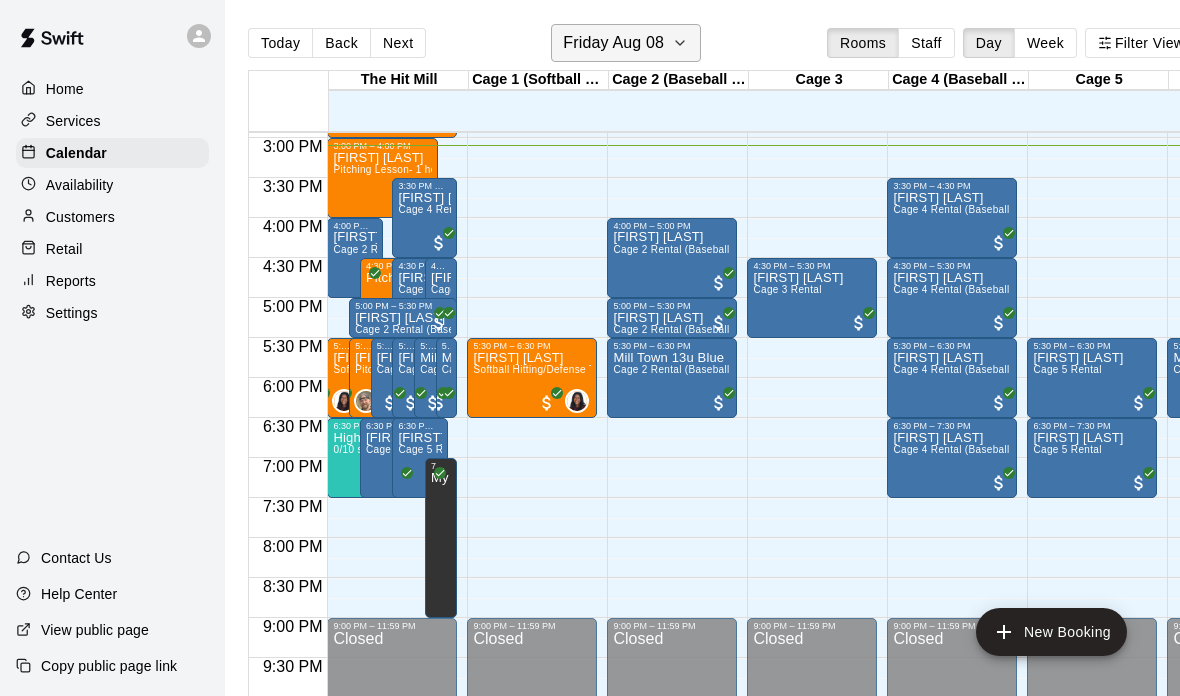 click 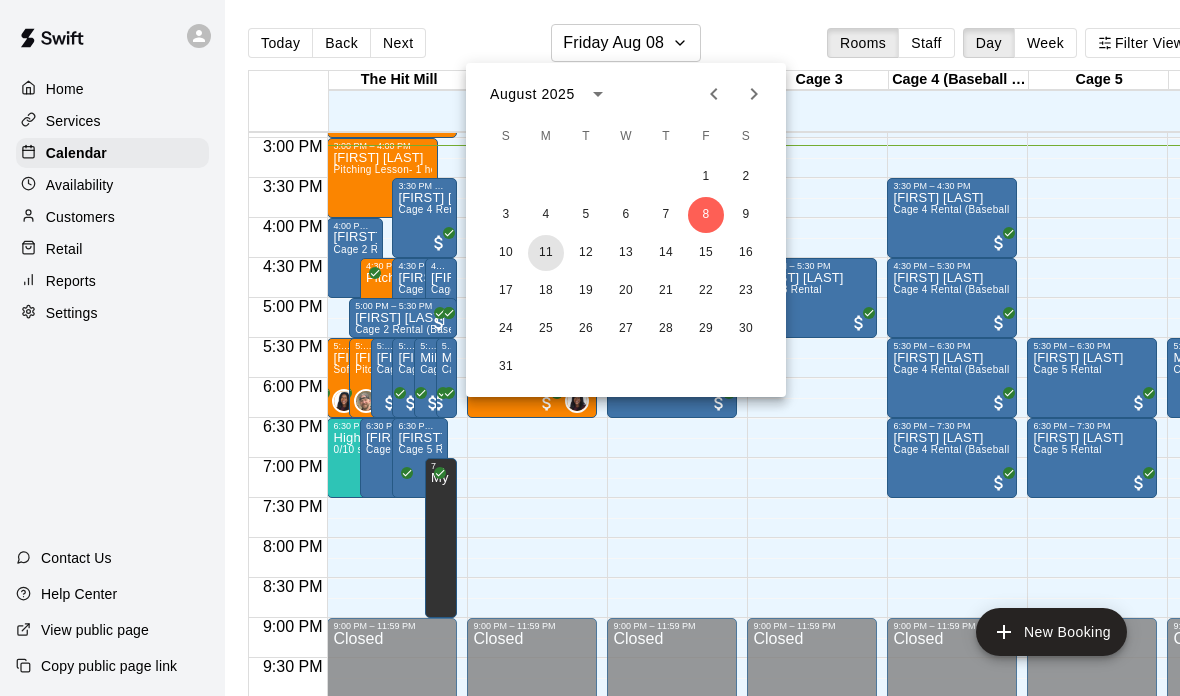 click on "11" at bounding box center (546, 253) 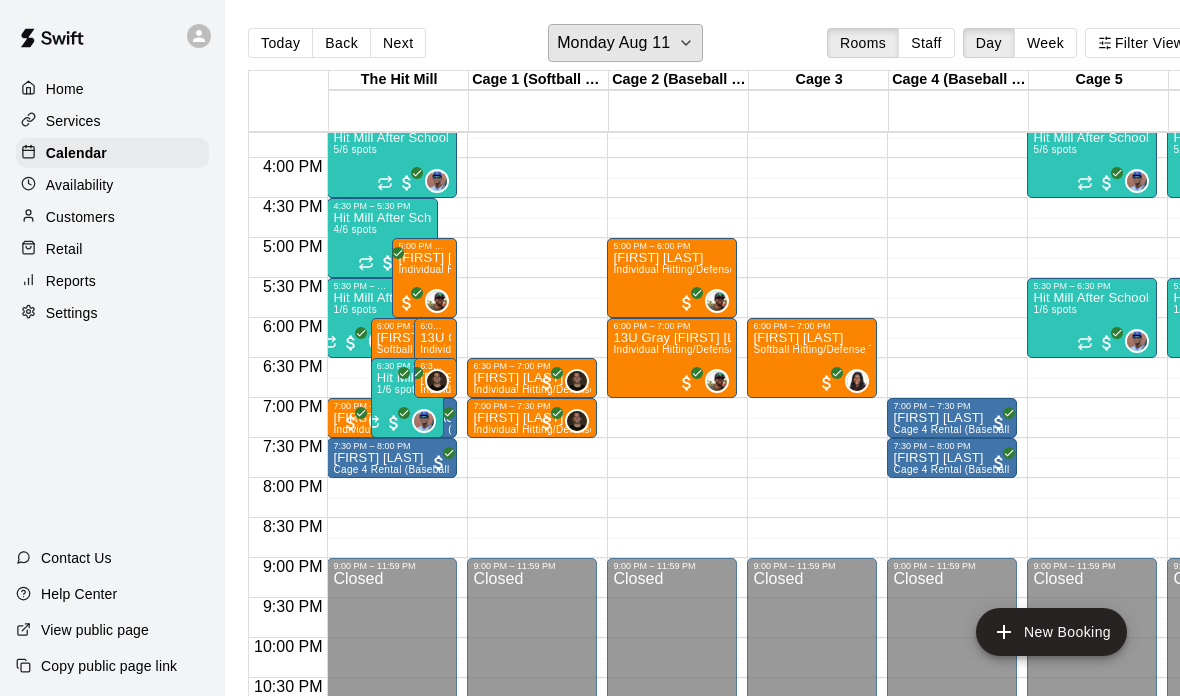 scroll, scrollTop: 1256, scrollLeft: 136, axis: both 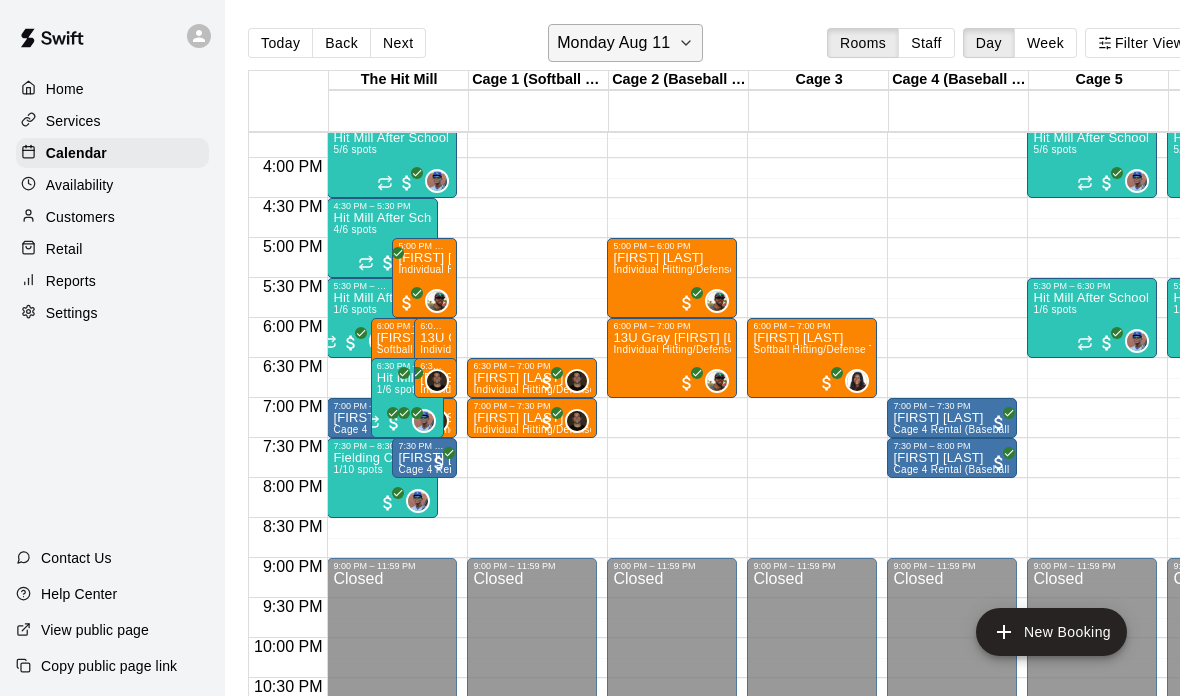 click on "Monday Aug 11" at bounding box center [613, 43] 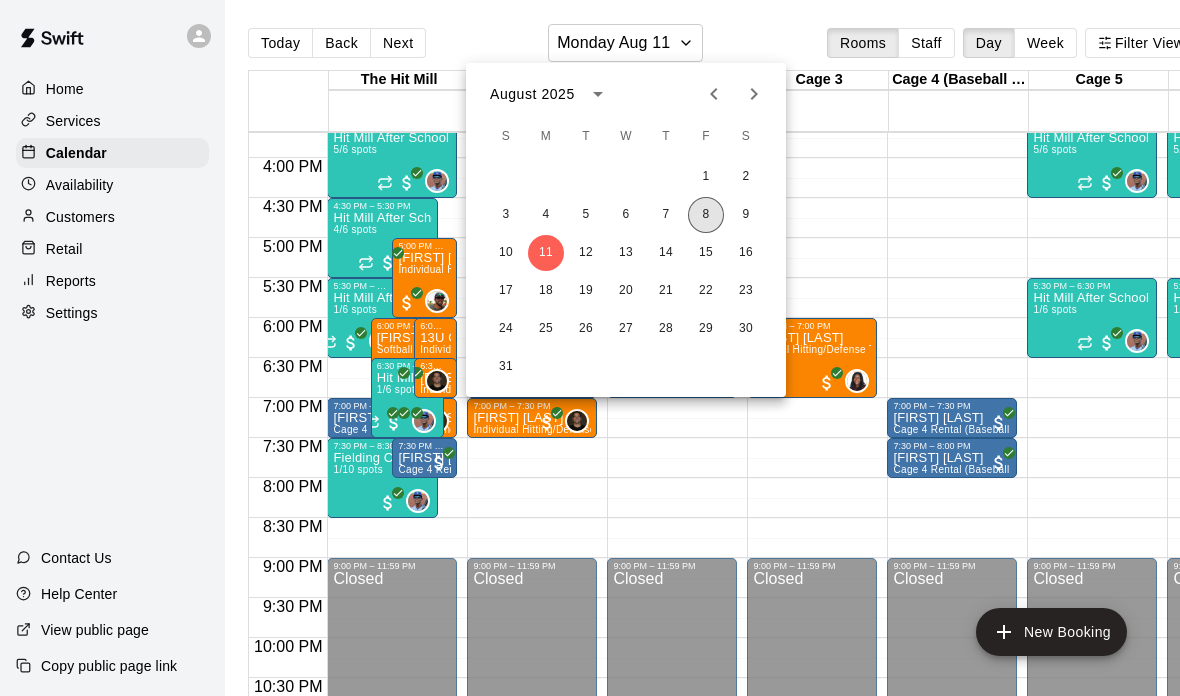 click on "8" at bounding box center [706, 215] 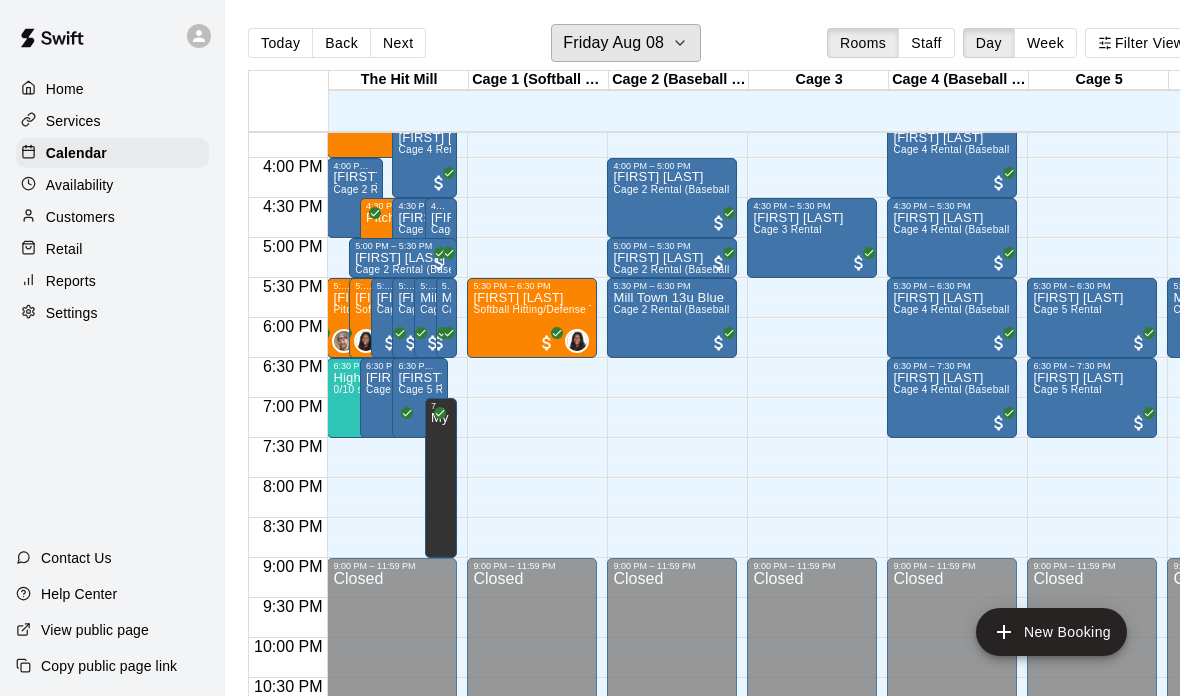 type 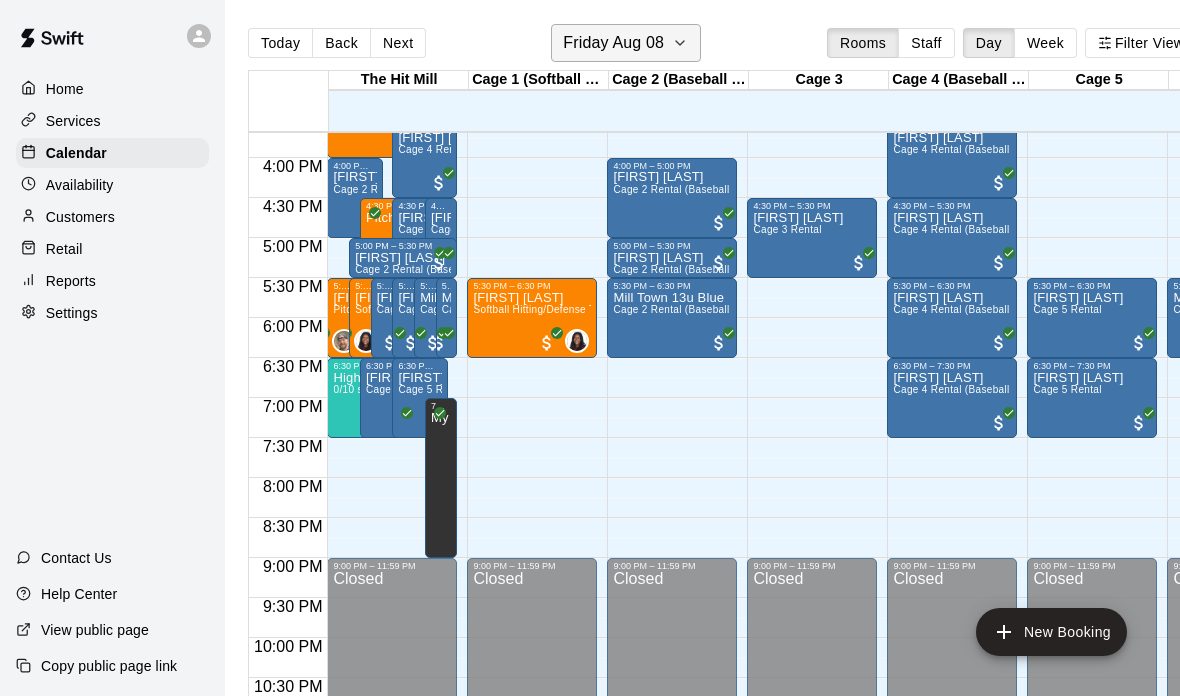 click on "Friday Aug 08" at bounding box center (613, 43) 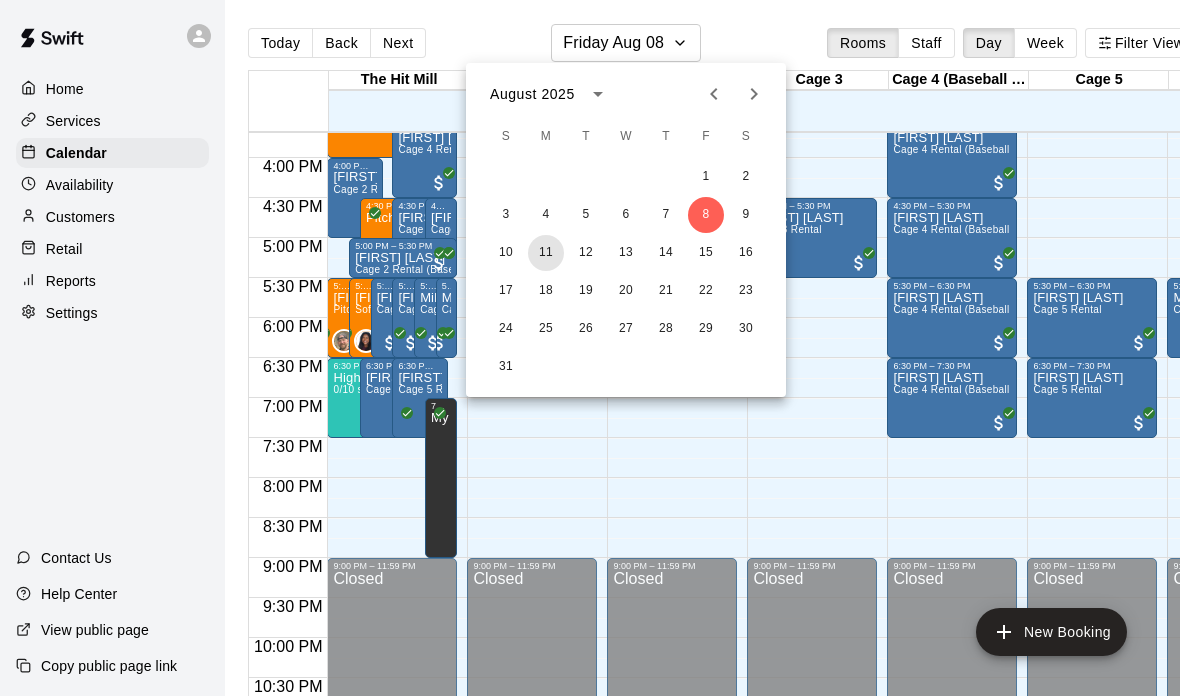 click on "11" at bounding box center [546, 253] 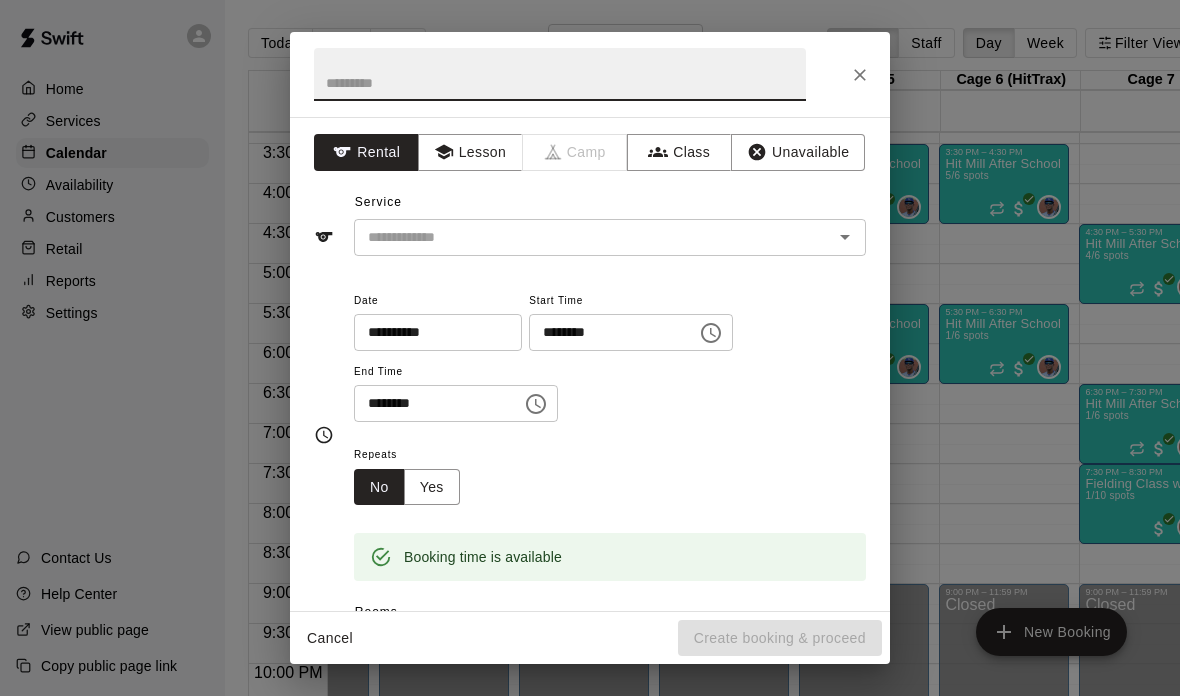 click 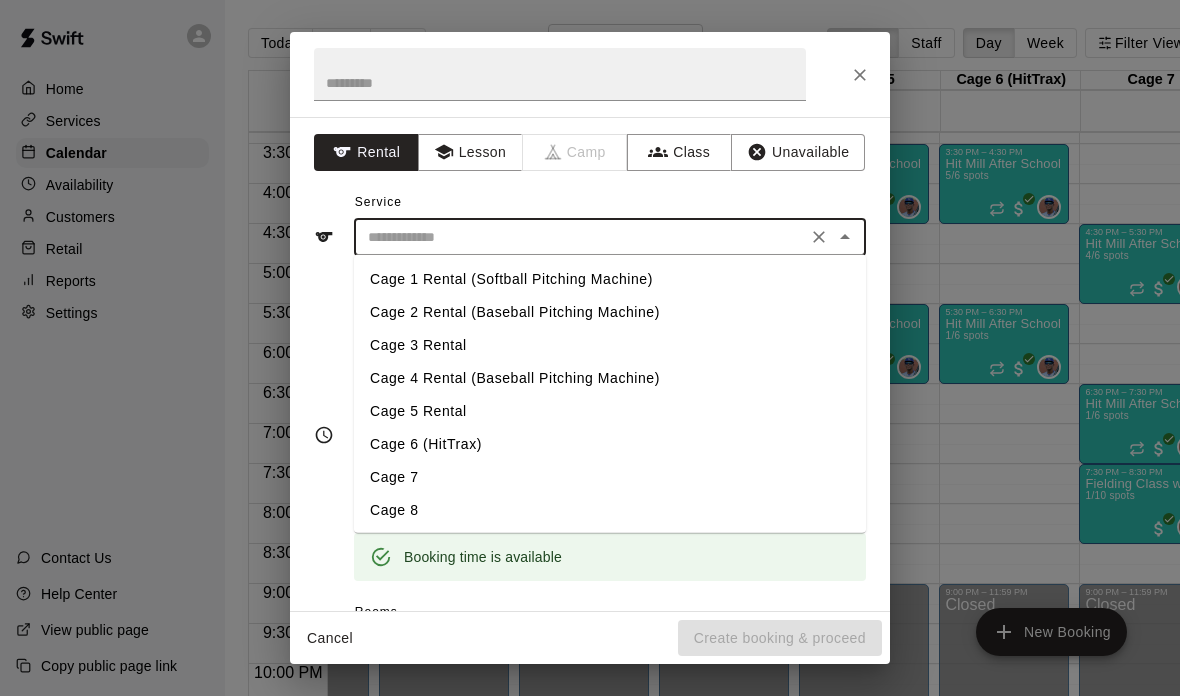 click on "Cage 5 Rental" at bounding box center (610, 411) 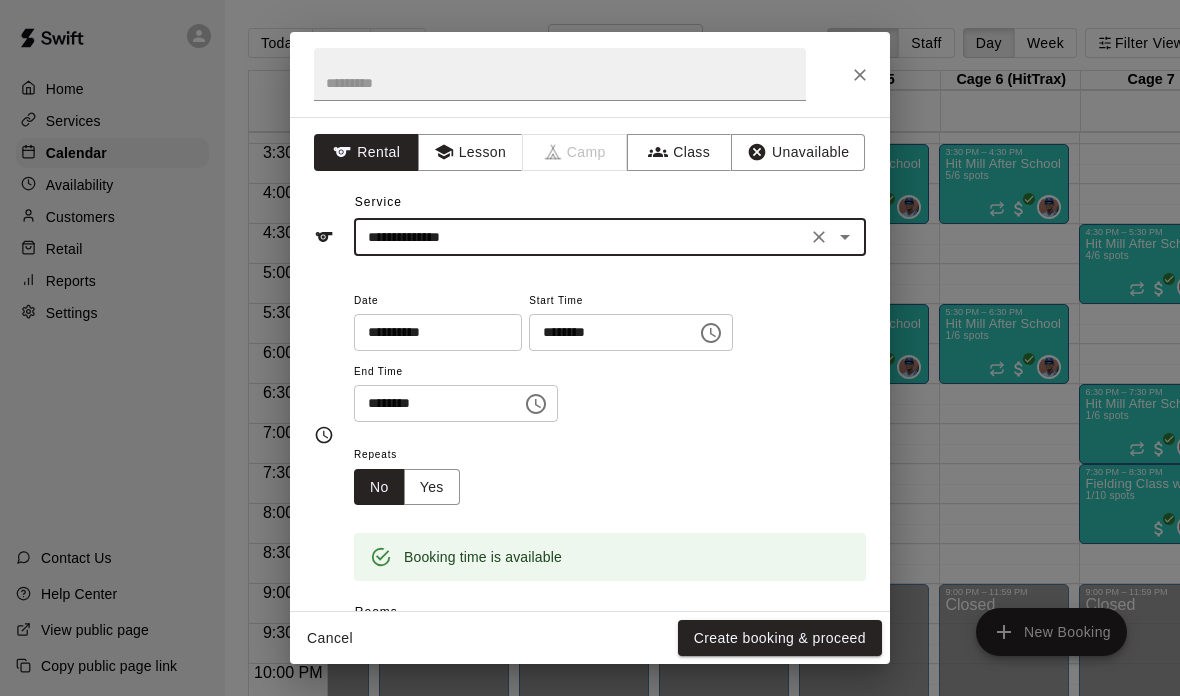 click 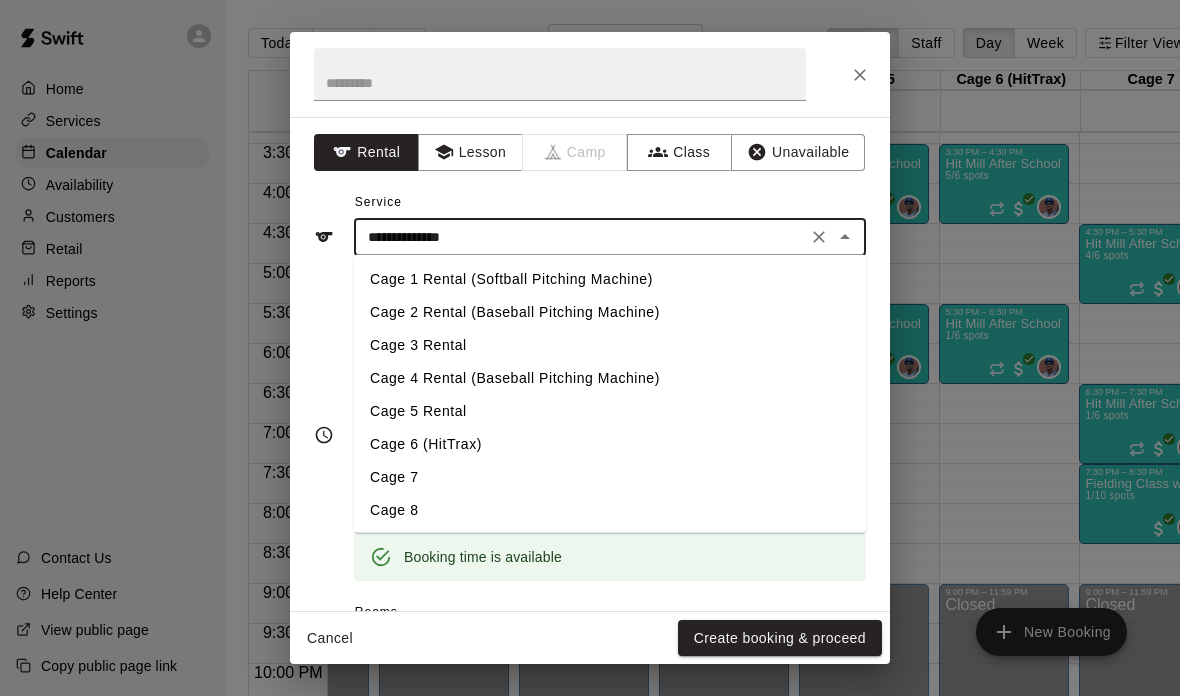 click on "Cage 6 (HitTrax)" at bounding box center (610, 444) 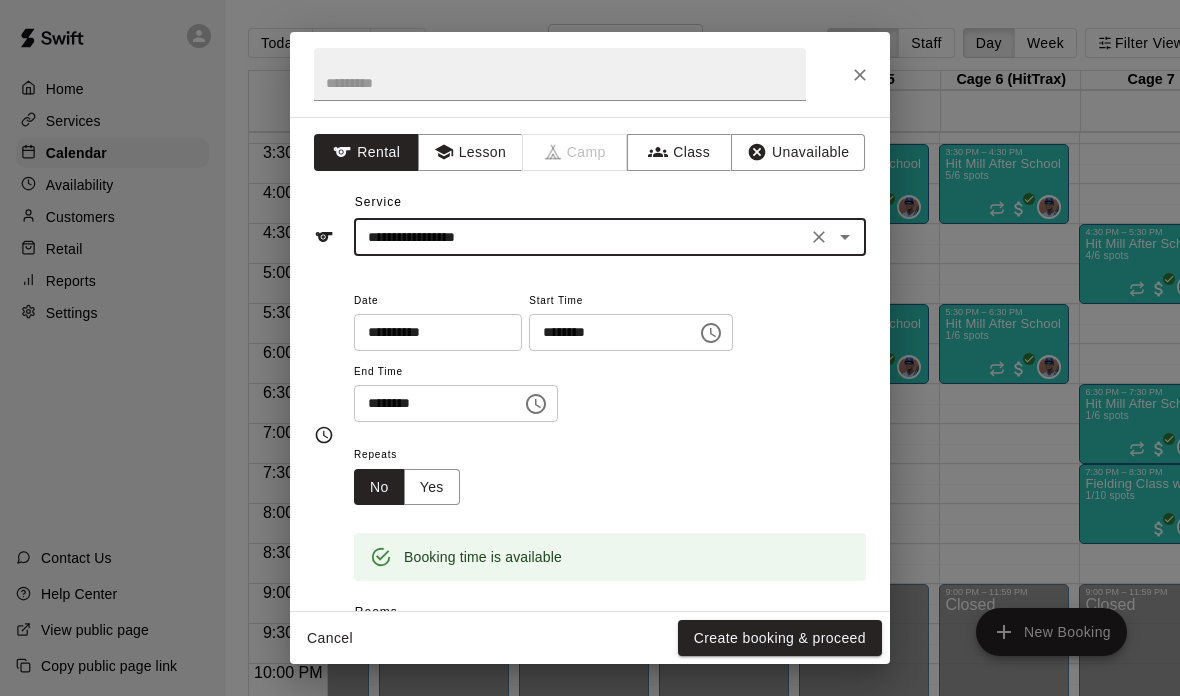 click 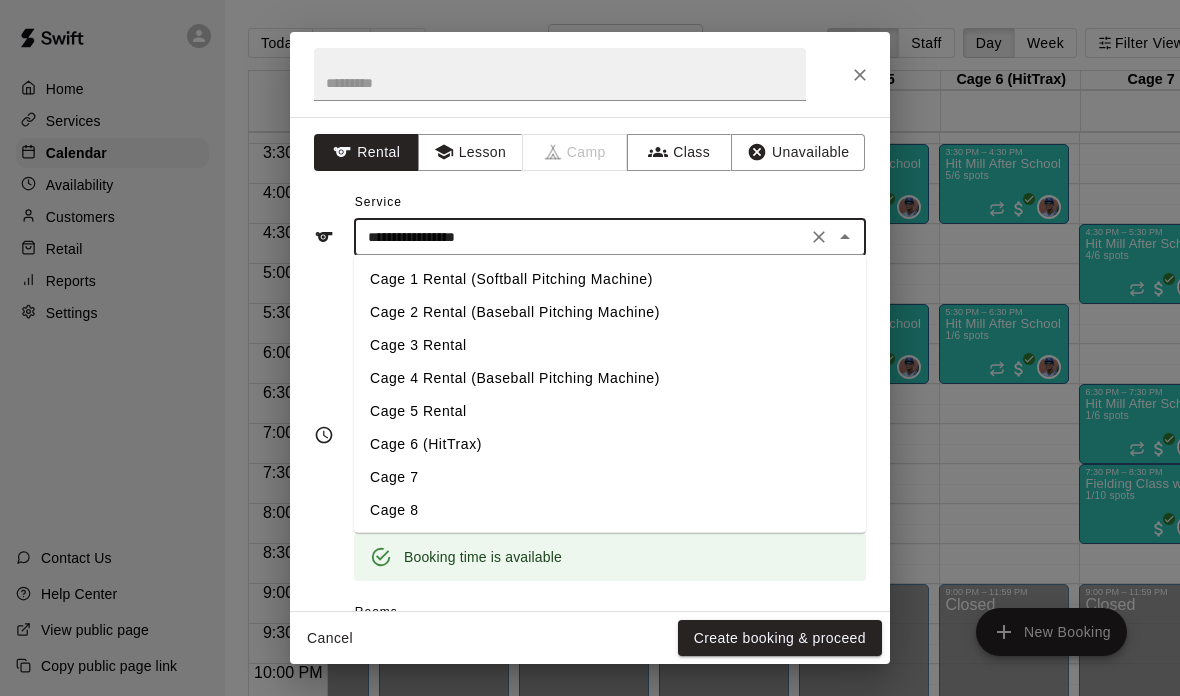 click on "Cage 5 Rental" at bounding box center [610, 411] 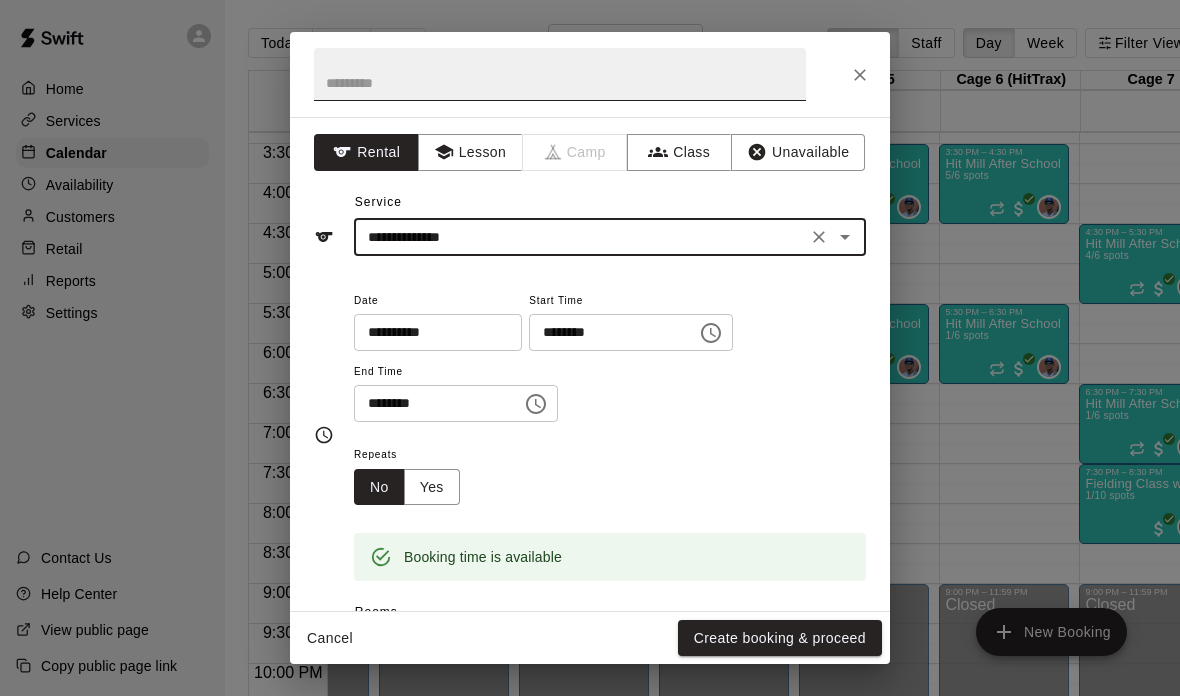 click at bounding box center (560, 74) 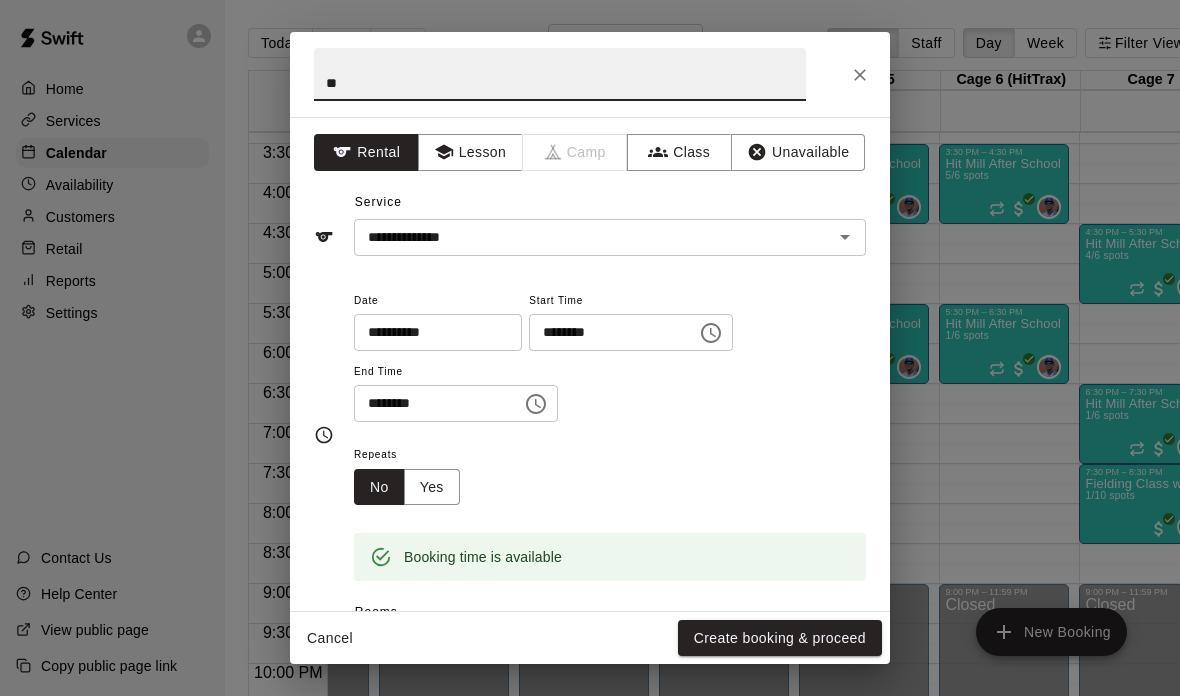type on "*" 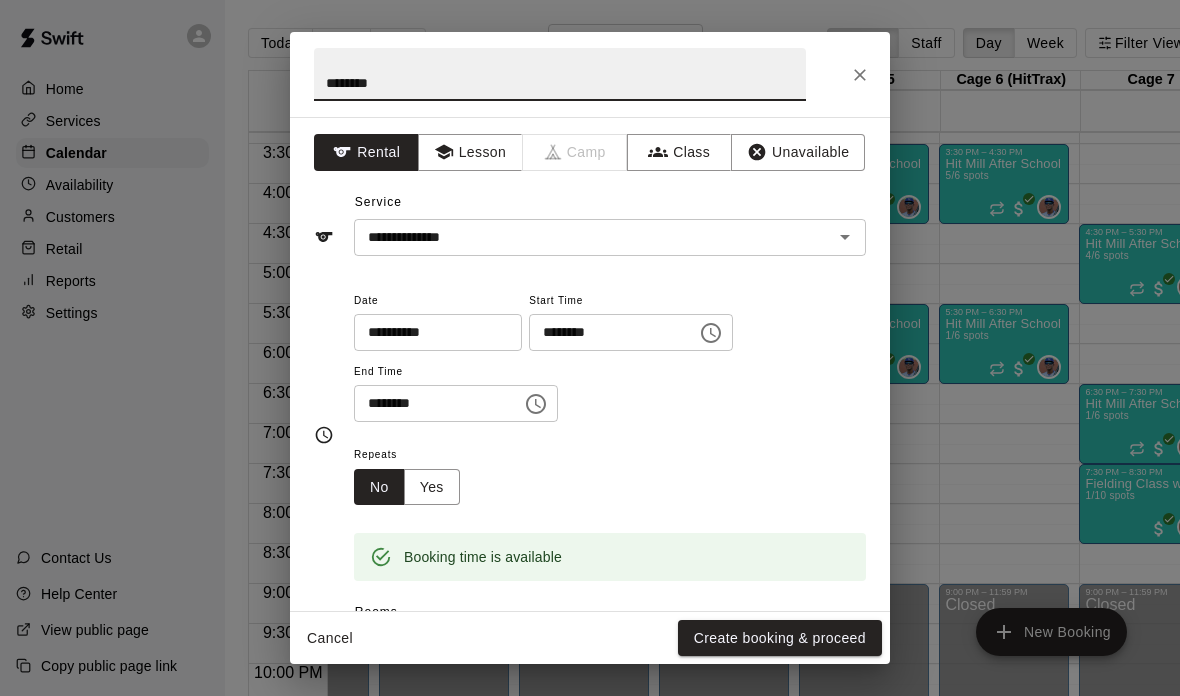 click on "********" at bounding box center (560, 74) 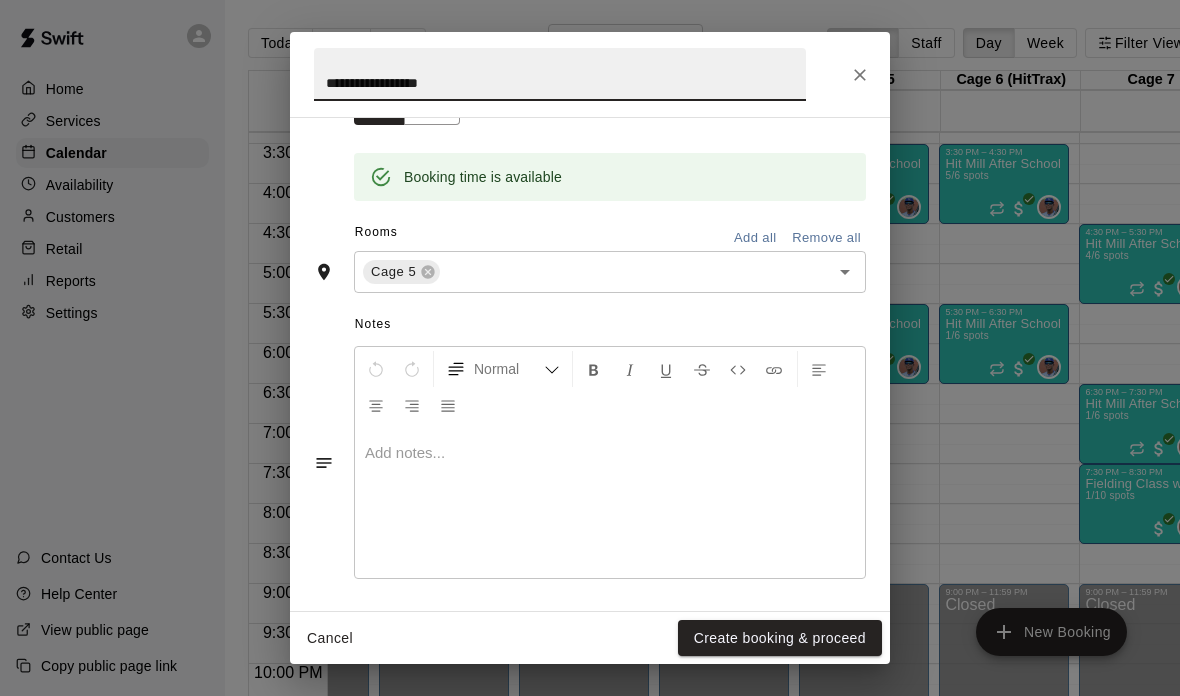click 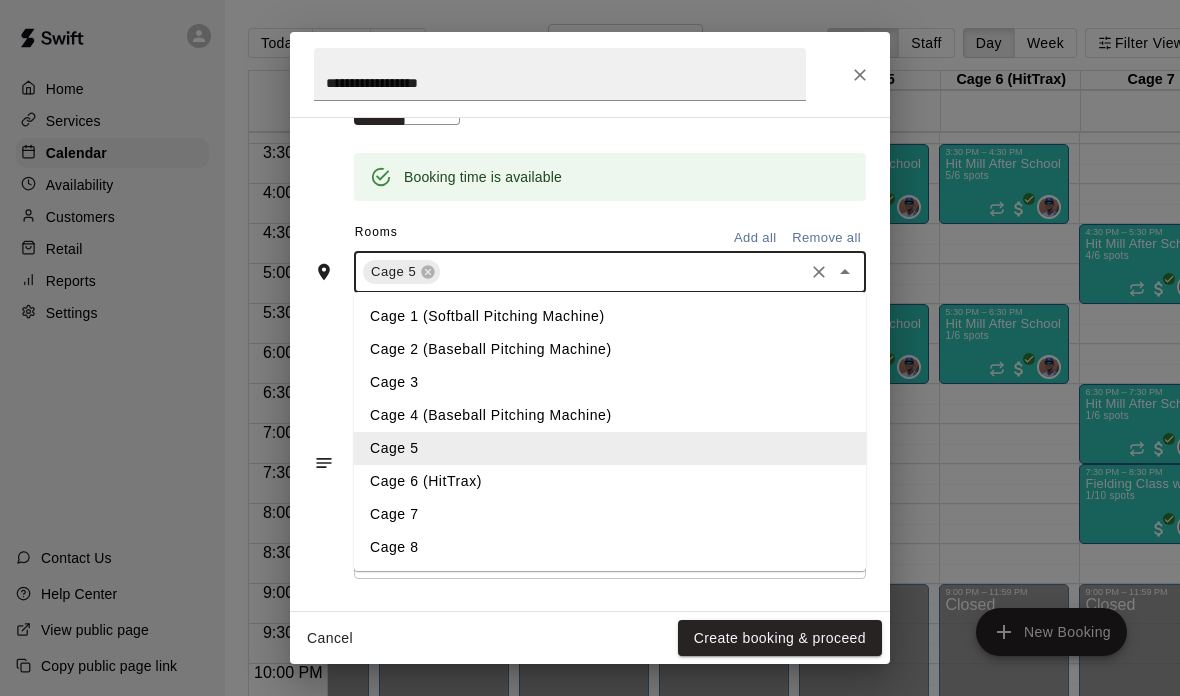 click on "Cage 6 (HitTrax)" at bounding box center (610, 481) 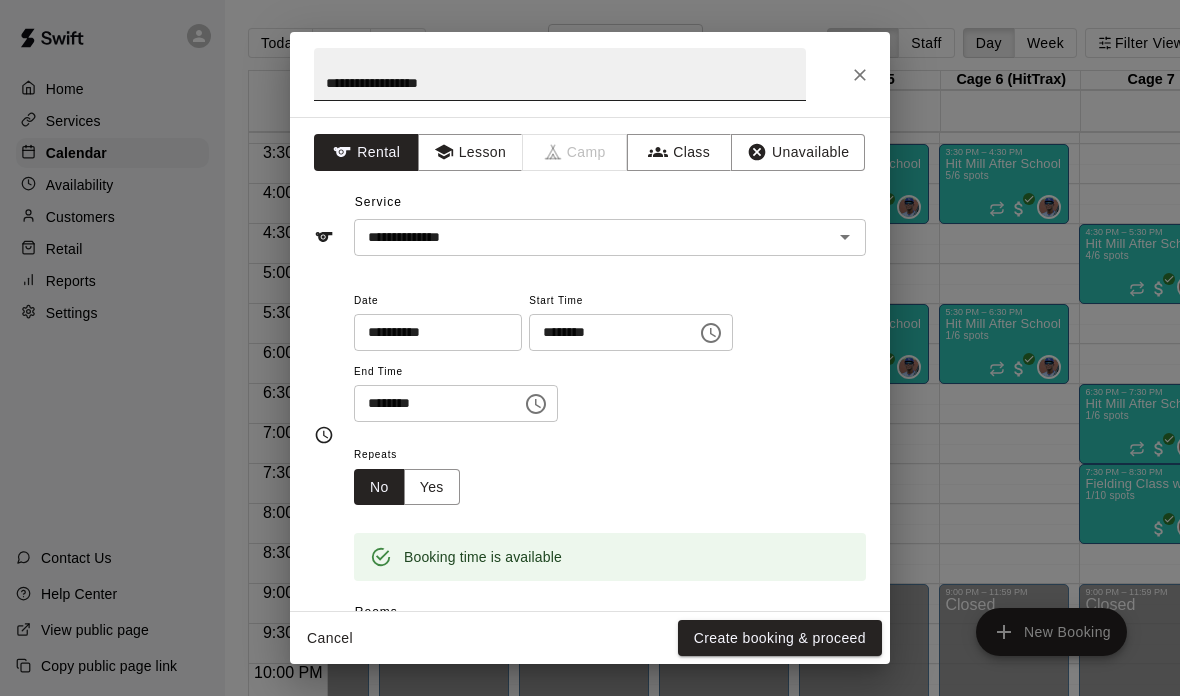 click on "**********" at bounding box center [560, 74] 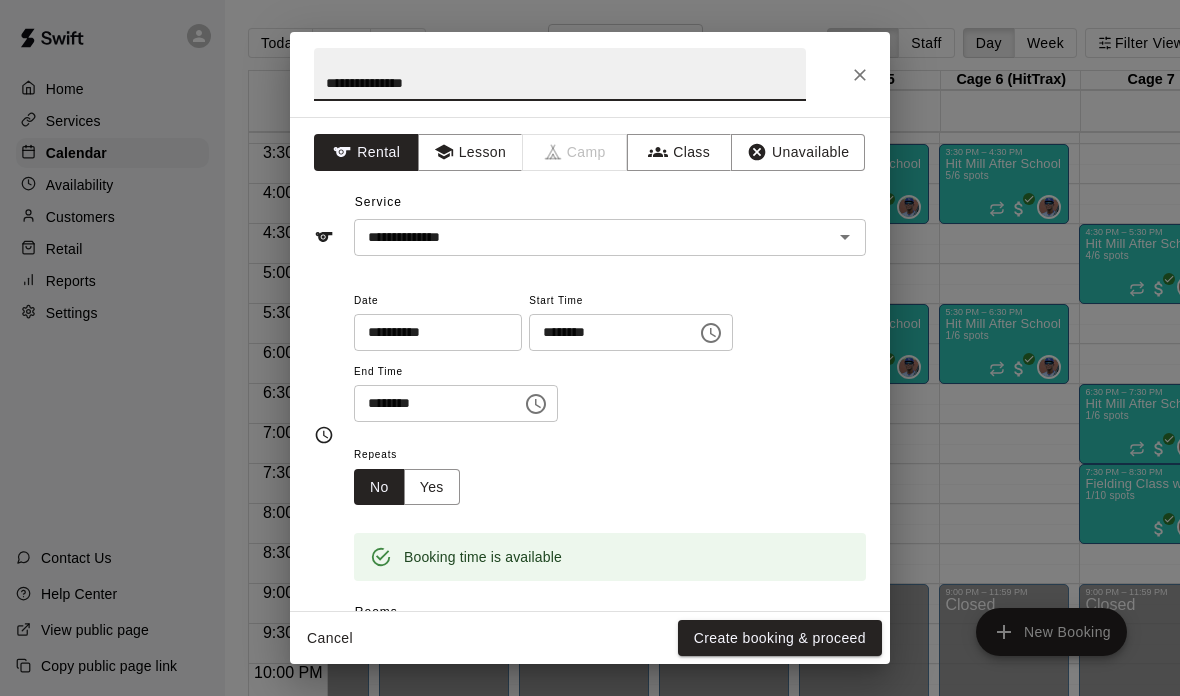 click on "**********" at bounding box center (560, 74) 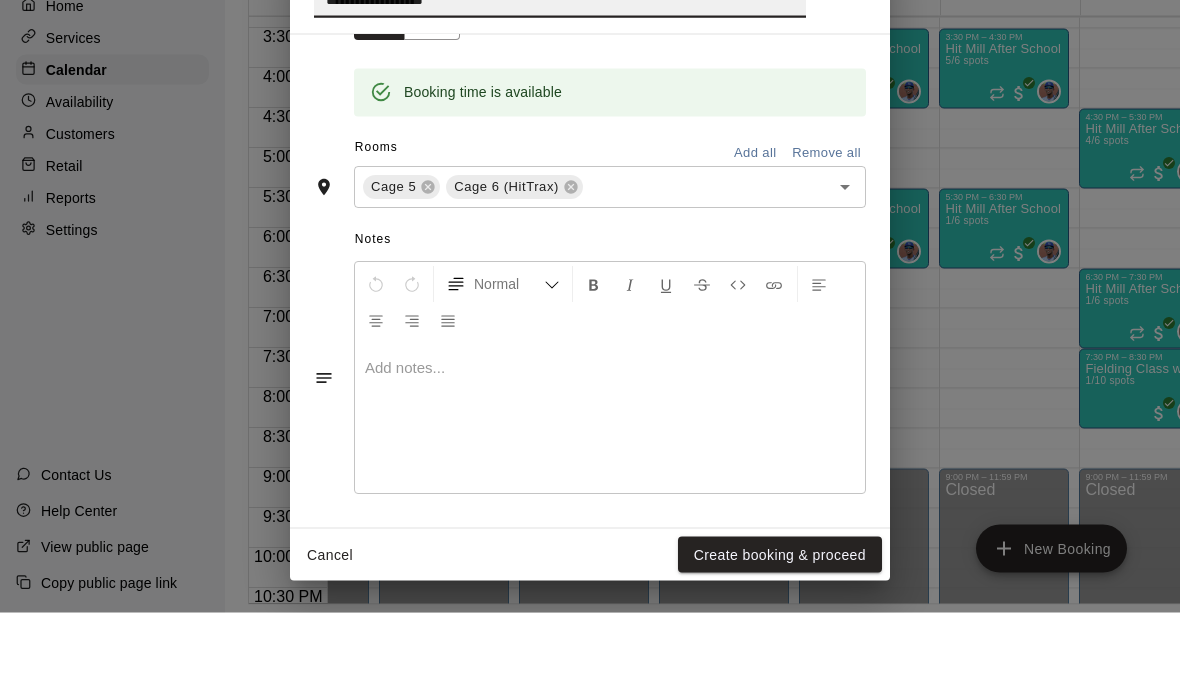 scroll, scrollTop: 380, scrollLeft: 0, axis: vertical 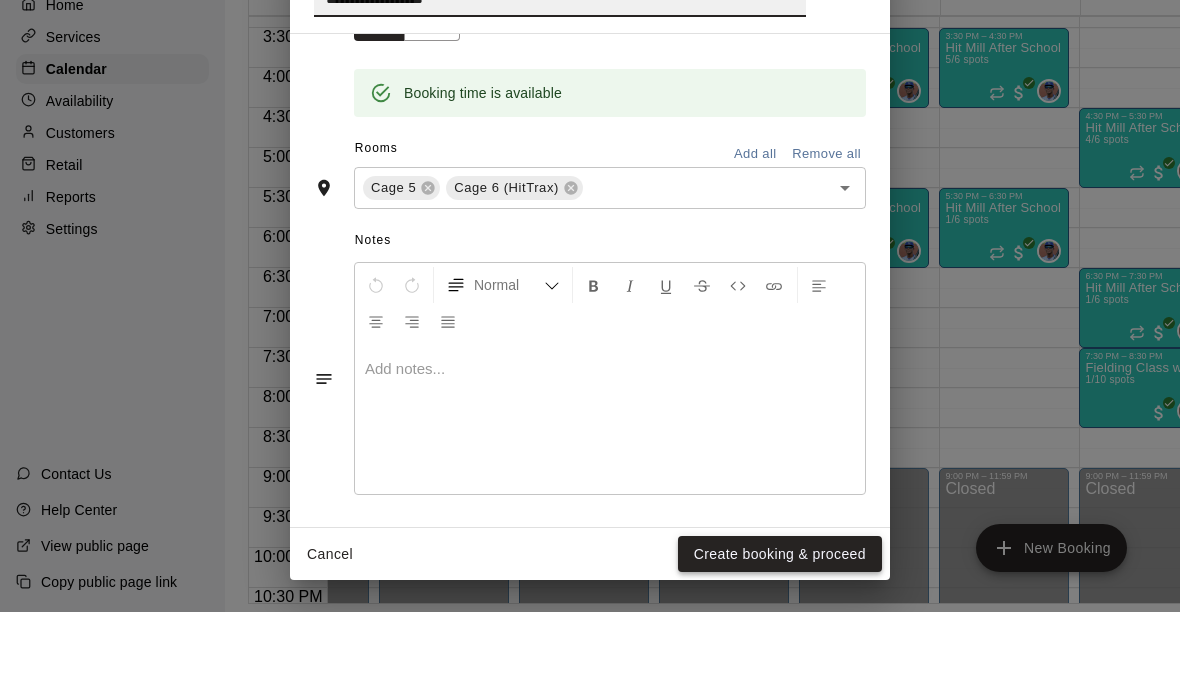 type on "**********" 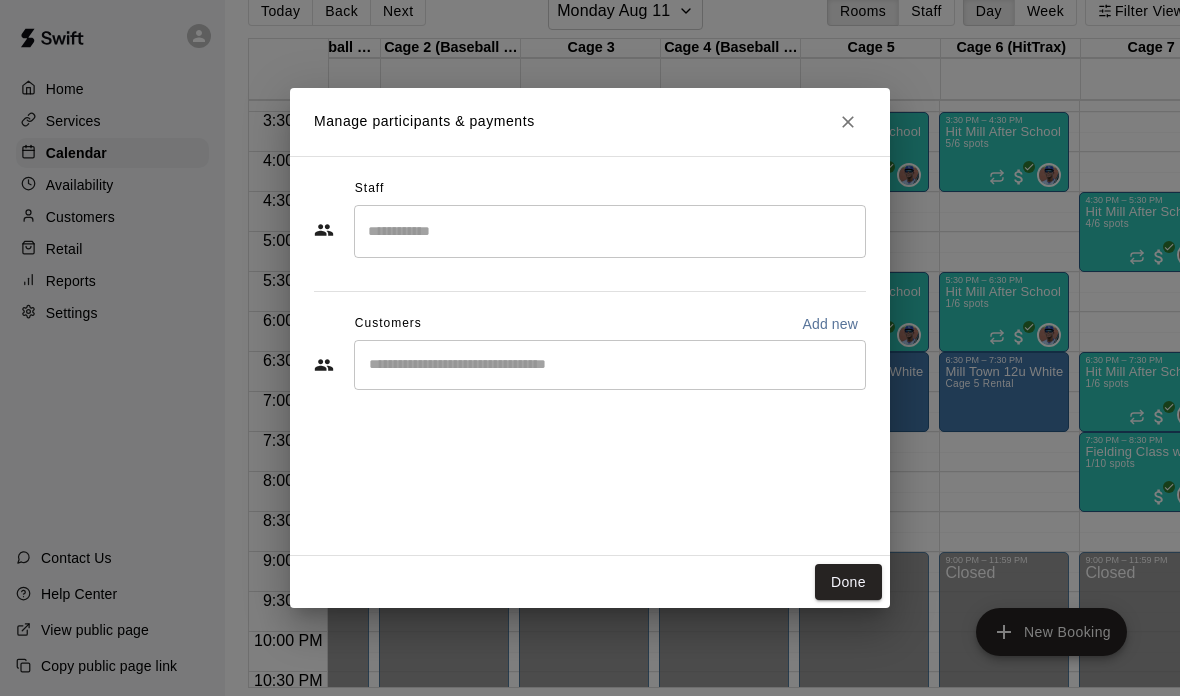 click at bounding box center [610, 365] 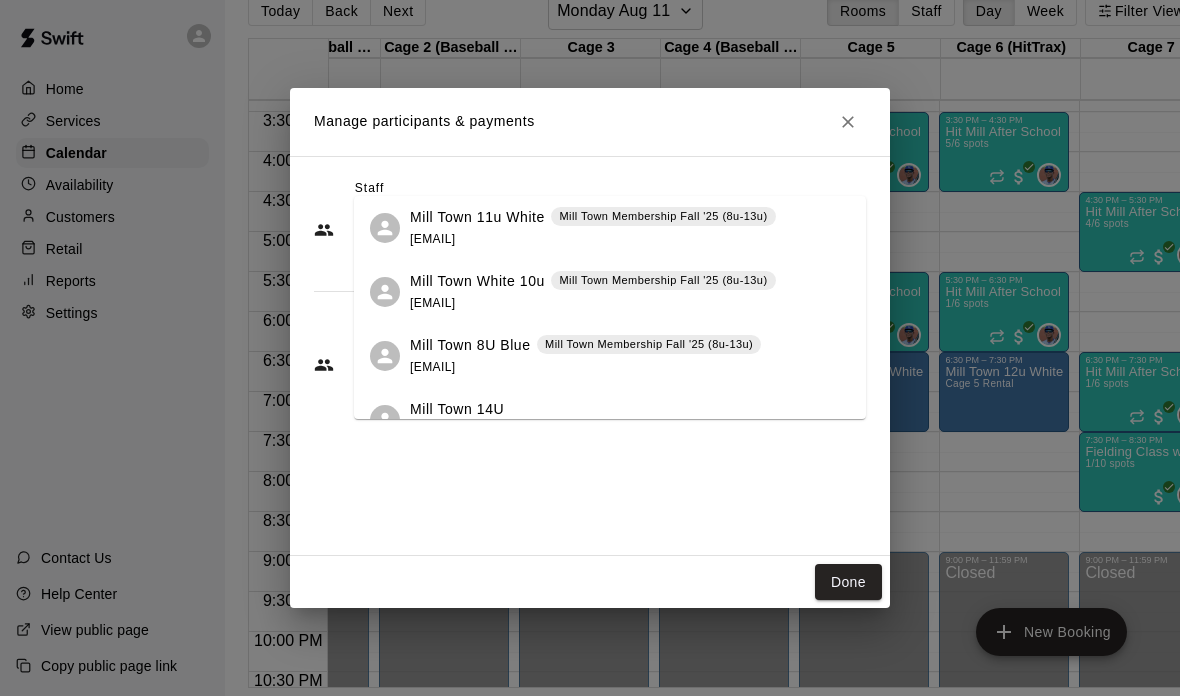 type on "*" 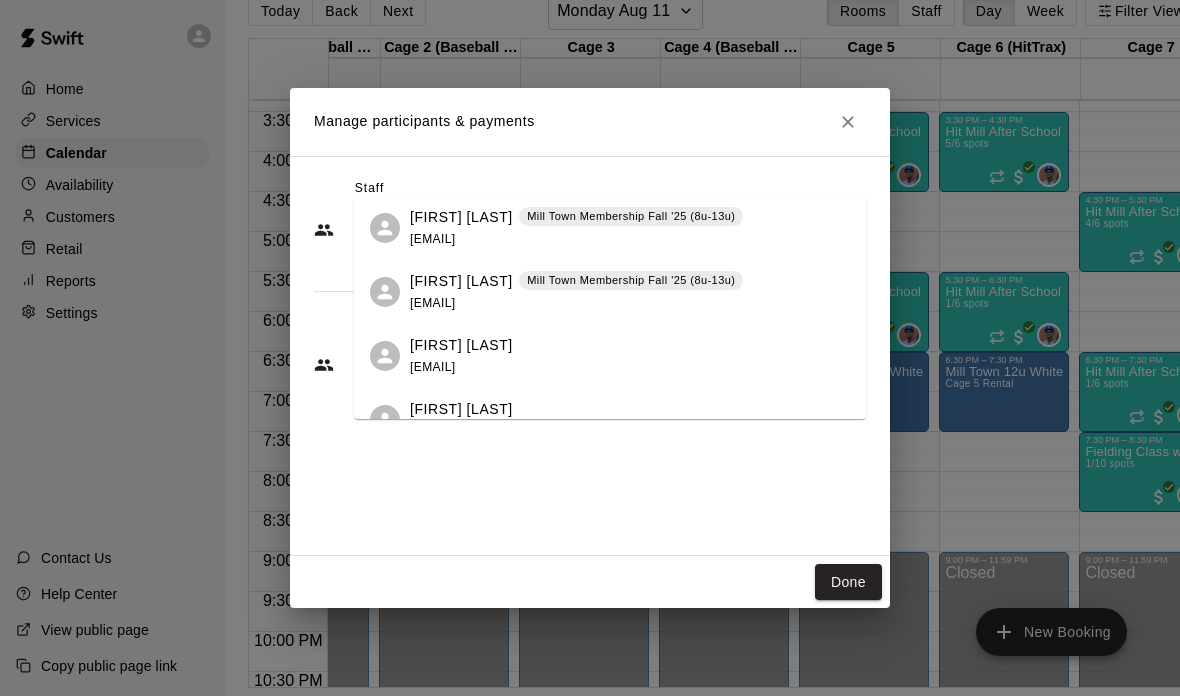 type 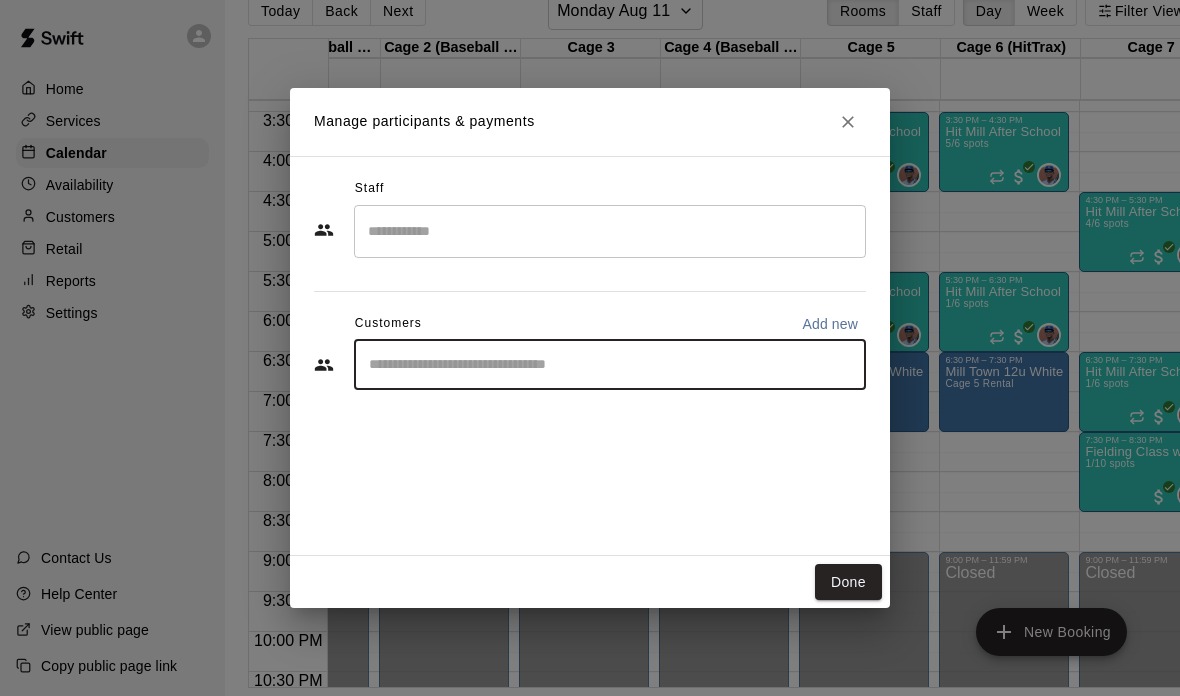 click at bounding box center (610, 231) 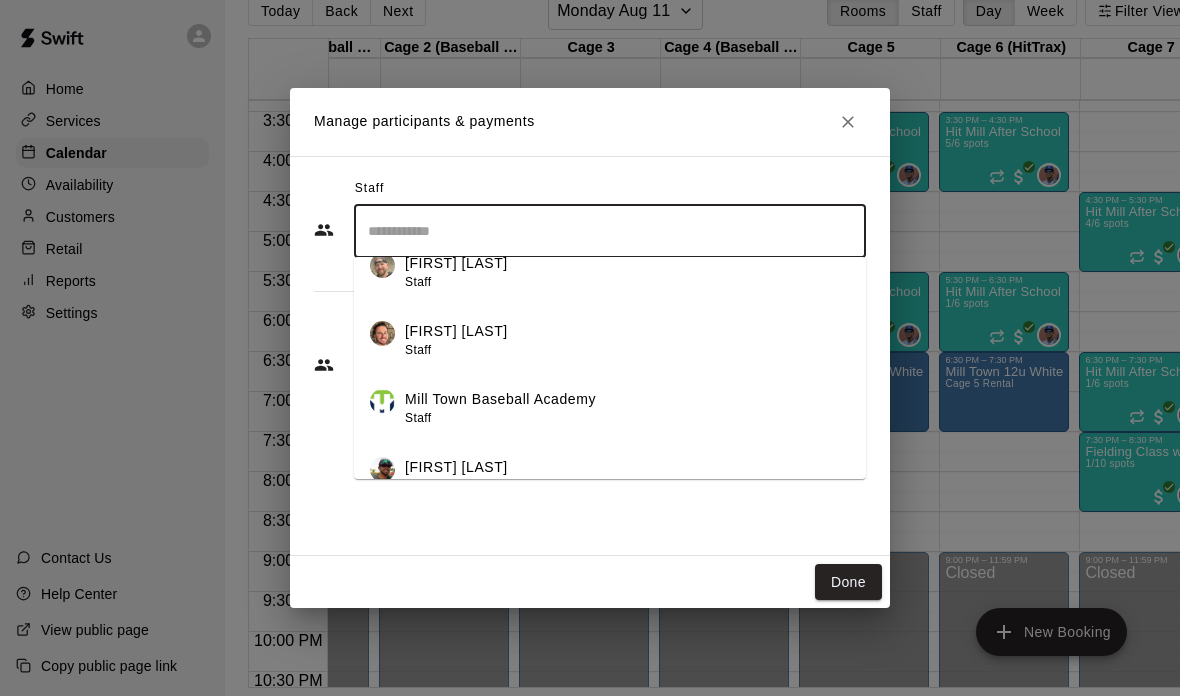 scroll, scrollTop: 636, scrollLeft: 0, axis: vertical 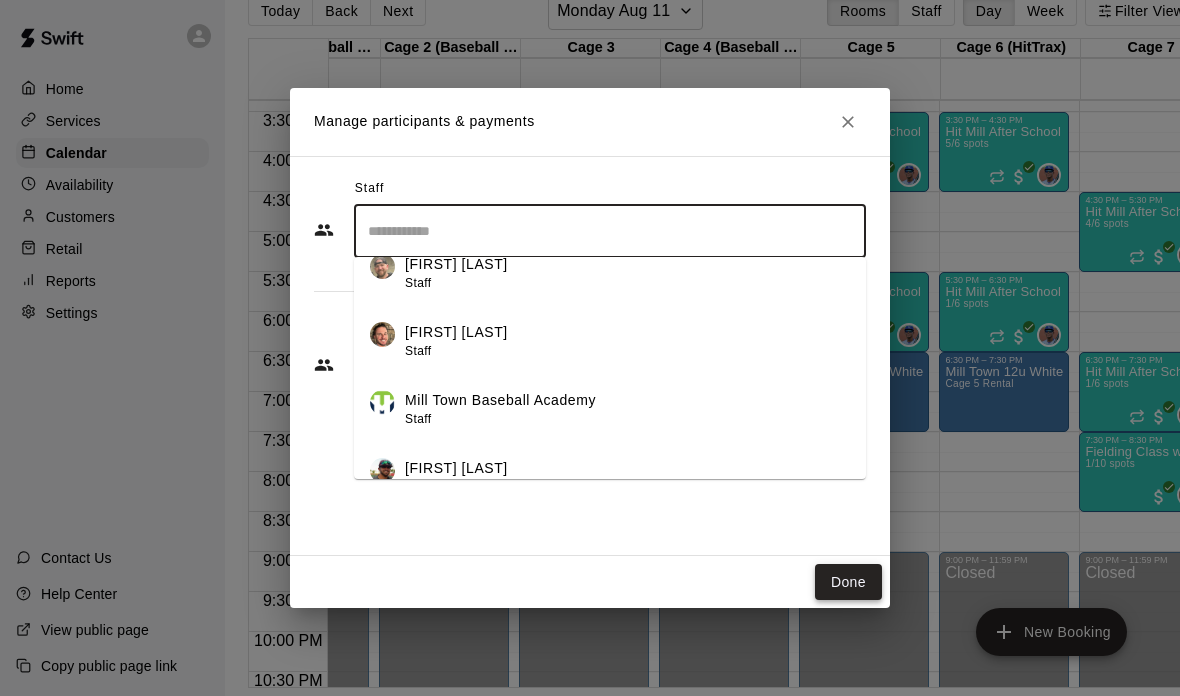 click on "Done" at bounding box center (848, 582) 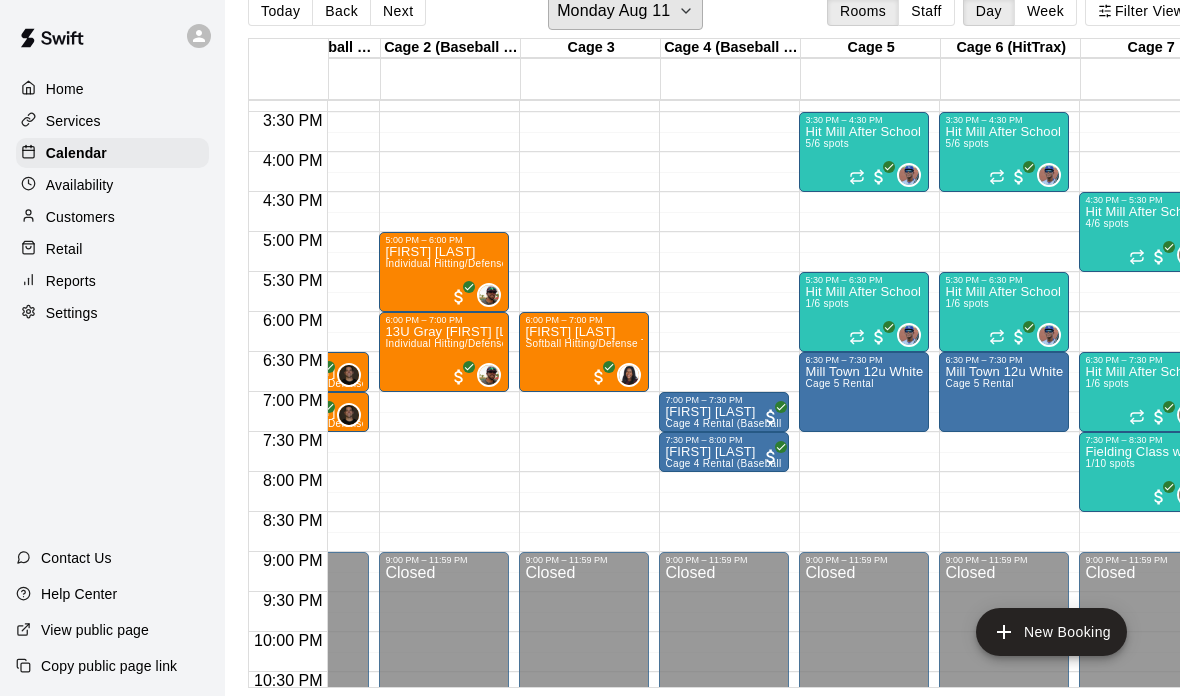 scroll, scrollTop: 981, scrollLeft: 200, axis: both 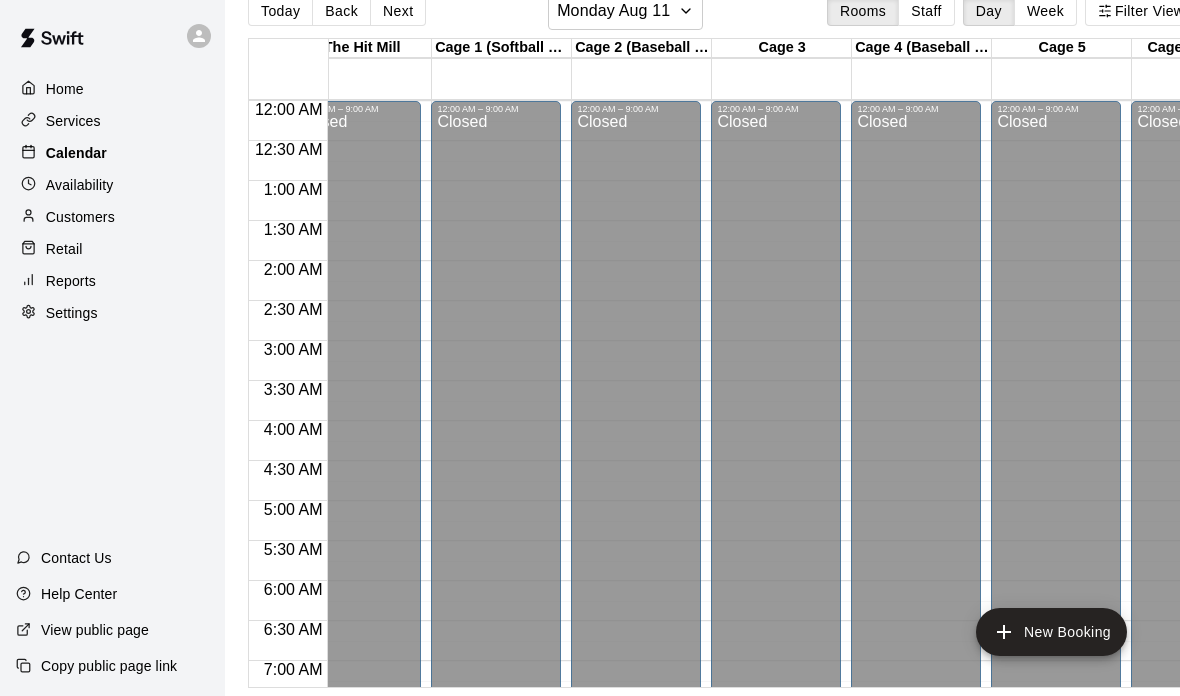 click on "Calendar" at bounding box center (112, 153) 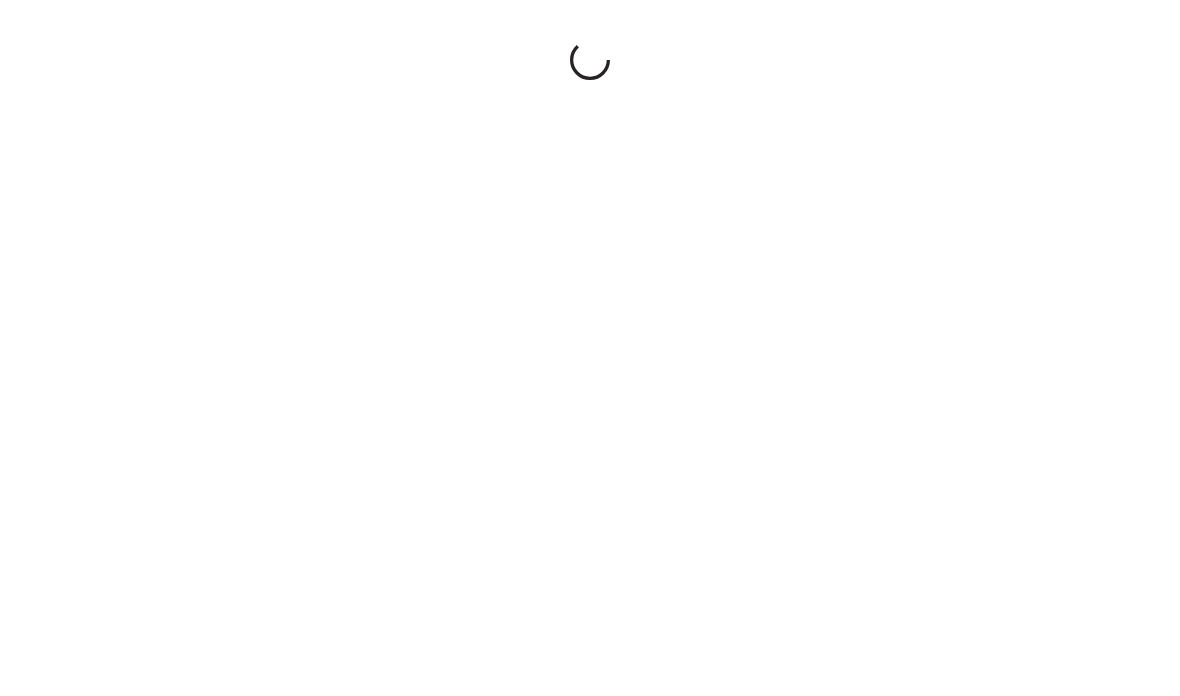 scroll, scrollTop: 0, scrollLeft: 0, axis: both 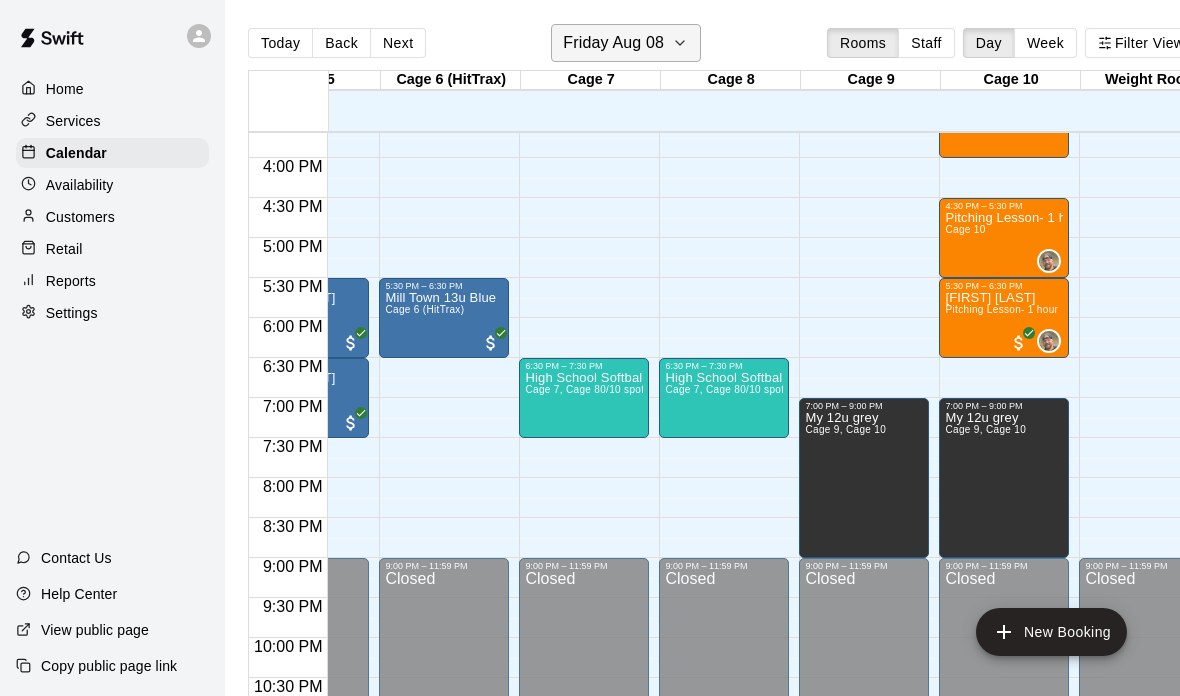 click on "Friday Aug 08" at bounding box center (626, 43) 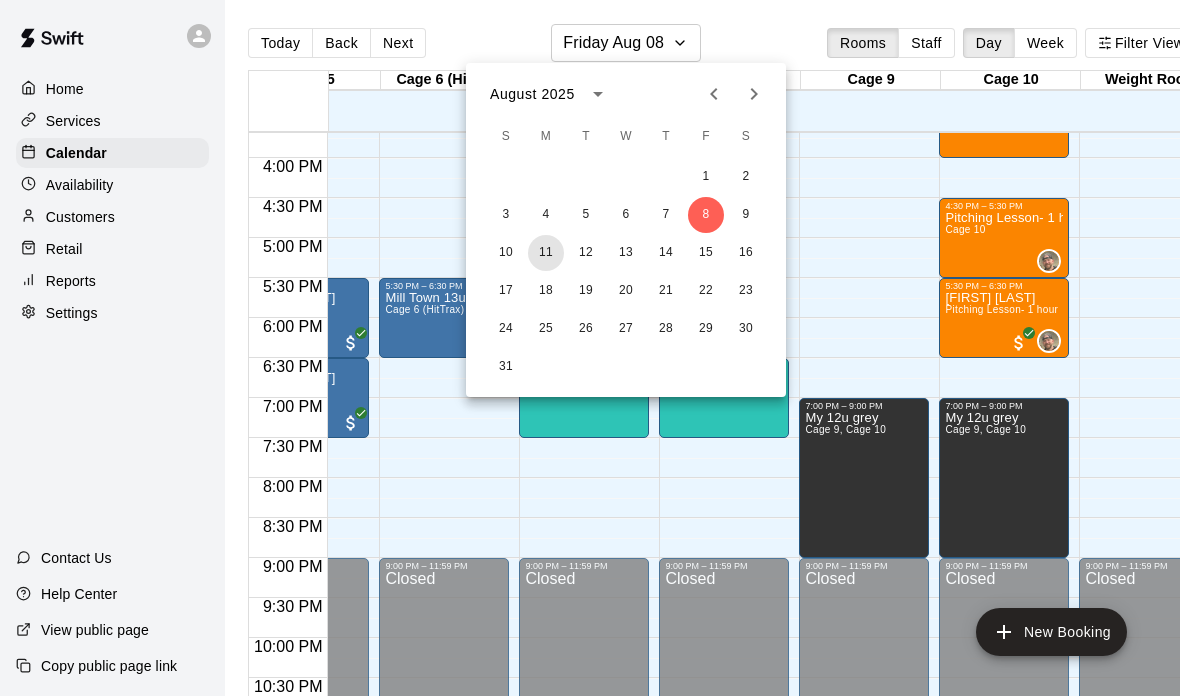 click on "11" at bounding box center (546, 253) 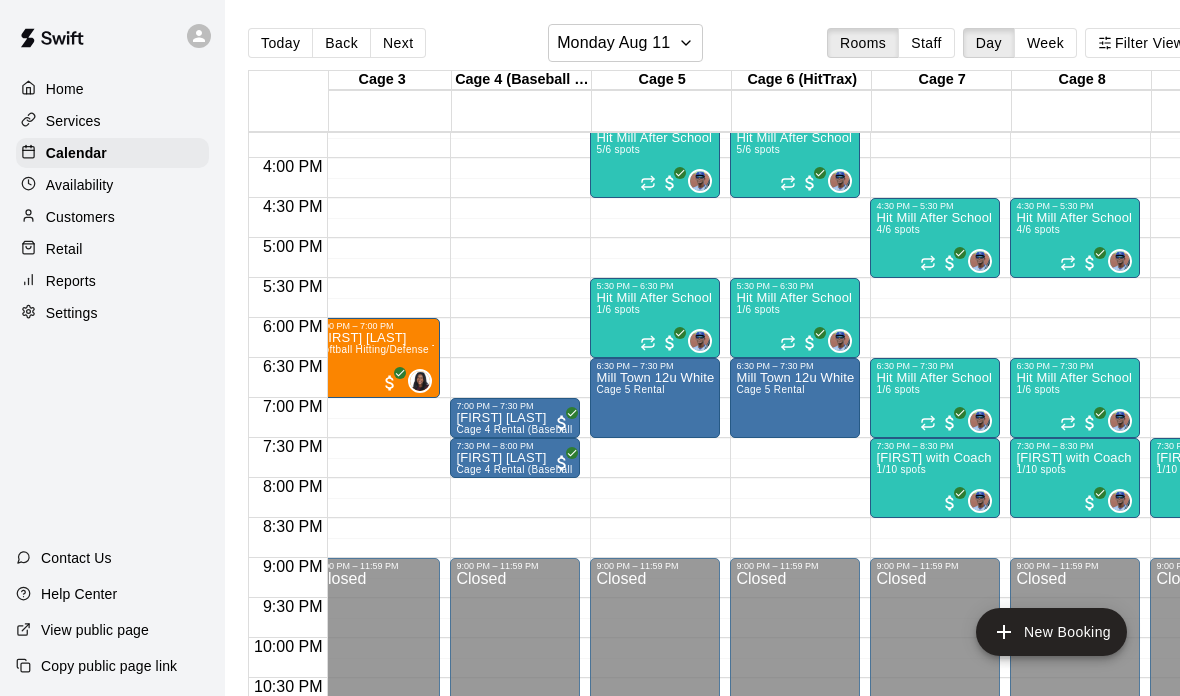 click on "Home" at bounding box center (112, 89) 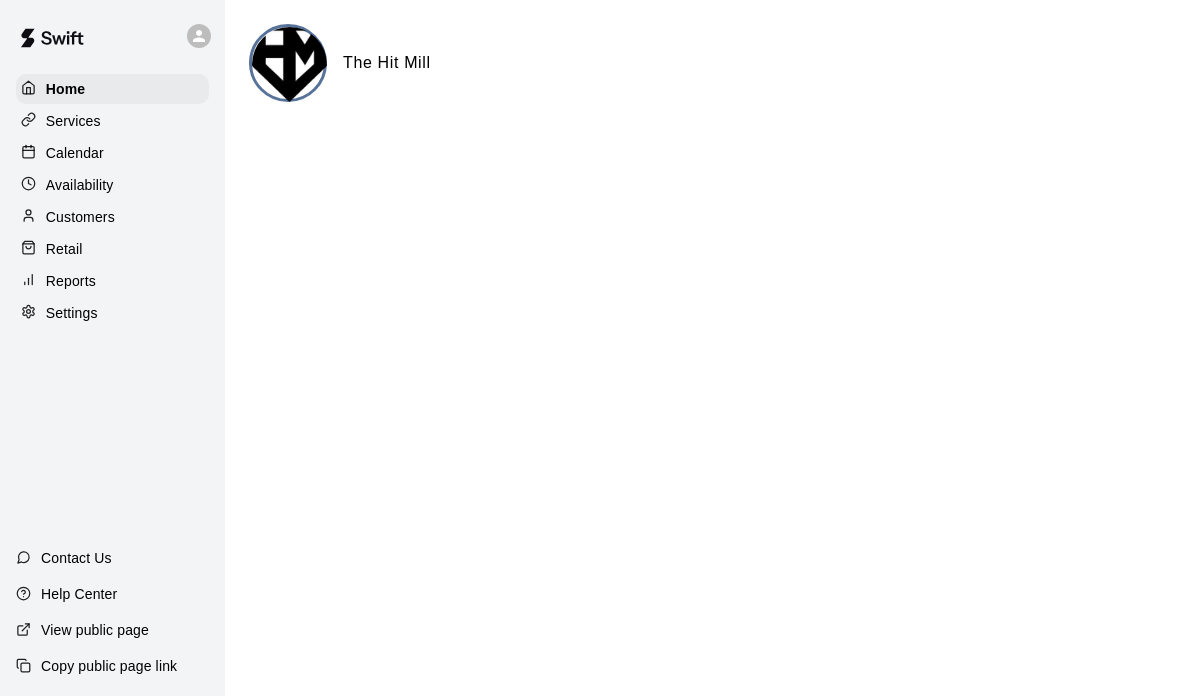 click on "Calendar" at bounding box center [112, 153] 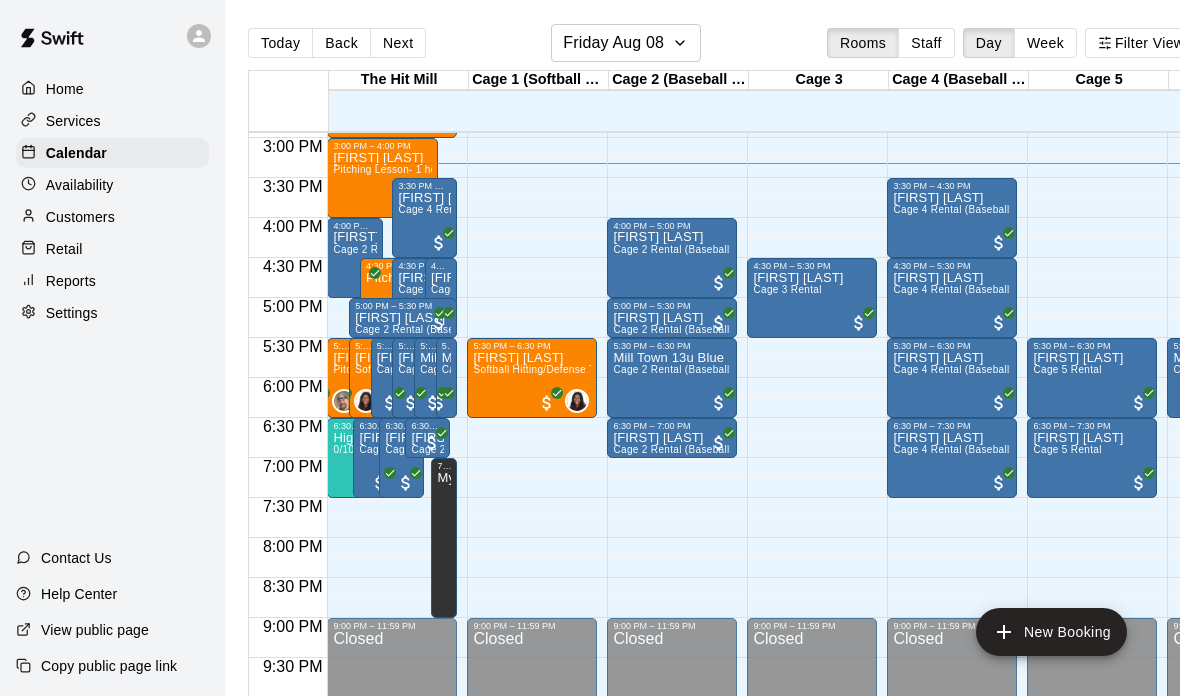 click on "Services" at bounding box center [112, 121] 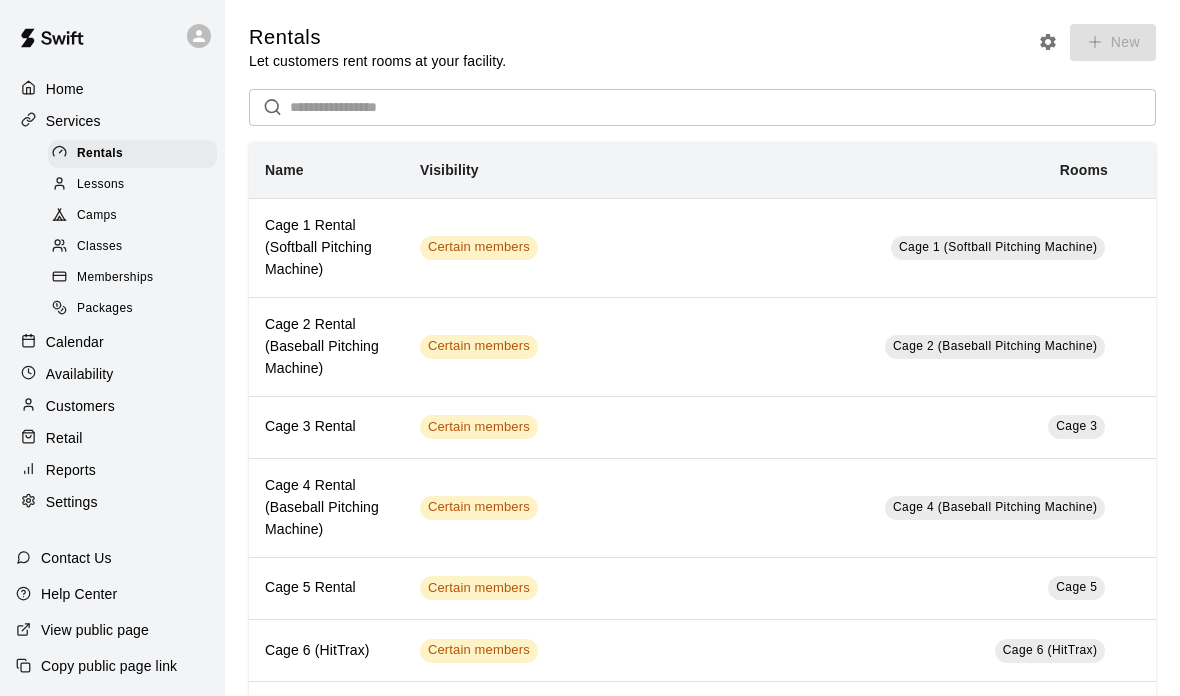 click on "Classes" at bounding box center (132, 247) 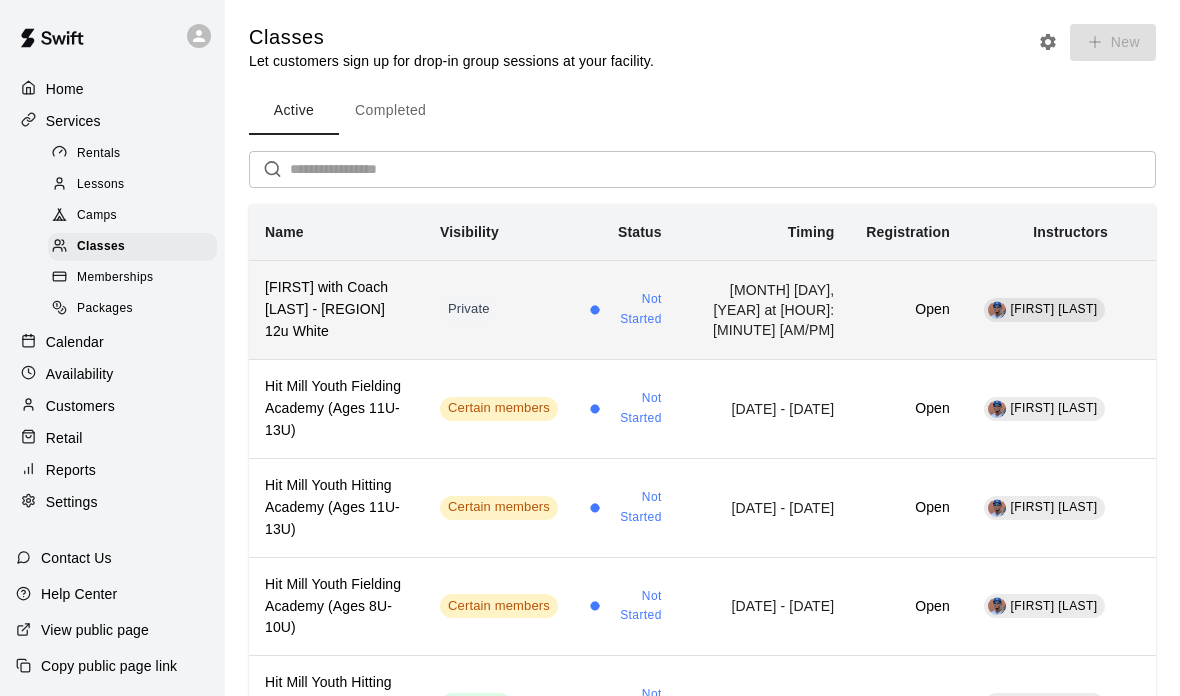click on "Private" at bounding box center (499, 309) 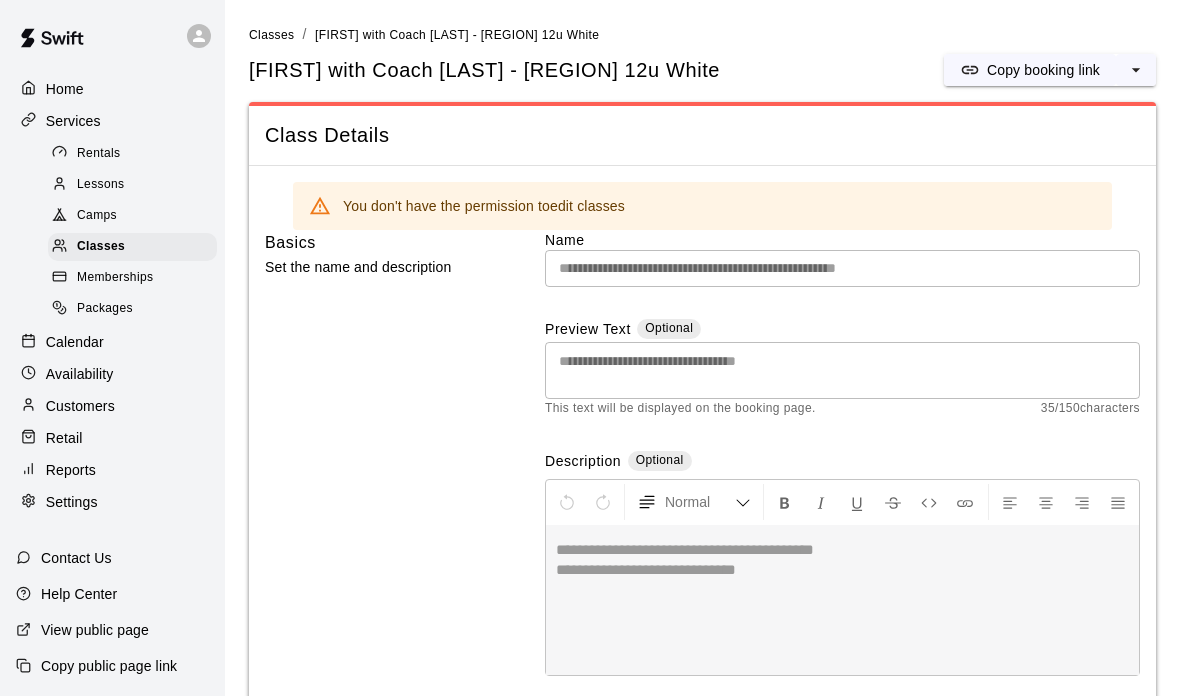 click on "Calendar" at bounding box center (75, 342) 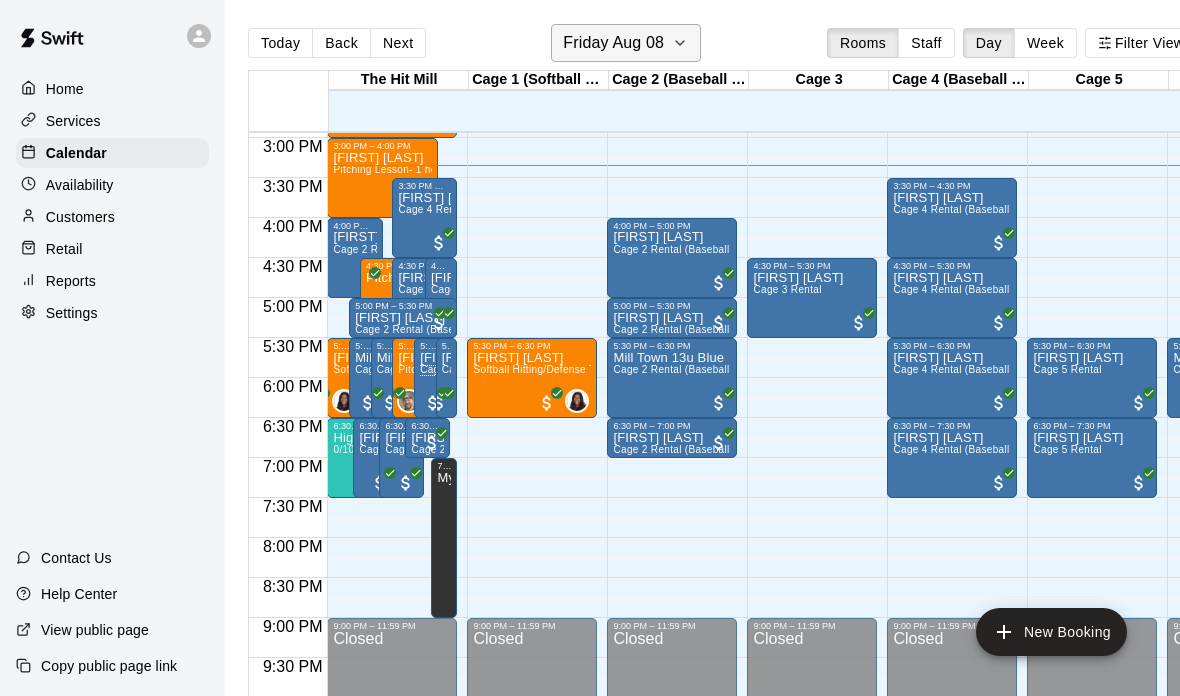 click on "Friday Aug 08" at bounding box center (613, 43) 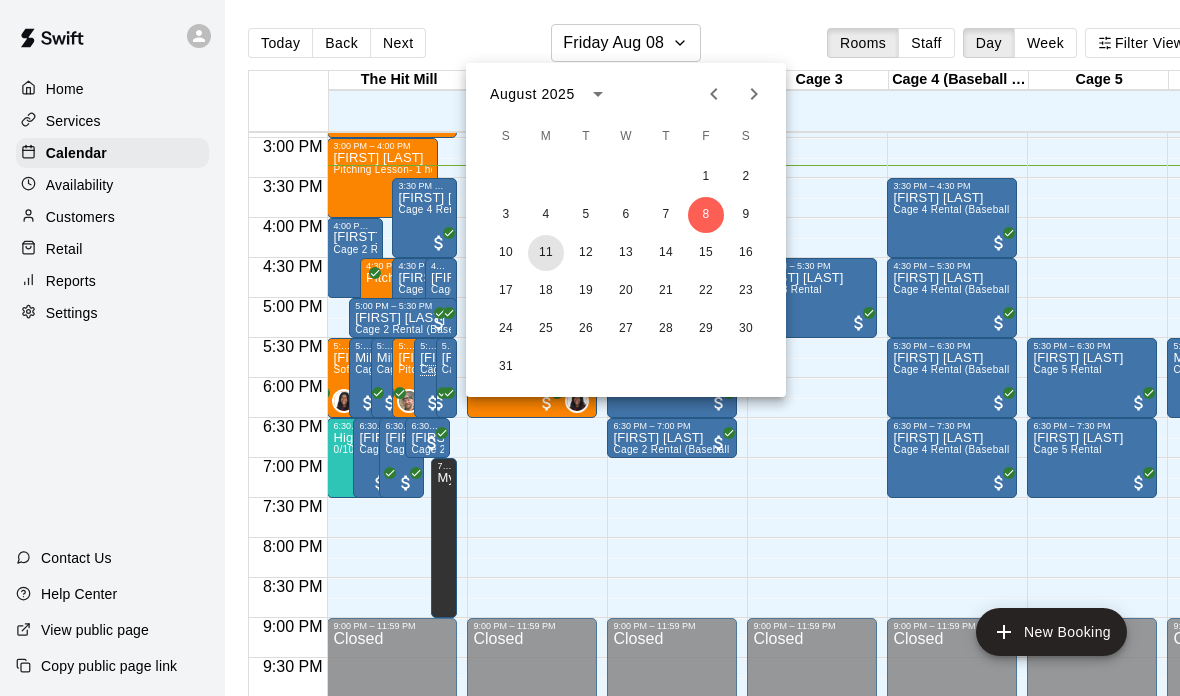 click on "11" at bounding box center [546, 253] 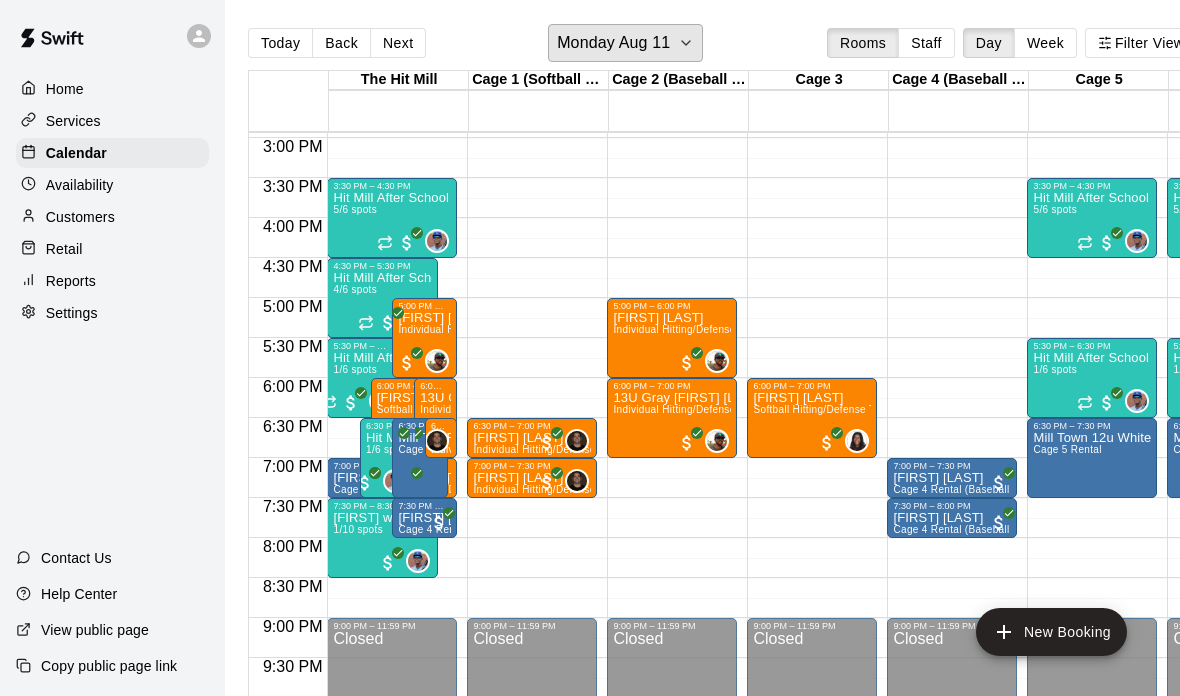 scroll, scrollTop: 1206, scrollLeft: 94, axis: both 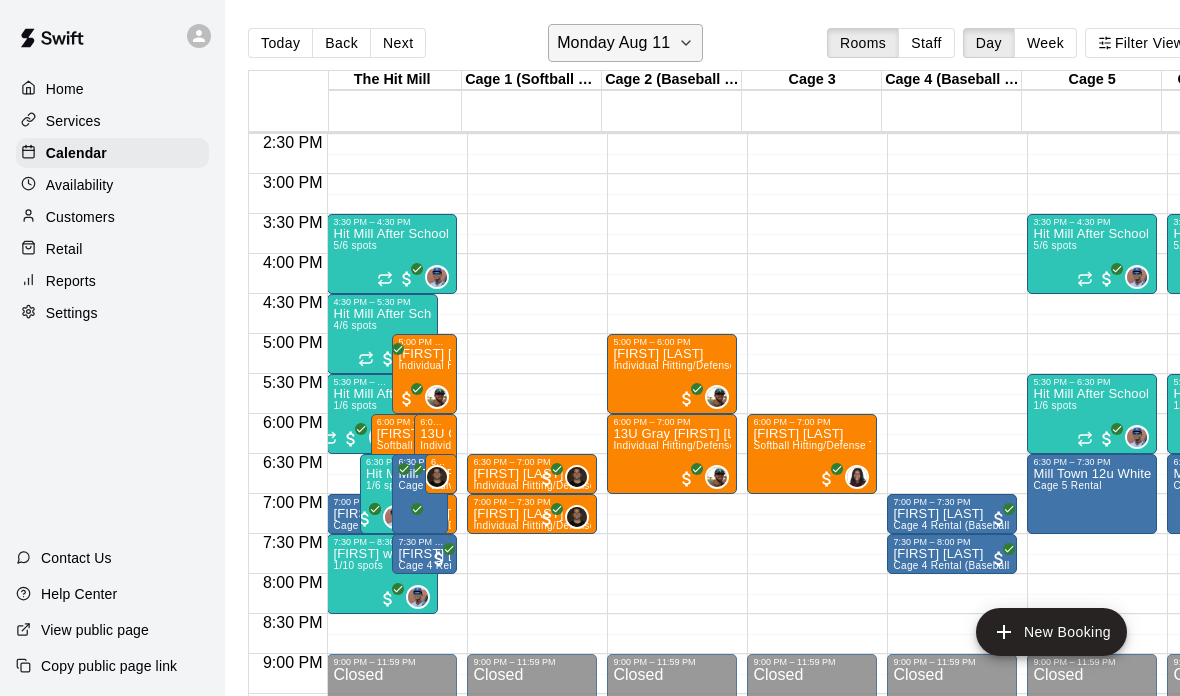 click on "Monday Aug 11" at bounding box center (625, 43) 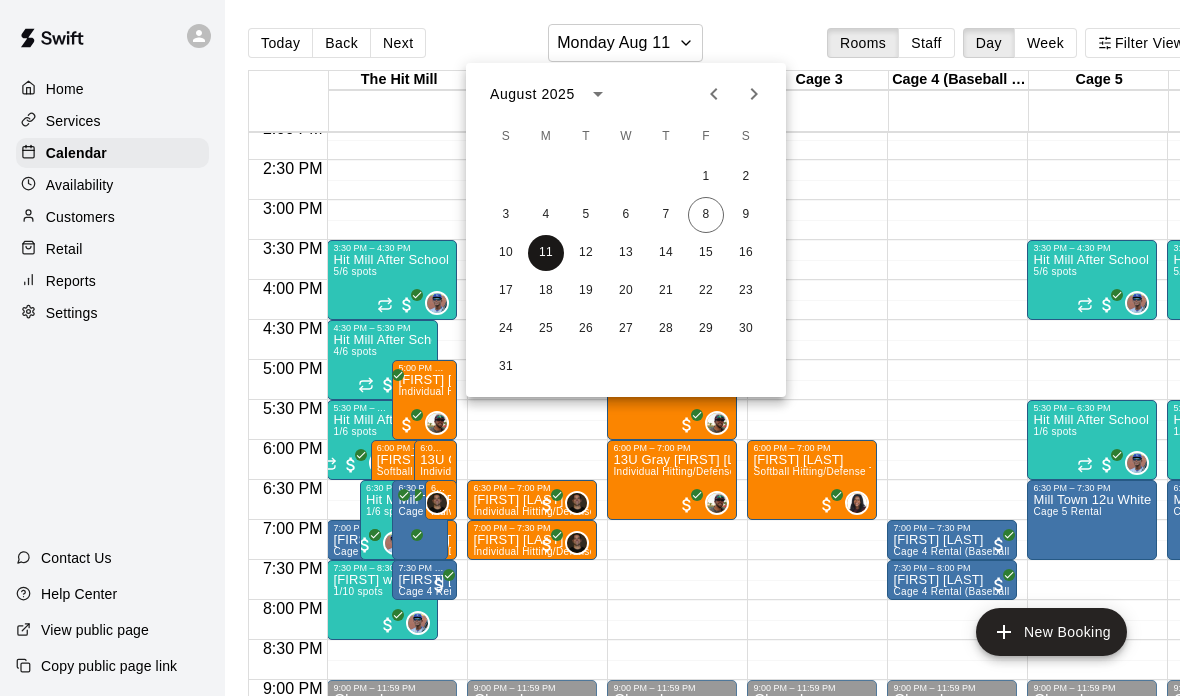 click on "11" at bounding box center [546, 253] 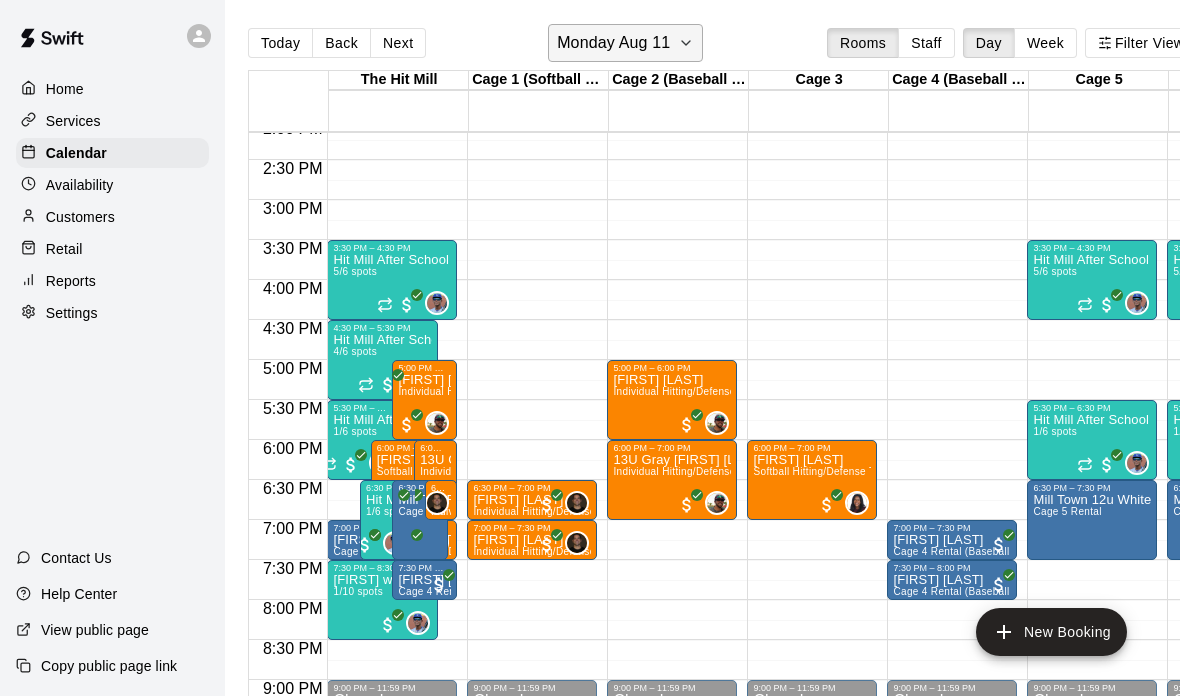 click on "Monday Aug 11" at bounding box center [613, 43] 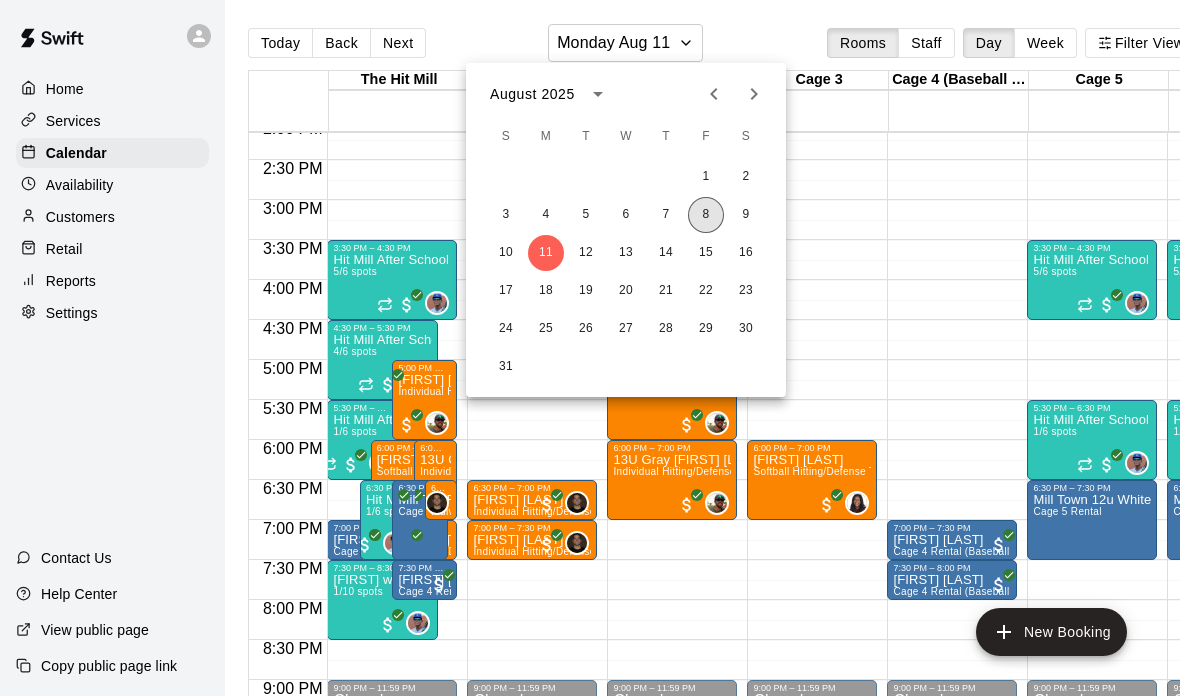 click on "8" at bounding box center [706, 215] 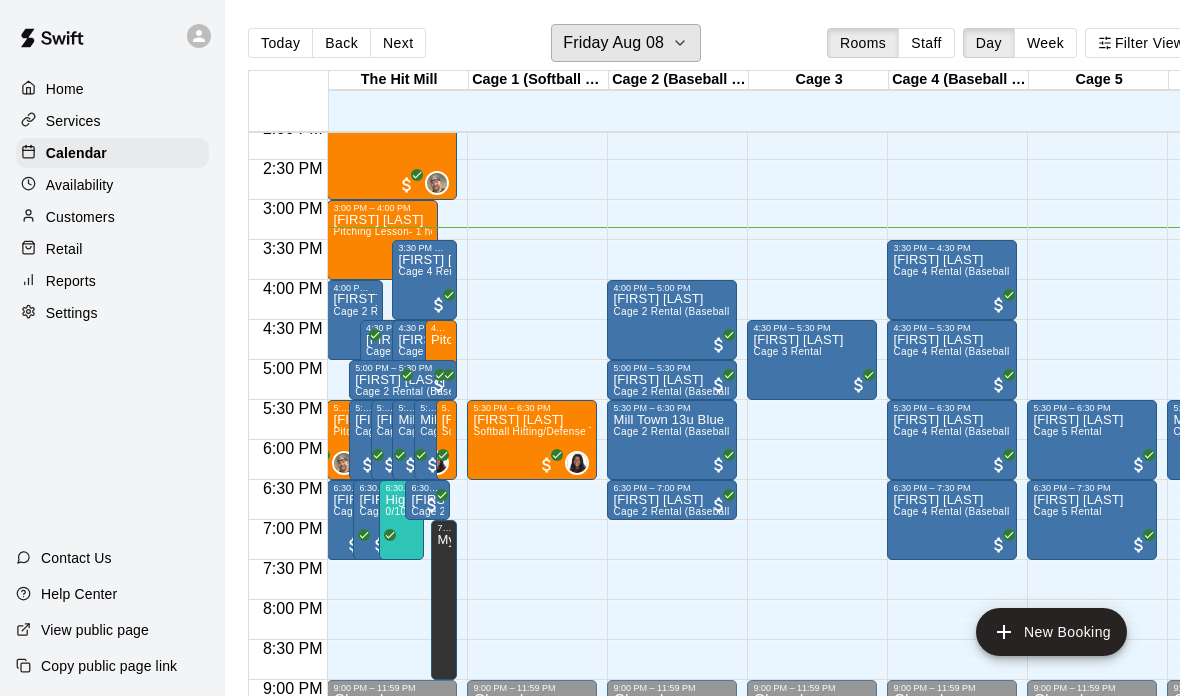 scroll, scrollTop: 1174, scrollLeft: 65, axis: both 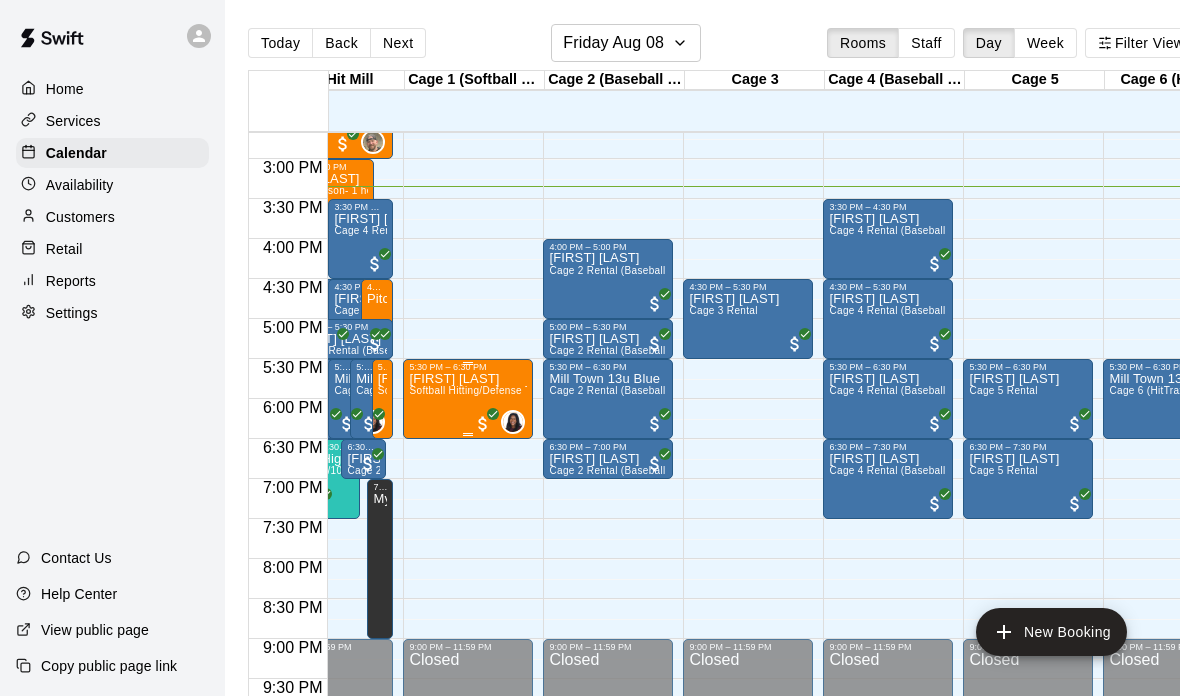 click on "5:30 PM – 6:30 PM" at bounding box center (468, 367) 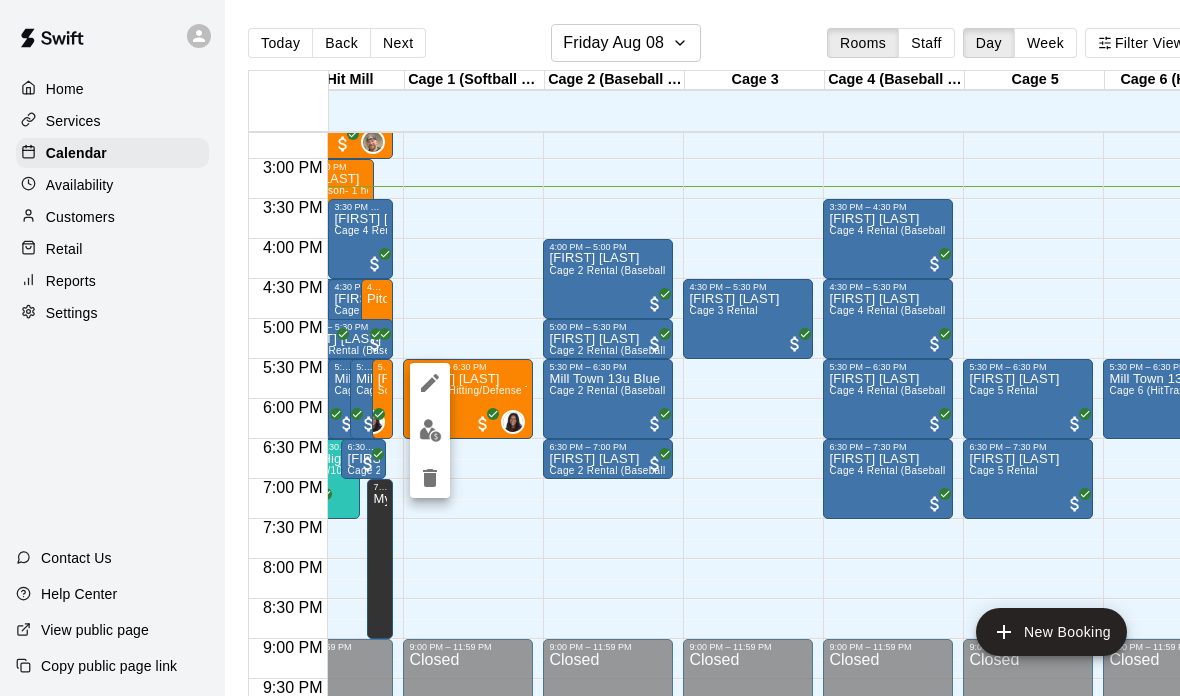 click at bounding box center [590, 348] 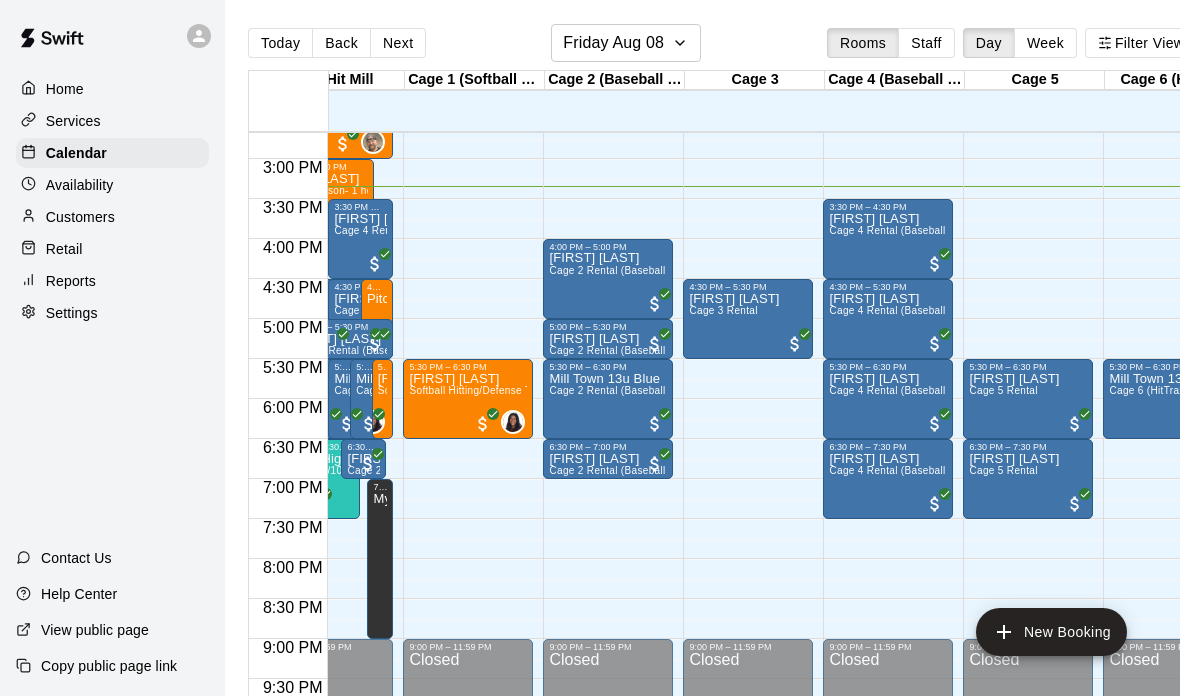 click on "12:00 AM – 9:00 AM Closed 5:30 PM – 6:30 PM [FIRST] [LAST] Softball Hitting/Defense Training: 1 hour 0 9:00 PM – 11:59 PM Closed" at bounding box center [468, -81] 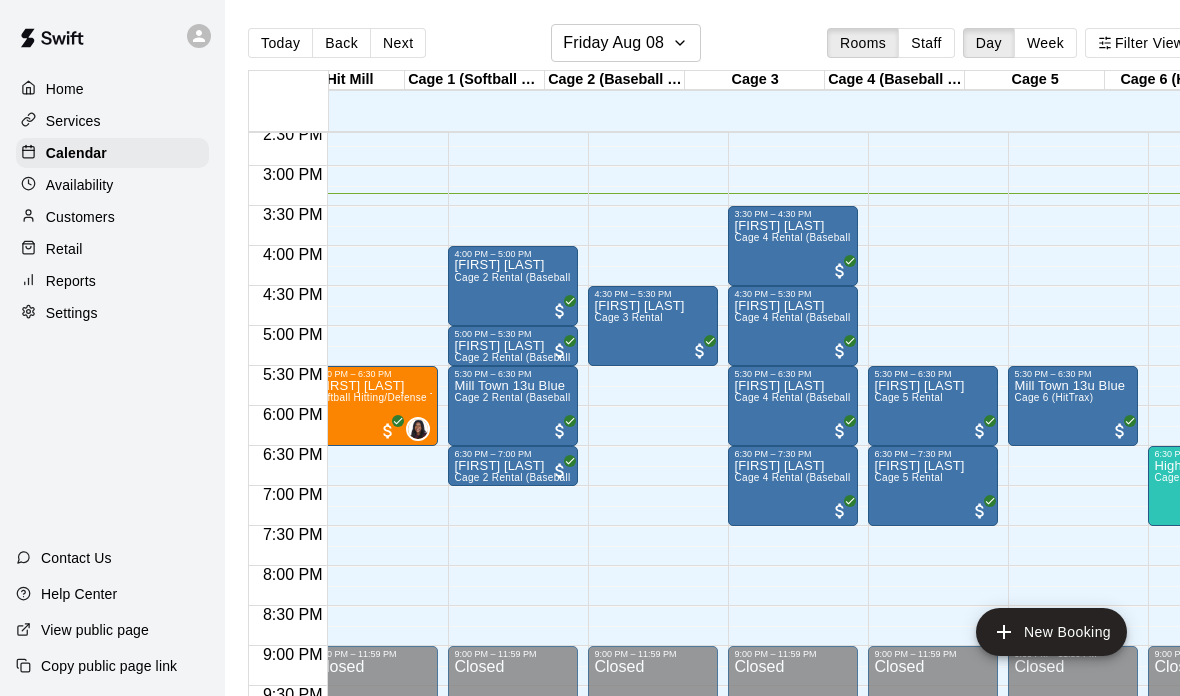 scroll, scrollTop: 0, scrollLeft: 202, axis: horizontal 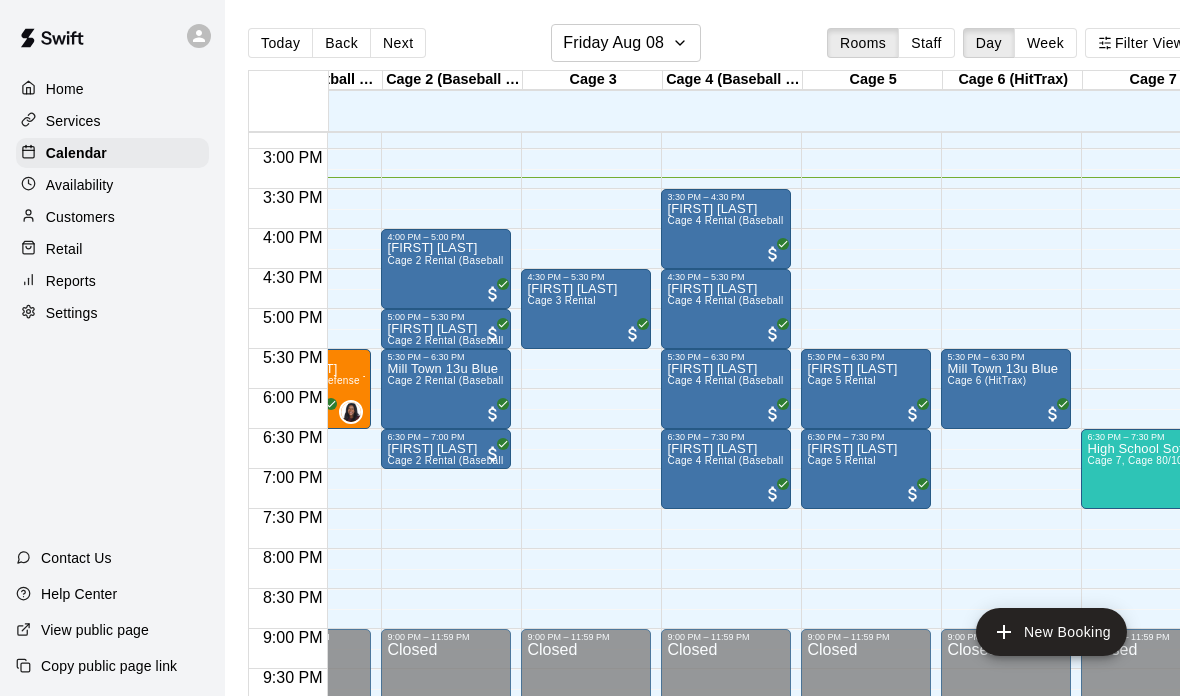 click on "Customers" at bounding box center [80, 217] 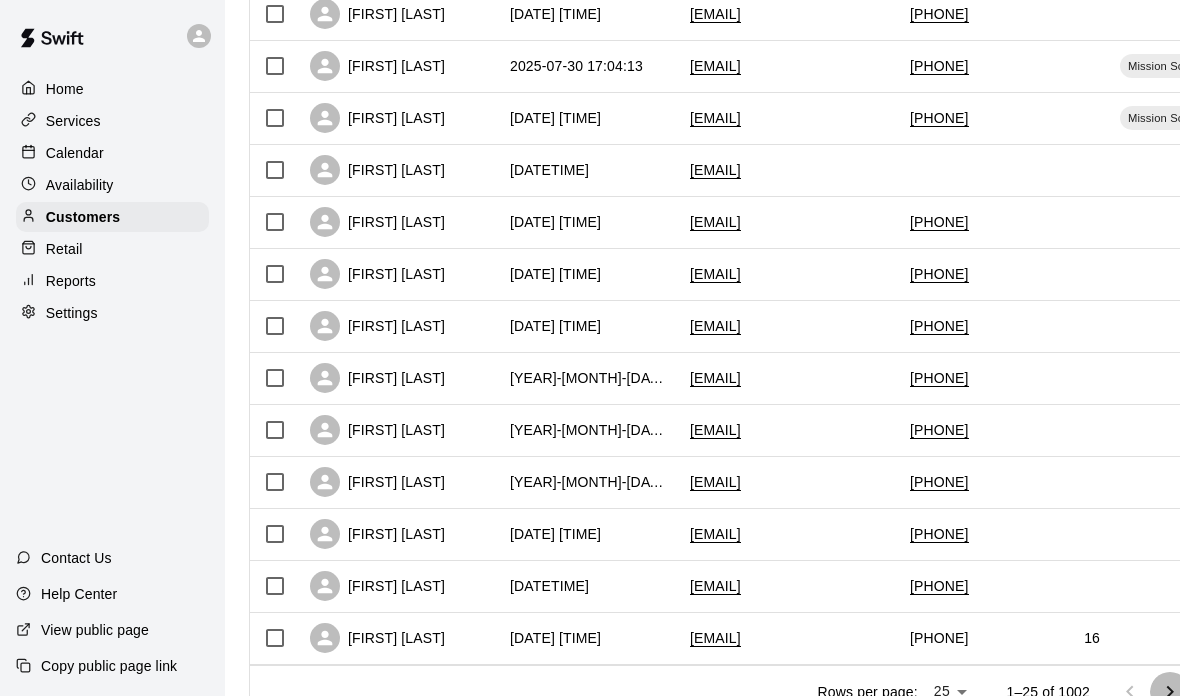 click 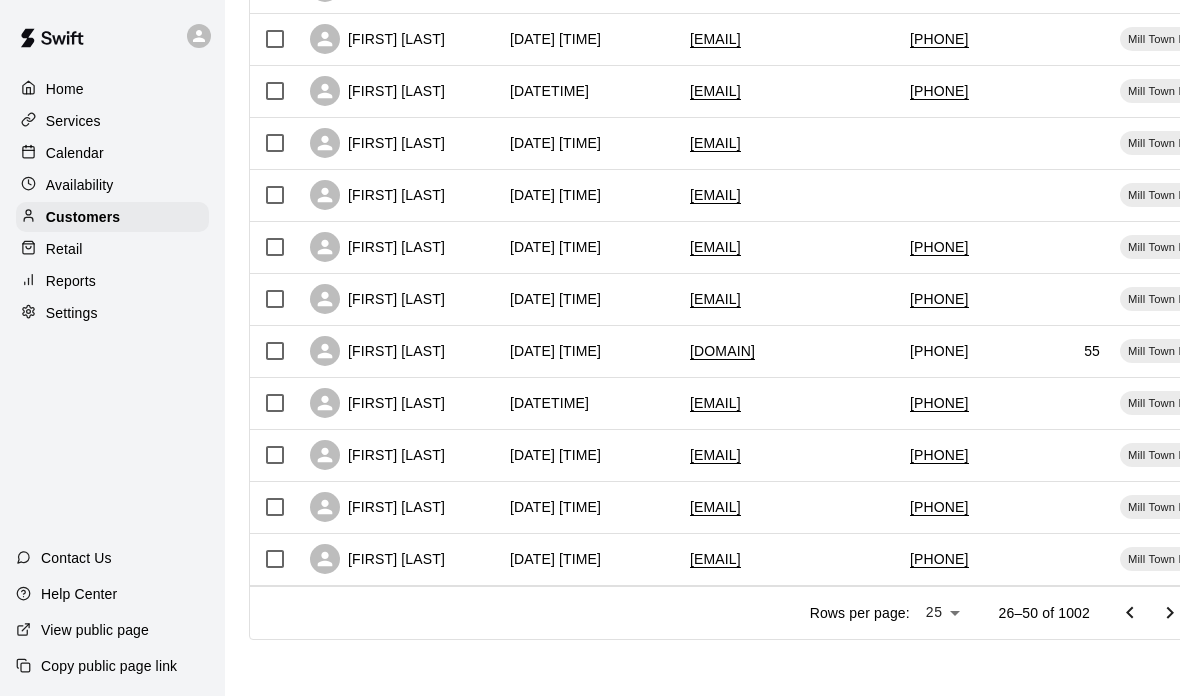 click on "Calendar" at bounding box center (75, 153) 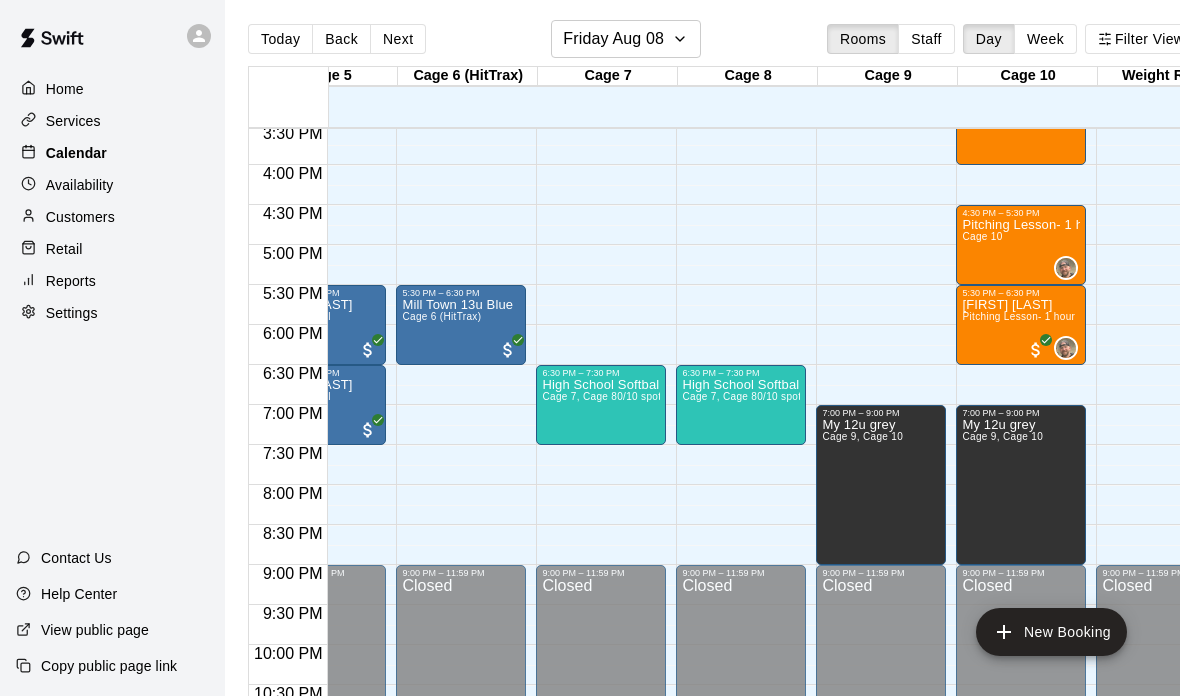 scroll, scrollTop: 3, scrollLeft: 0, axis: vertical 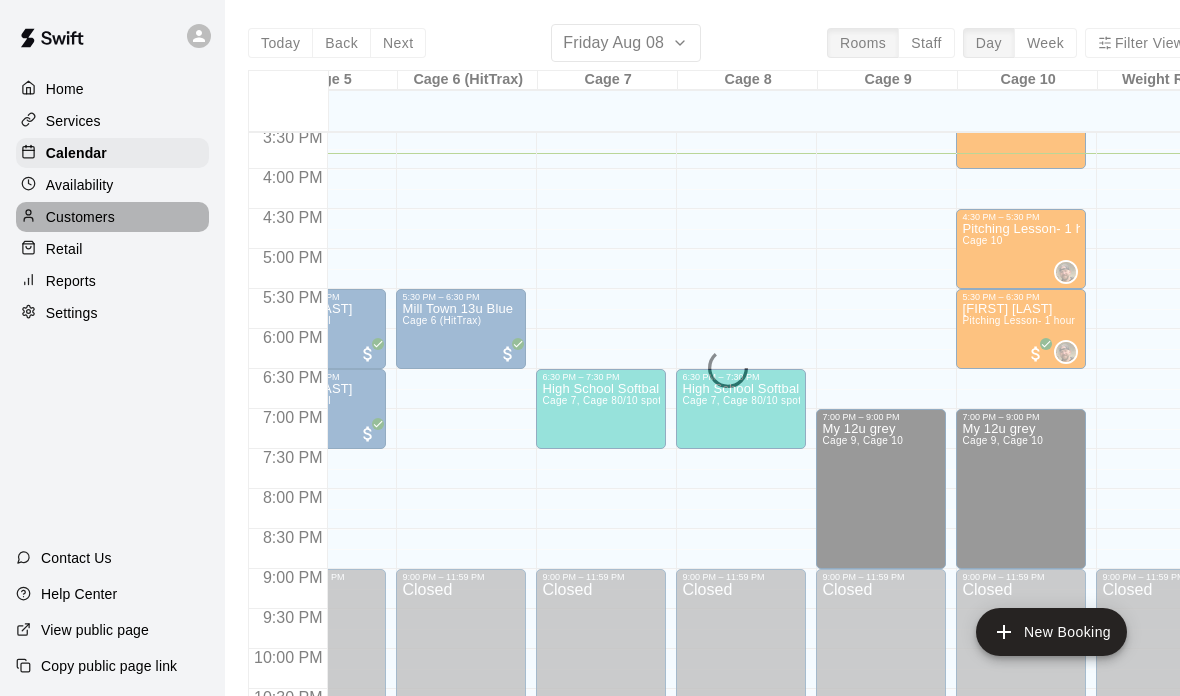 click on "Customers" at bounding box center [80, 217] 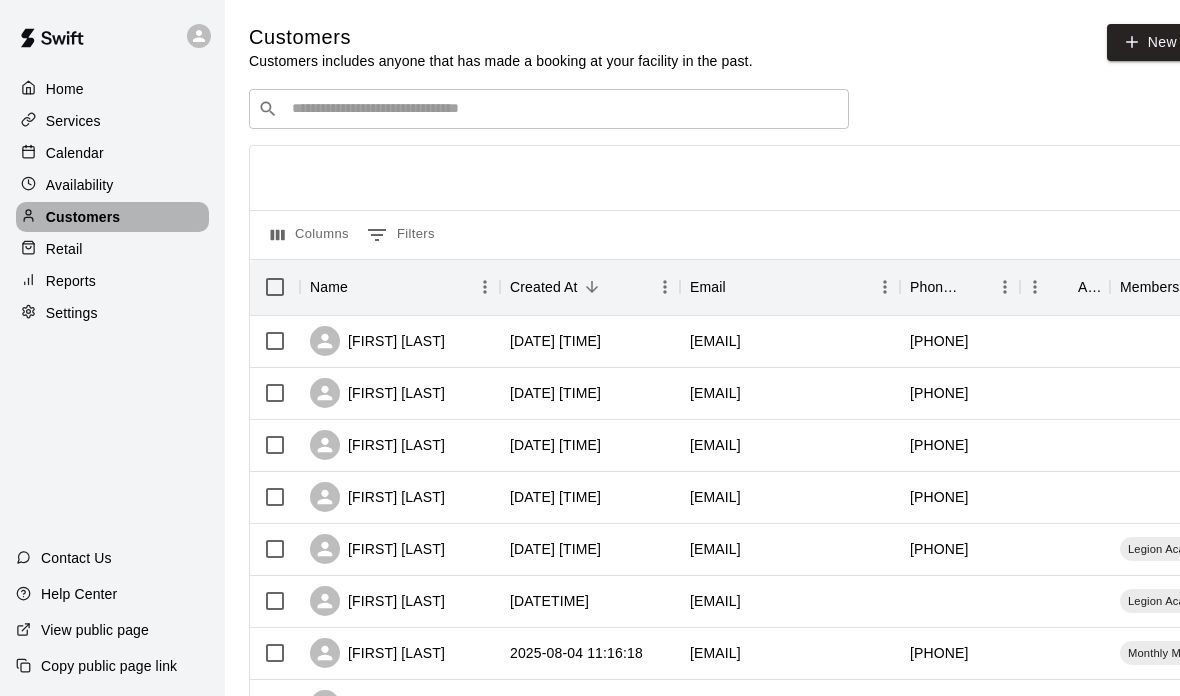 click on "Customers" at bounding box center [83, 217] 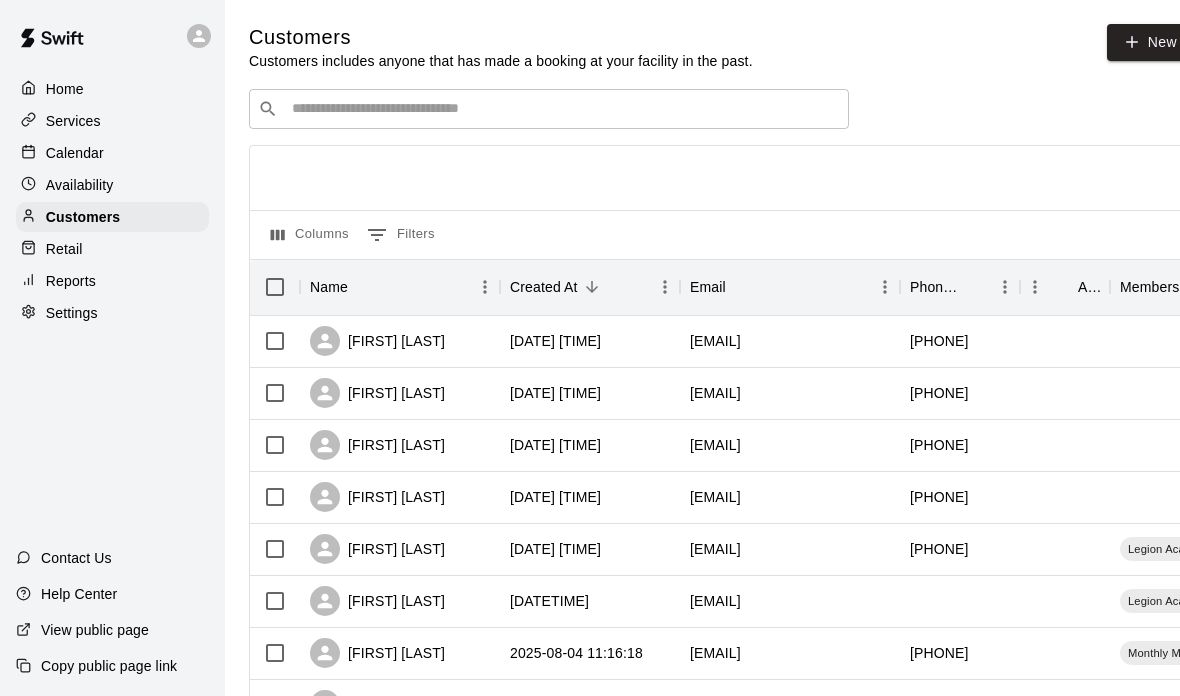 click at bounding box center [563, 109] 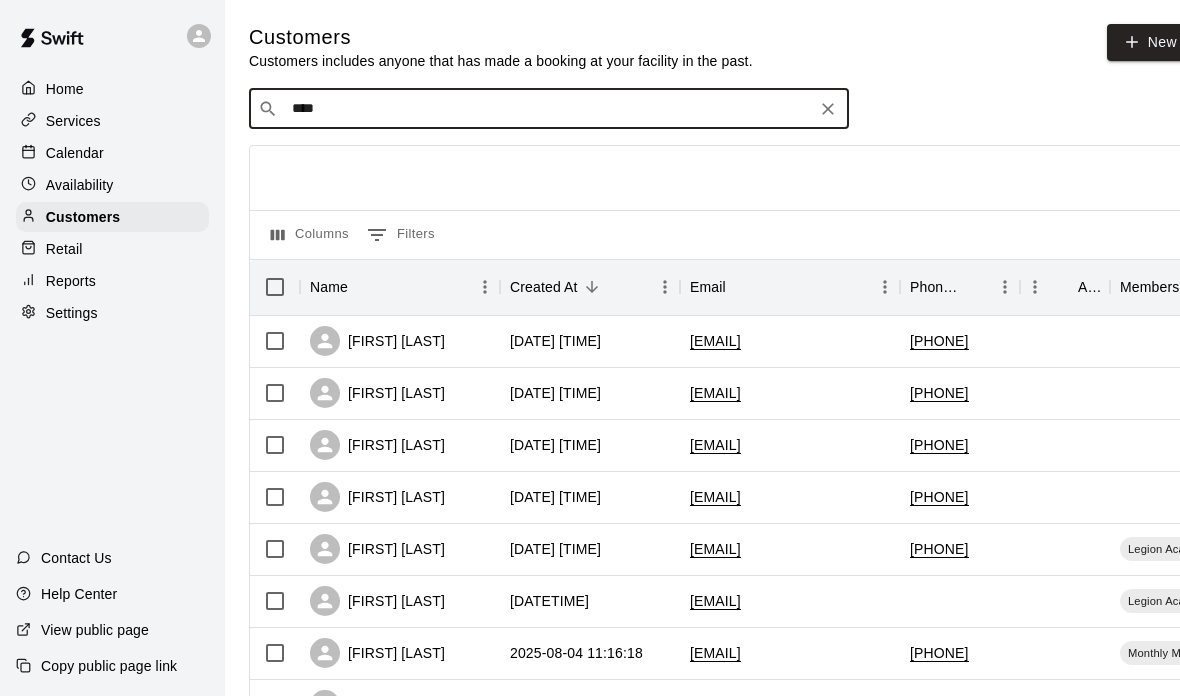 type on "*****" 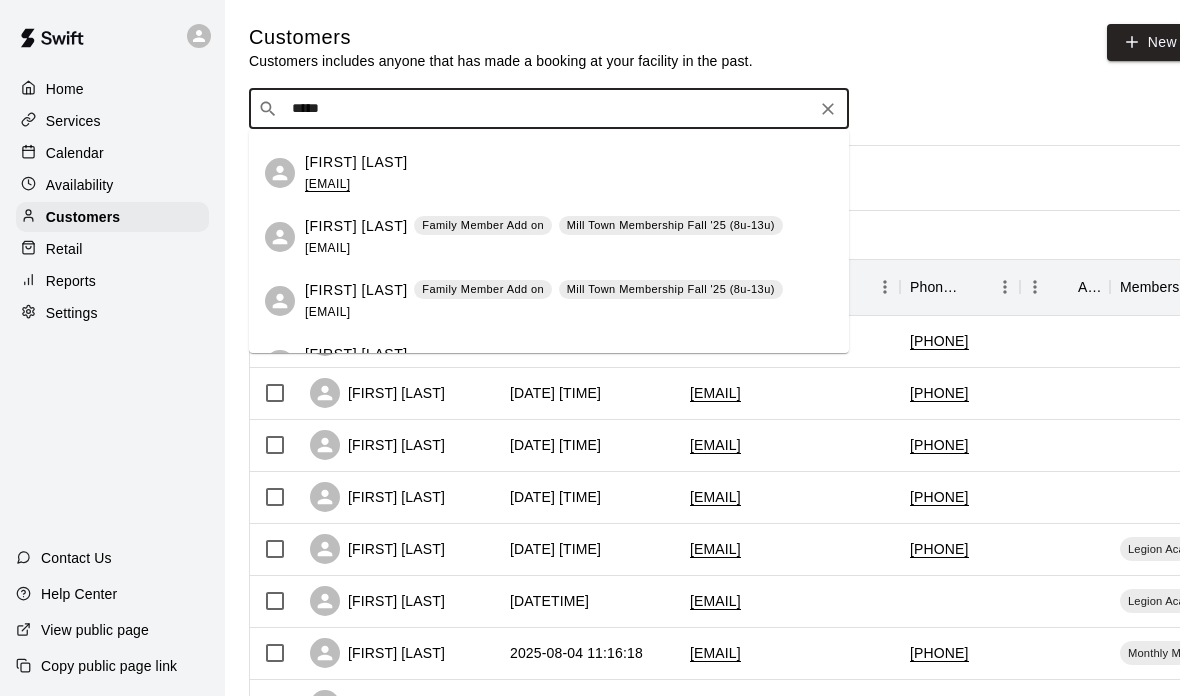 scroll, scrollTop: 576, scrollLeft: 0, axis: vertical 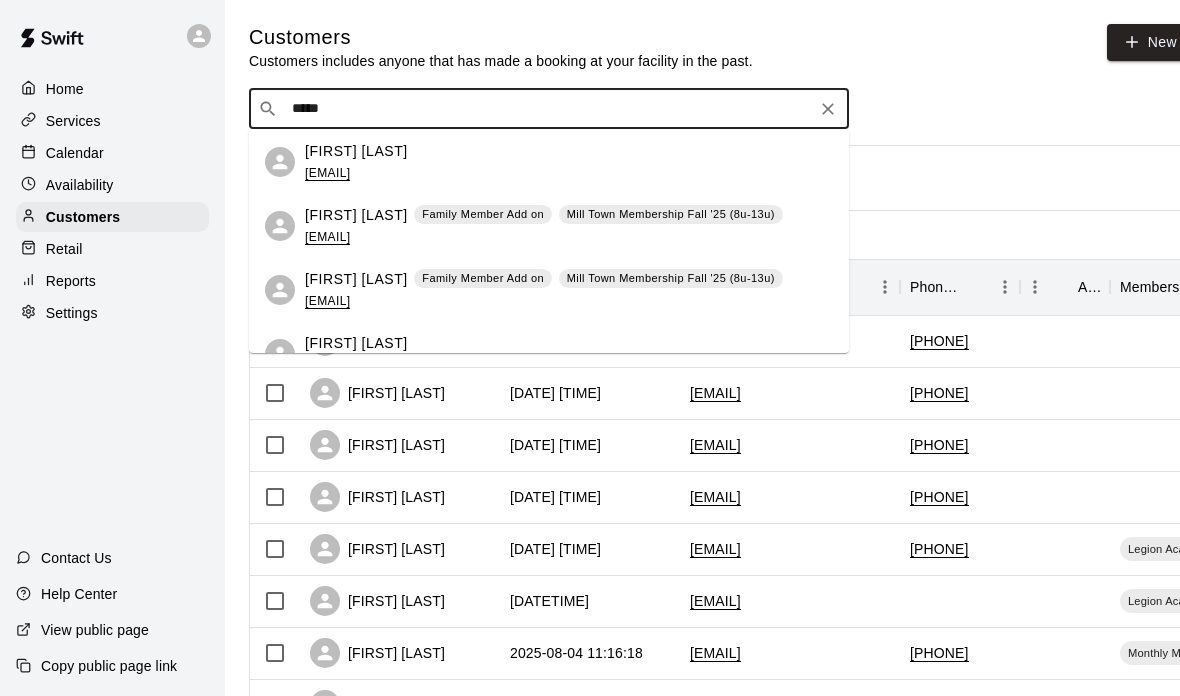 click at bounding box center (828, 109) 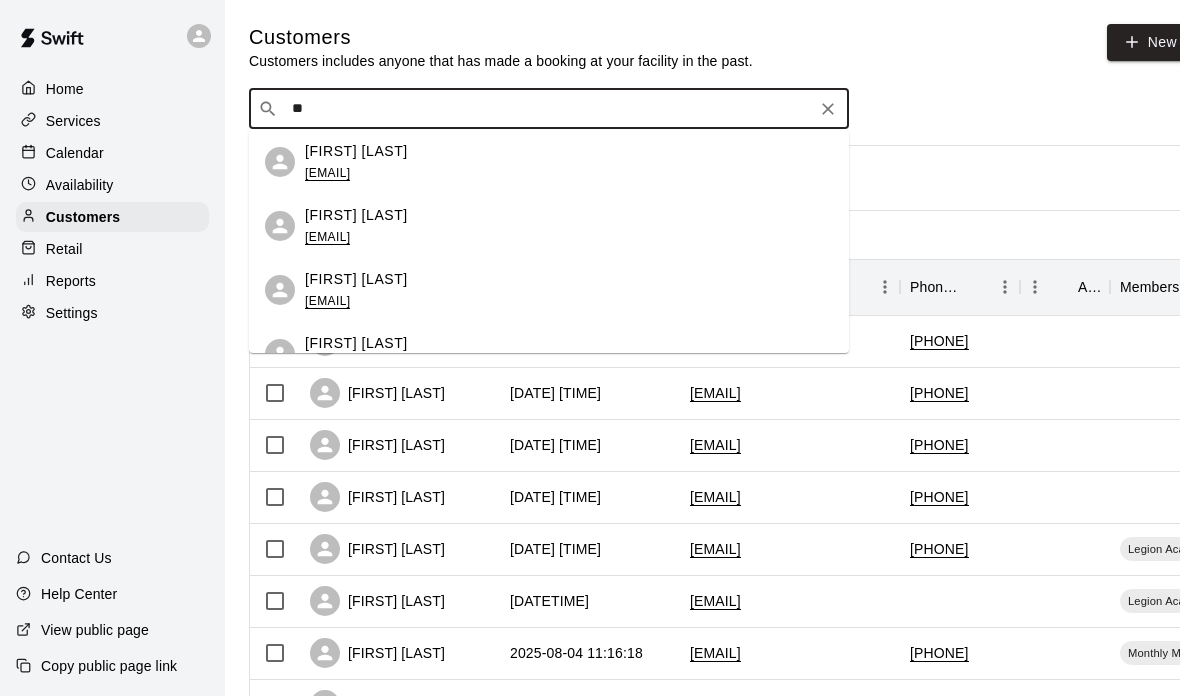 type on "*" 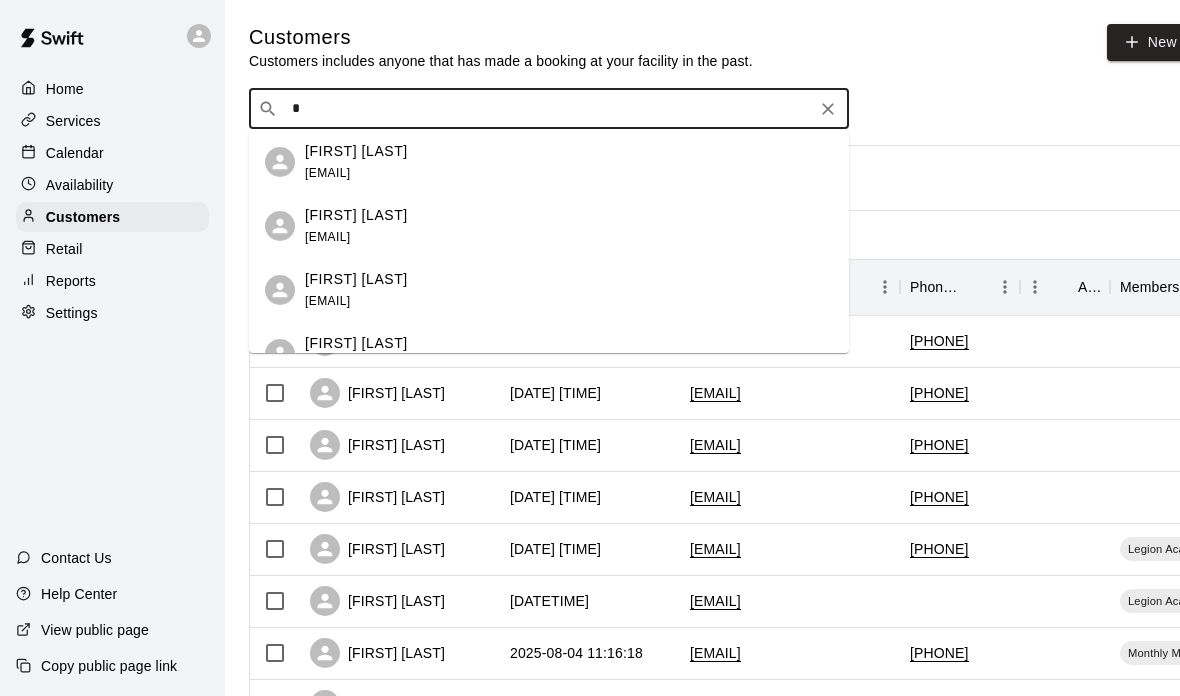 type 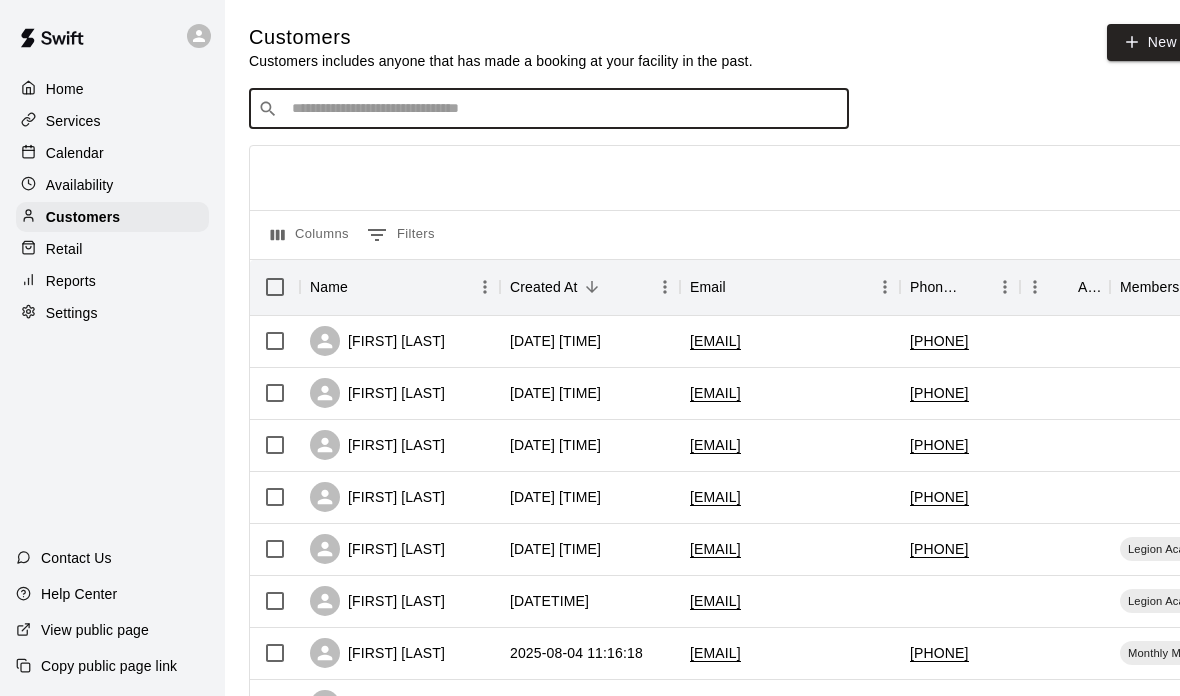 click on "Availability" at bounding box center [80, 185] 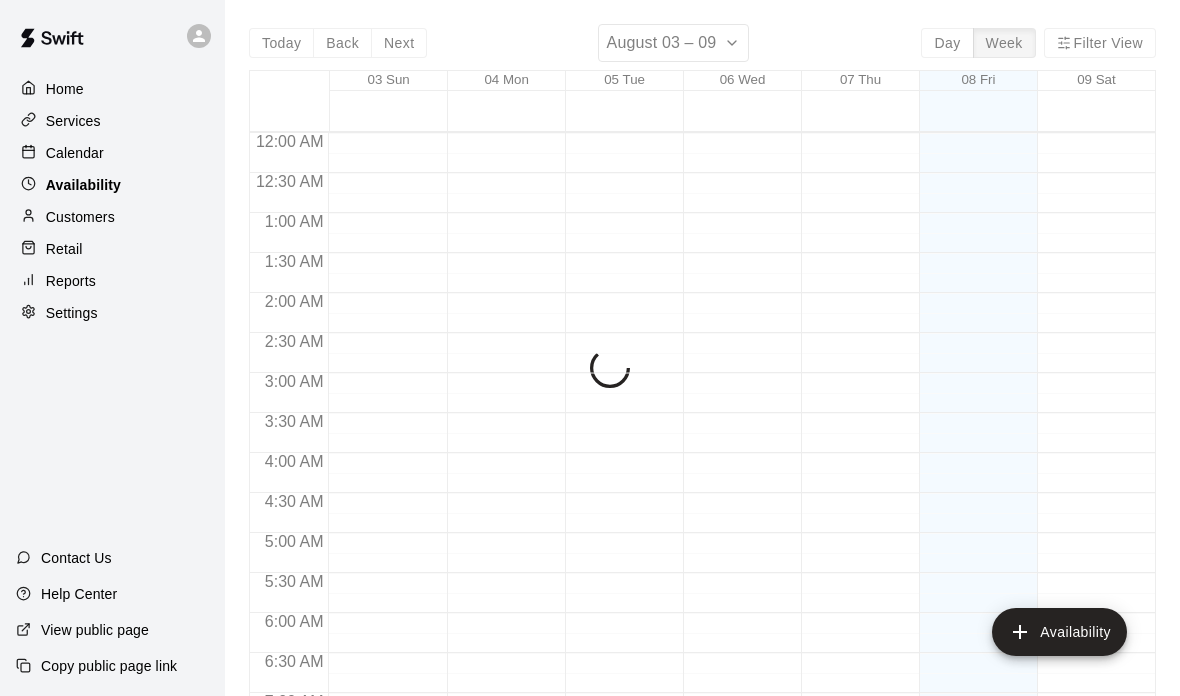 scroll, scrollTop: 1255, scrollLeft: 0, axis: vertical 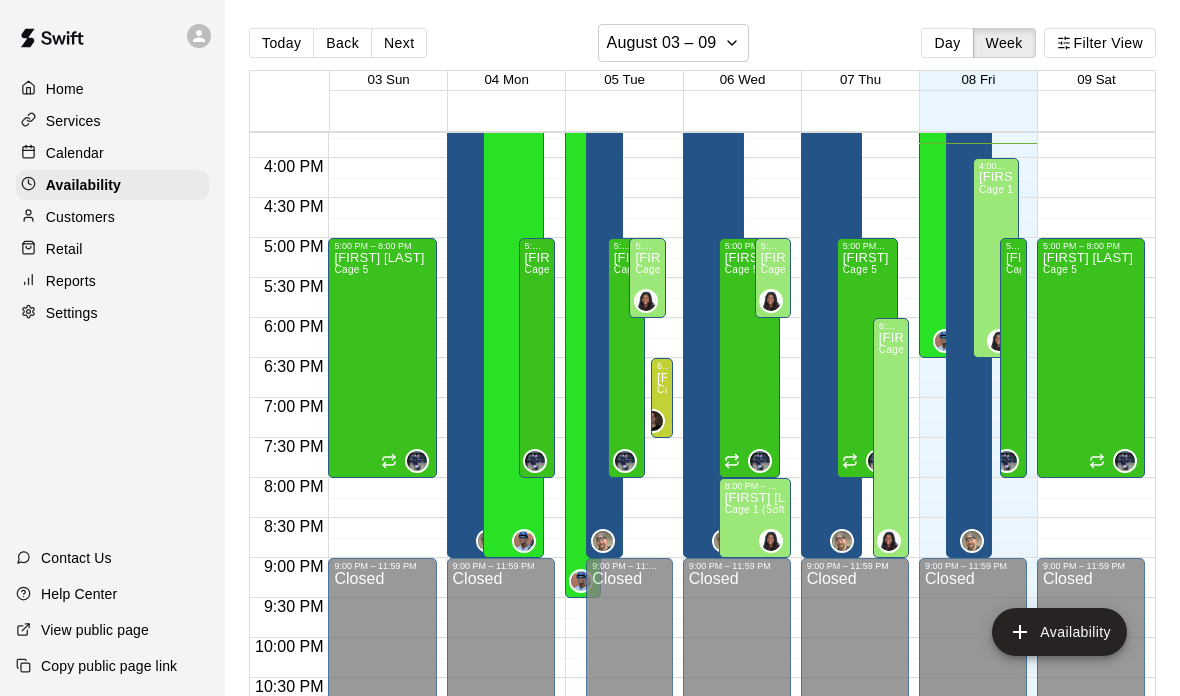 click on "Customers" at bounding box center [80, 217] 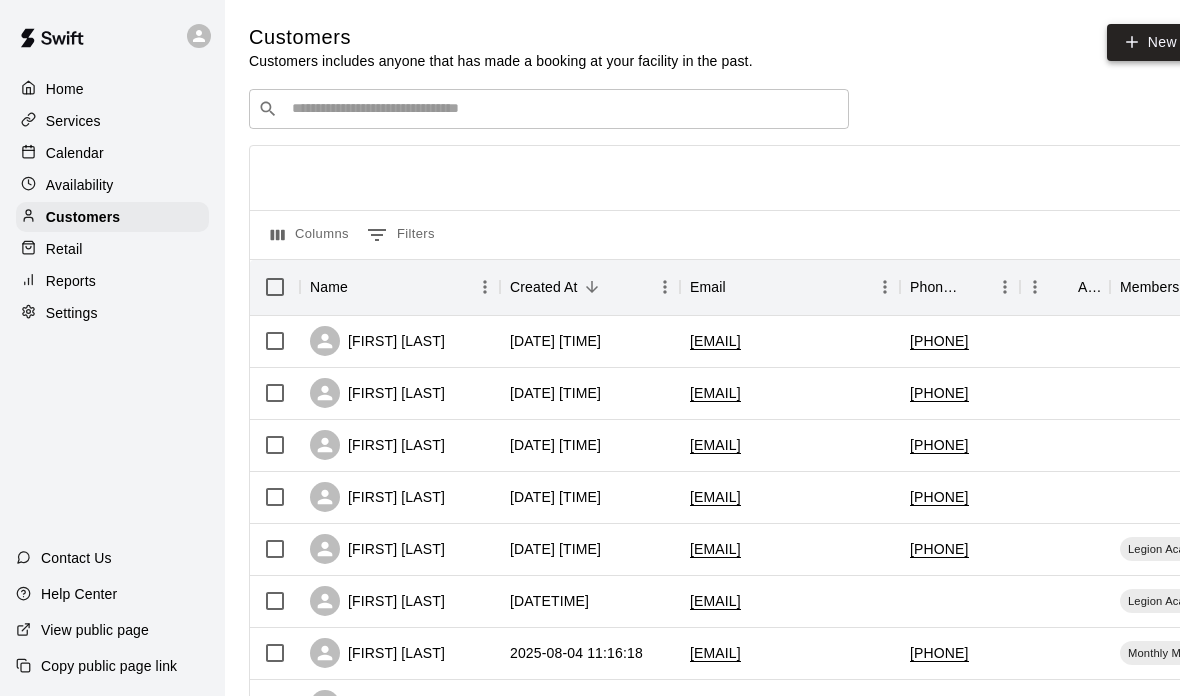 click on "New" at bounding box center [1150, 42] 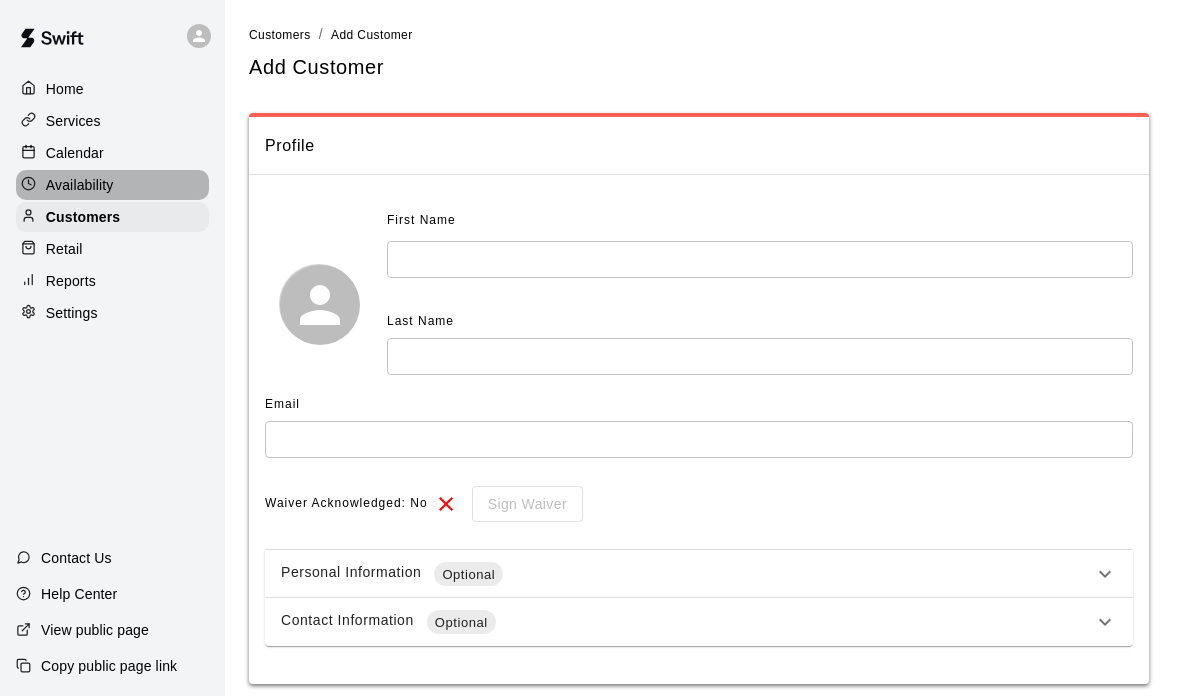 click on "Availability" at bounding box center (80, 185) 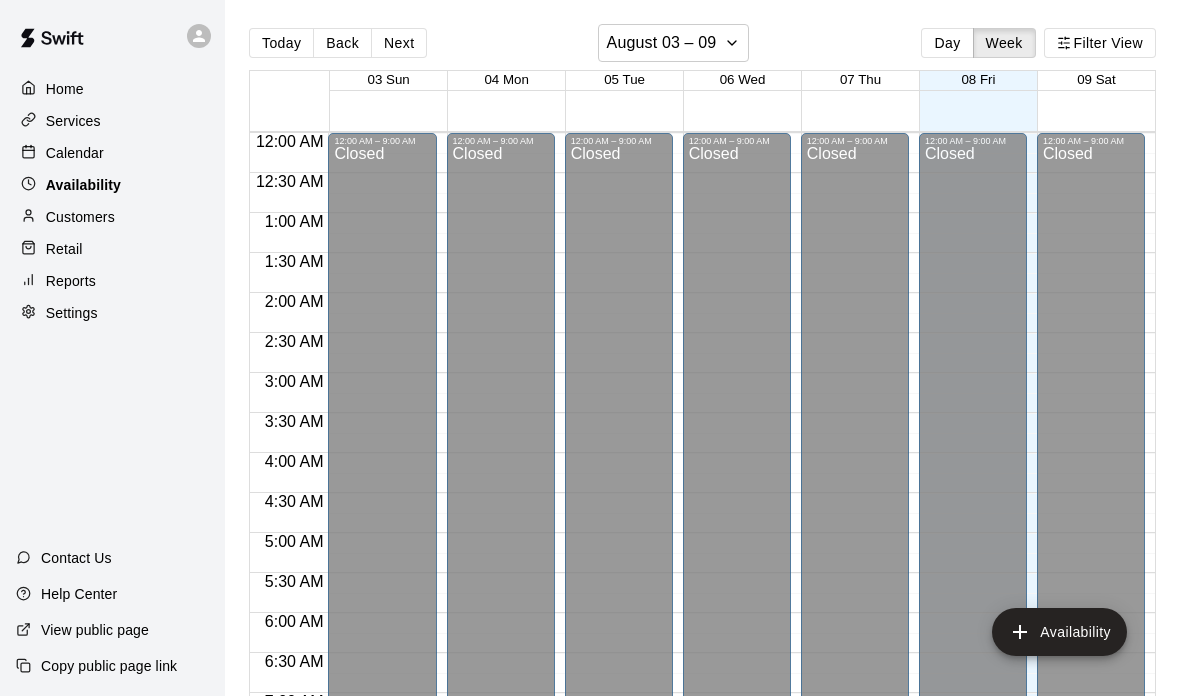 click on "Availability" at bounding box center [83, 185] 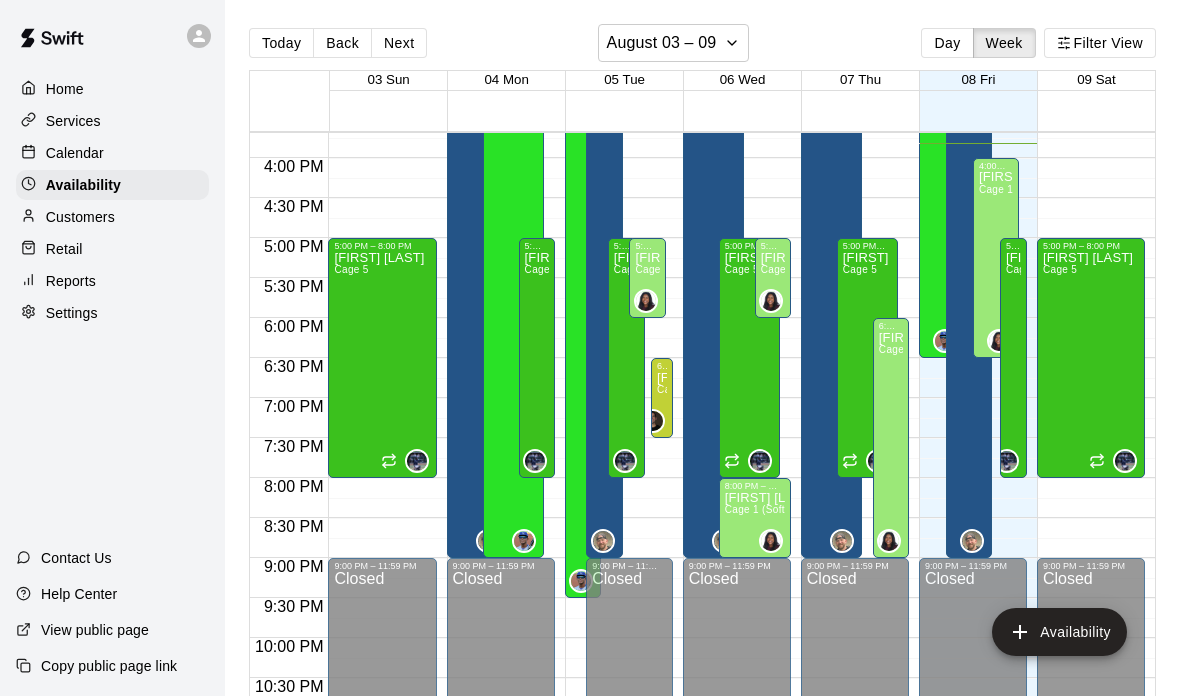 click on "Customers" at bounding box center (80, 217) 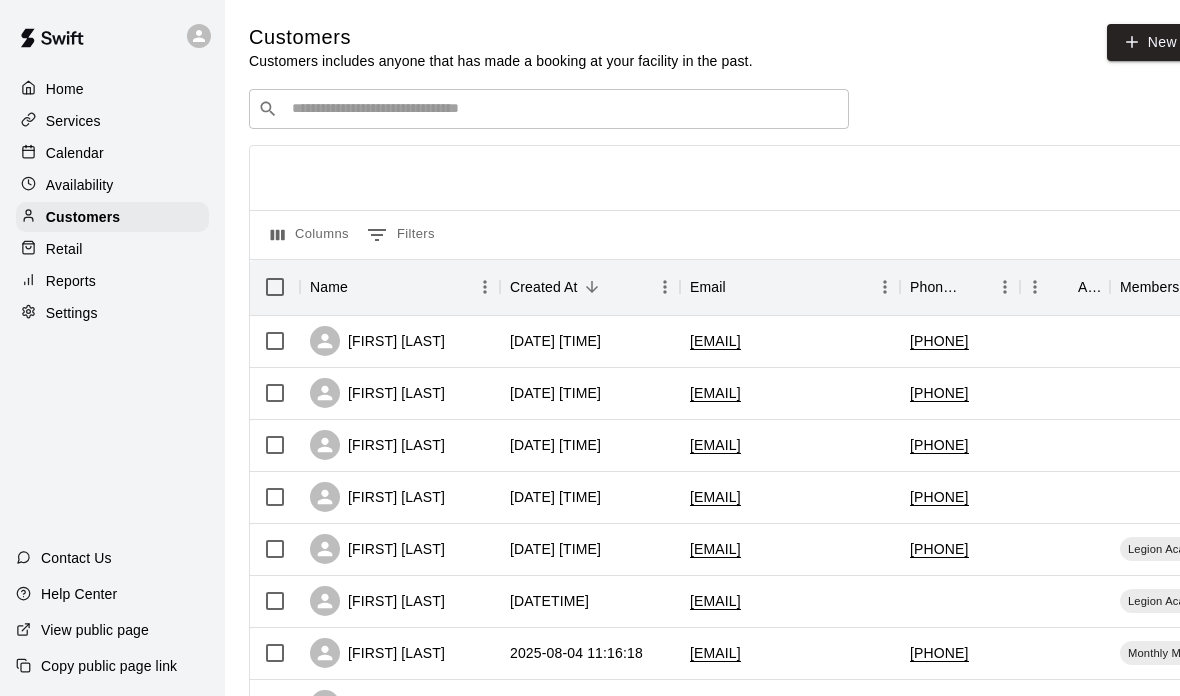 click at bounding box center [563, 109] 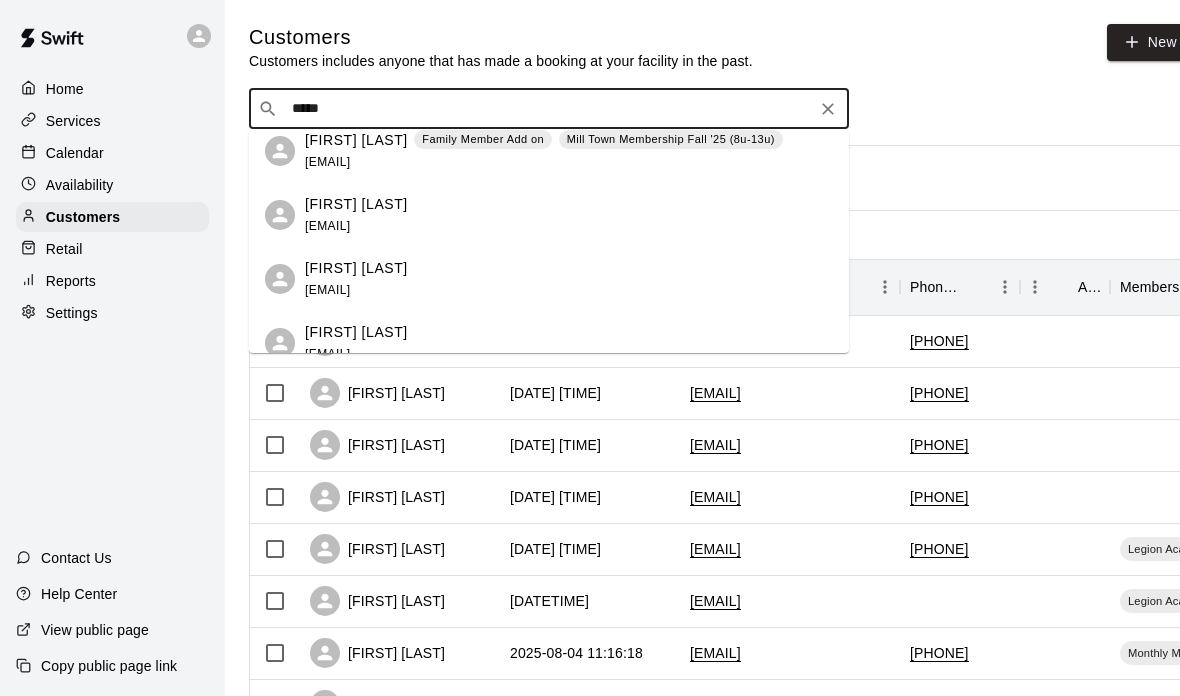 scroll, scrollTop: 712, scrollLeft: 0, axis: vertical 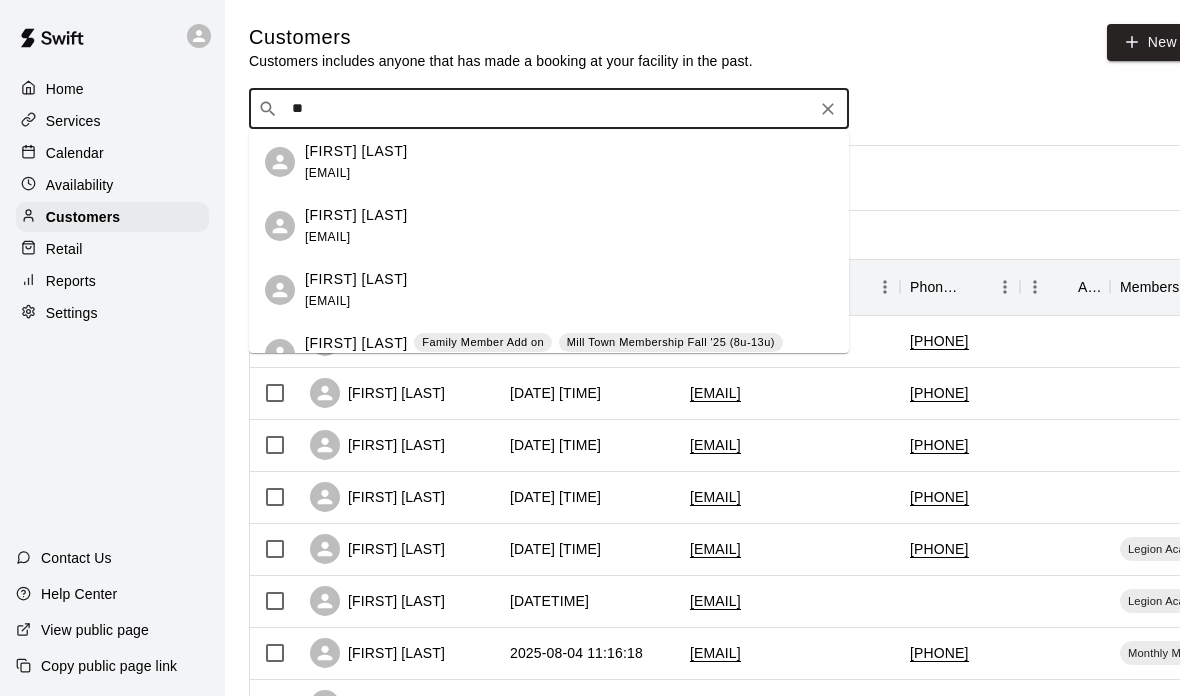 type on "*" 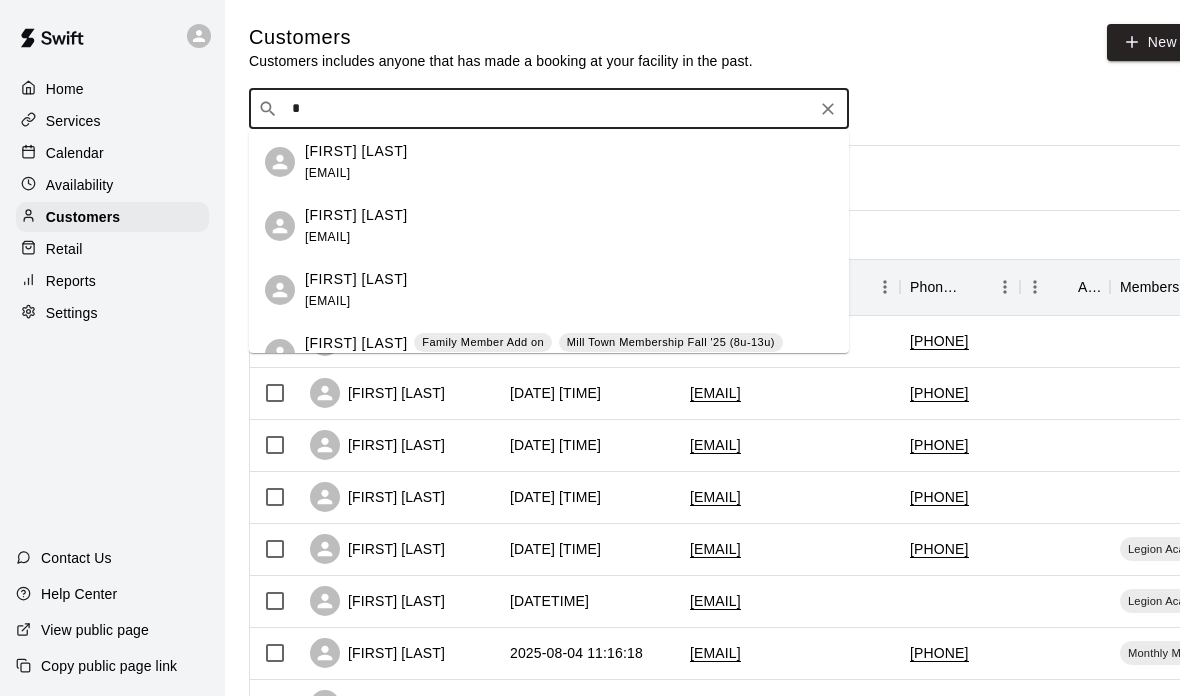 type 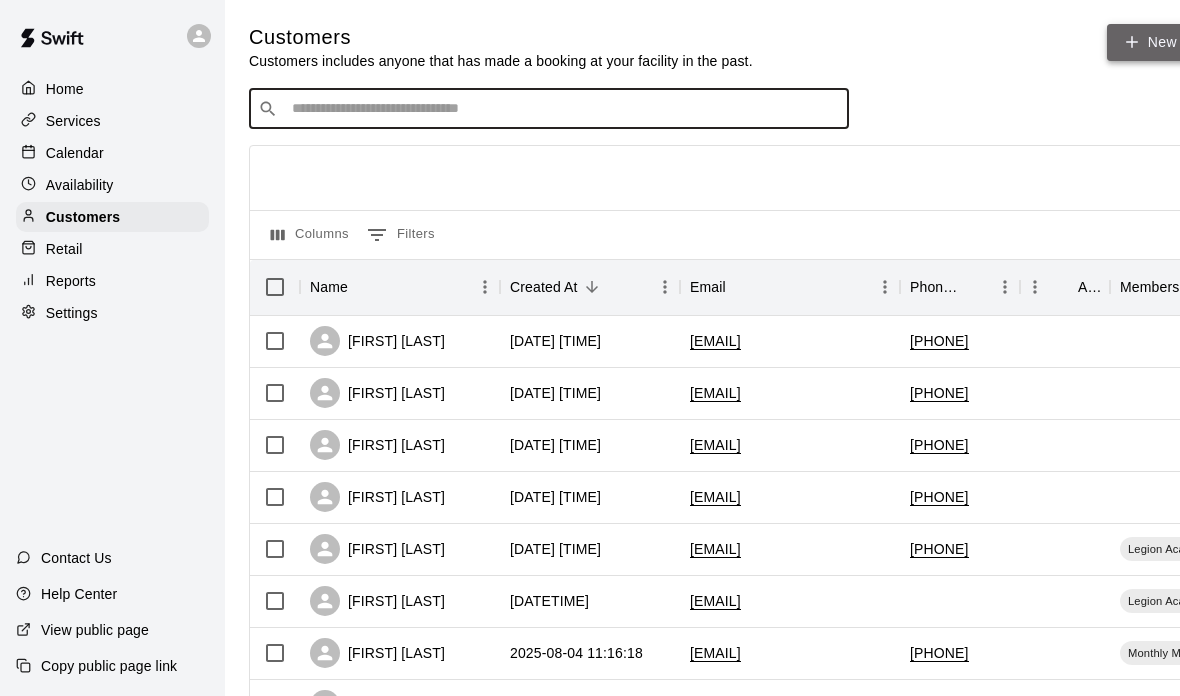 click on "New" at bounding box center [1150, 42] 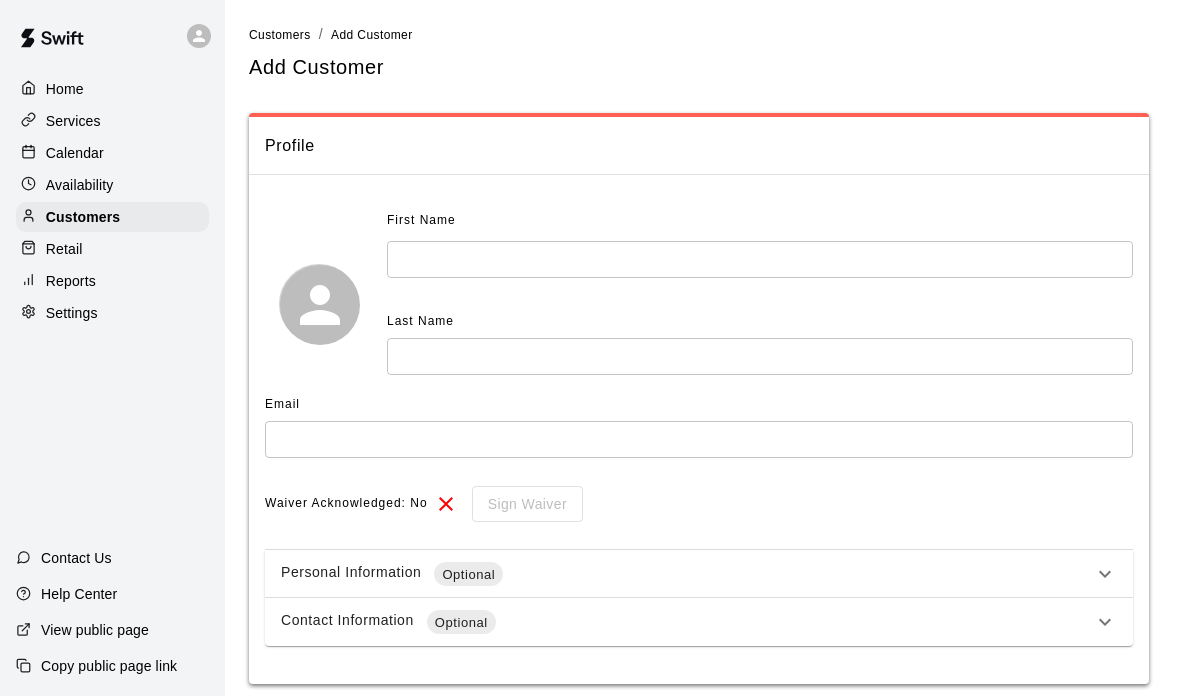 click at bounding box center (760, 259) 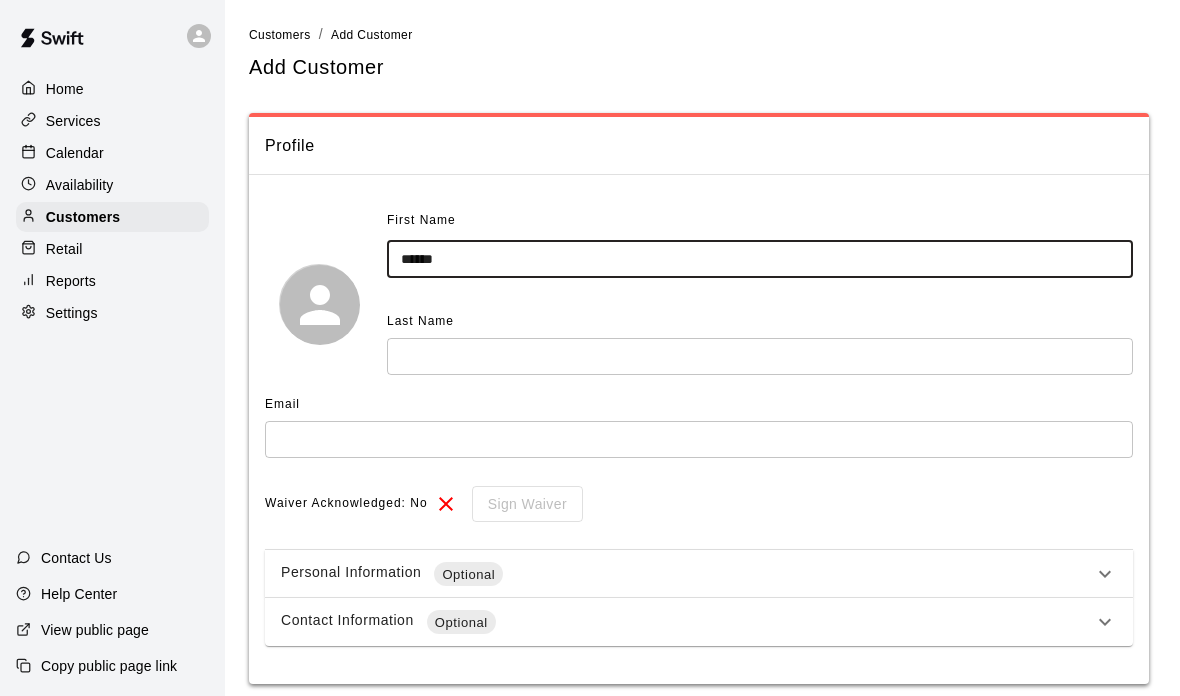 type on "******" 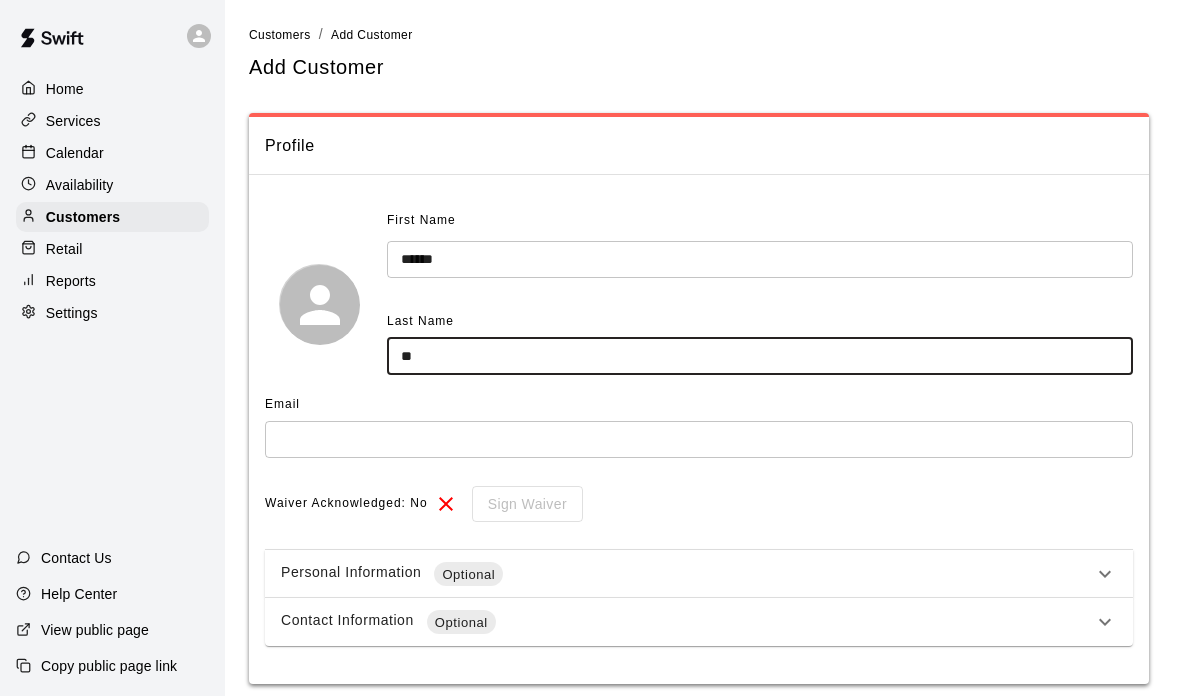 type on "*" 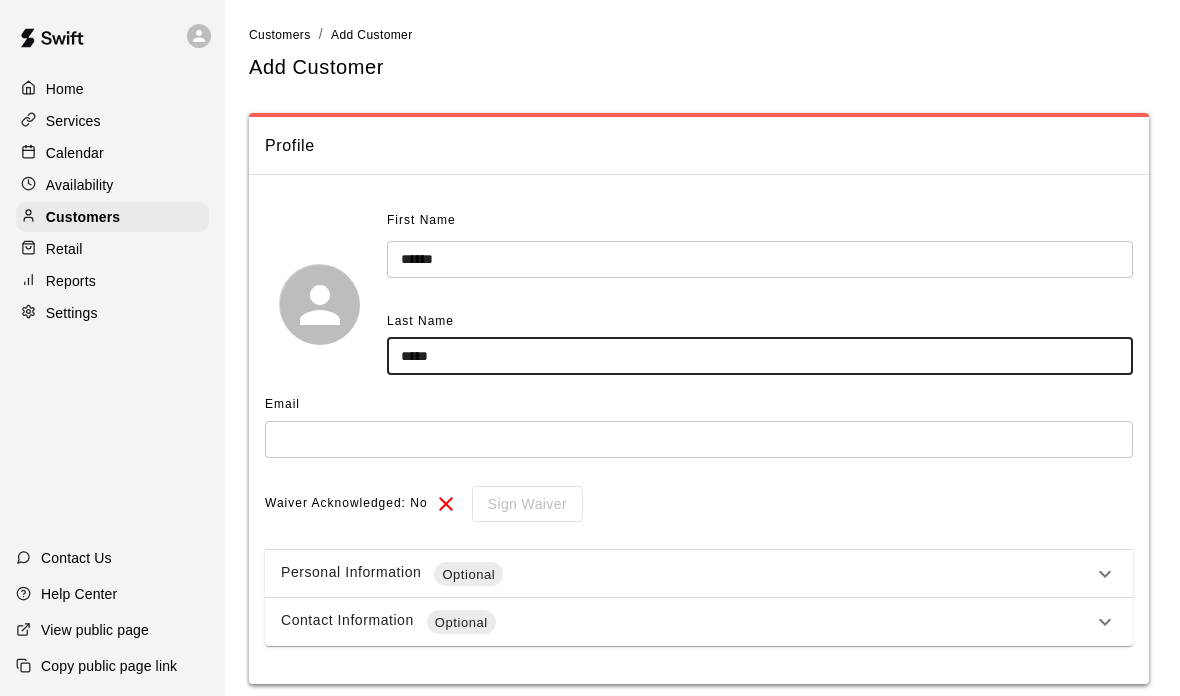 type on "*****" 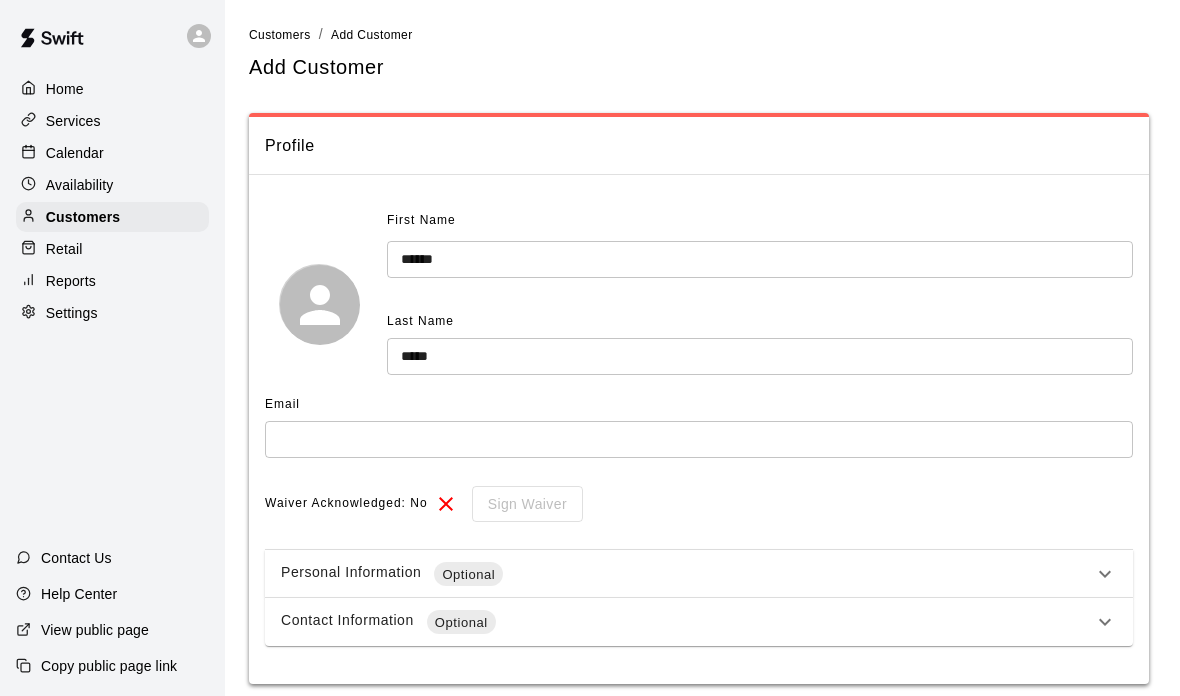 click at bounding box center (699, 439) 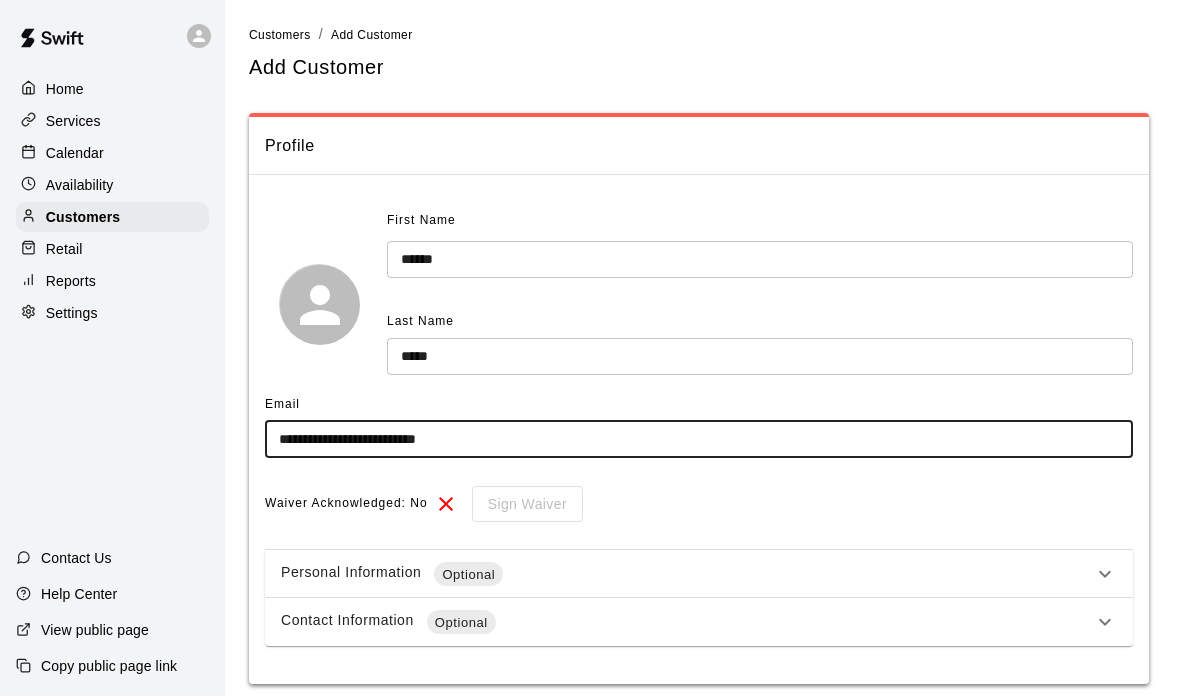 type on "**********" 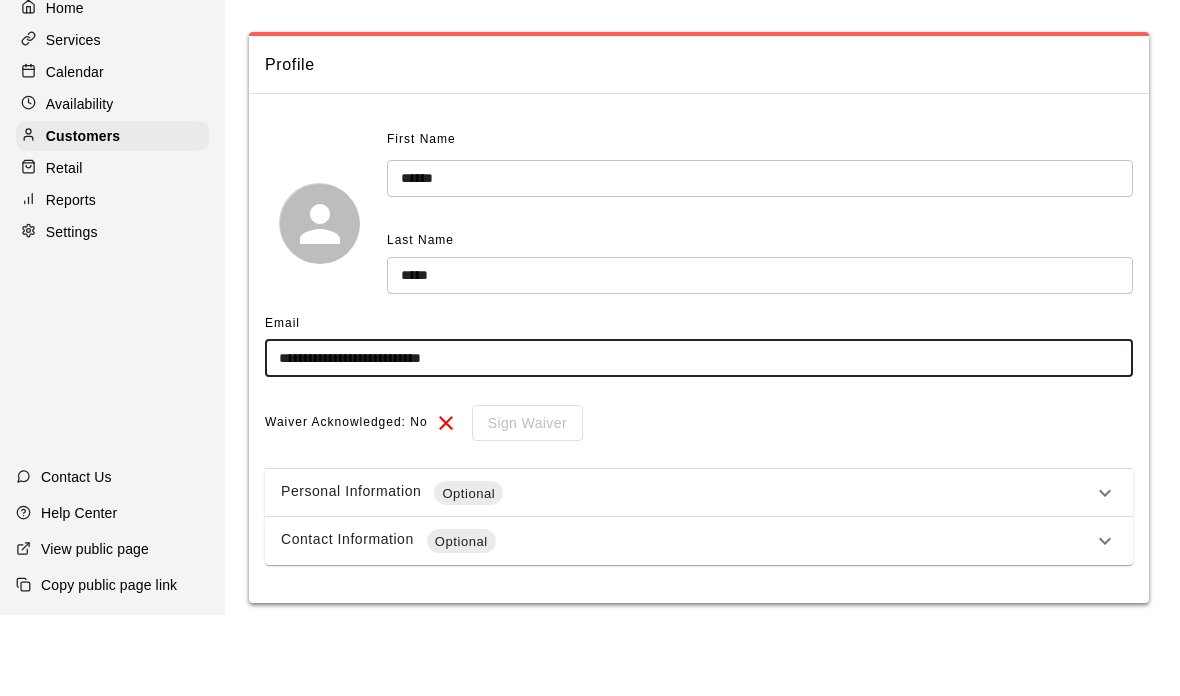scroll, scrollTop: 63, scrollLeft: 0, axis: vertical 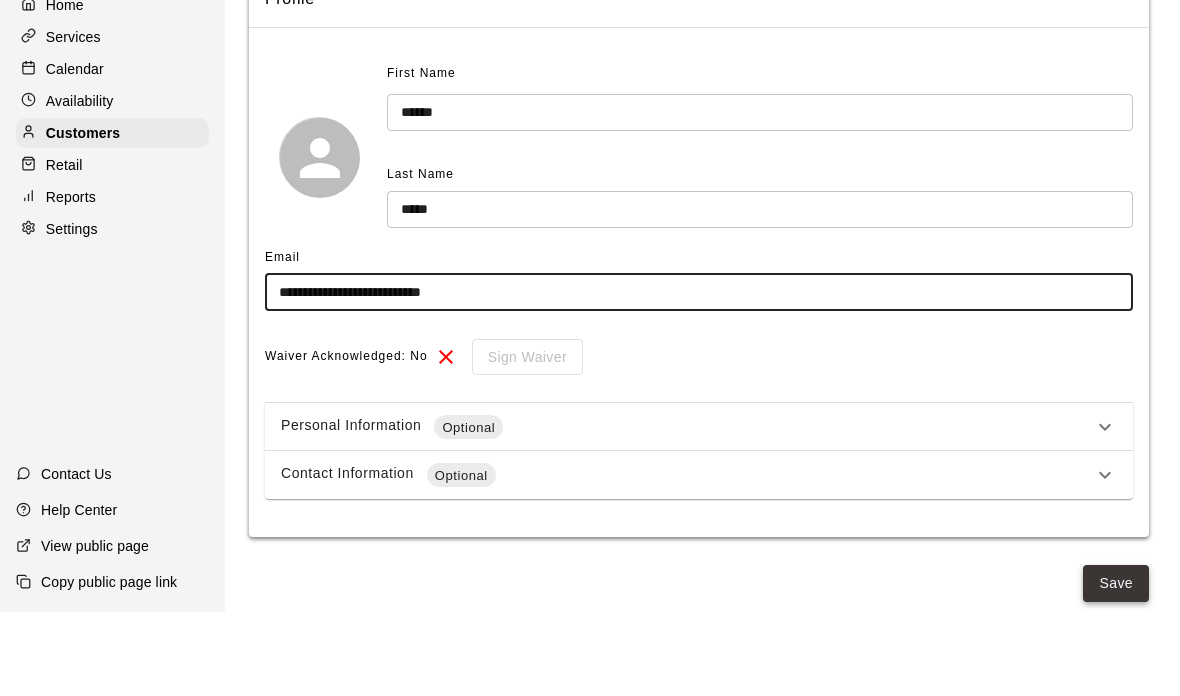click on "Save" at bounding box center (1116, 667) 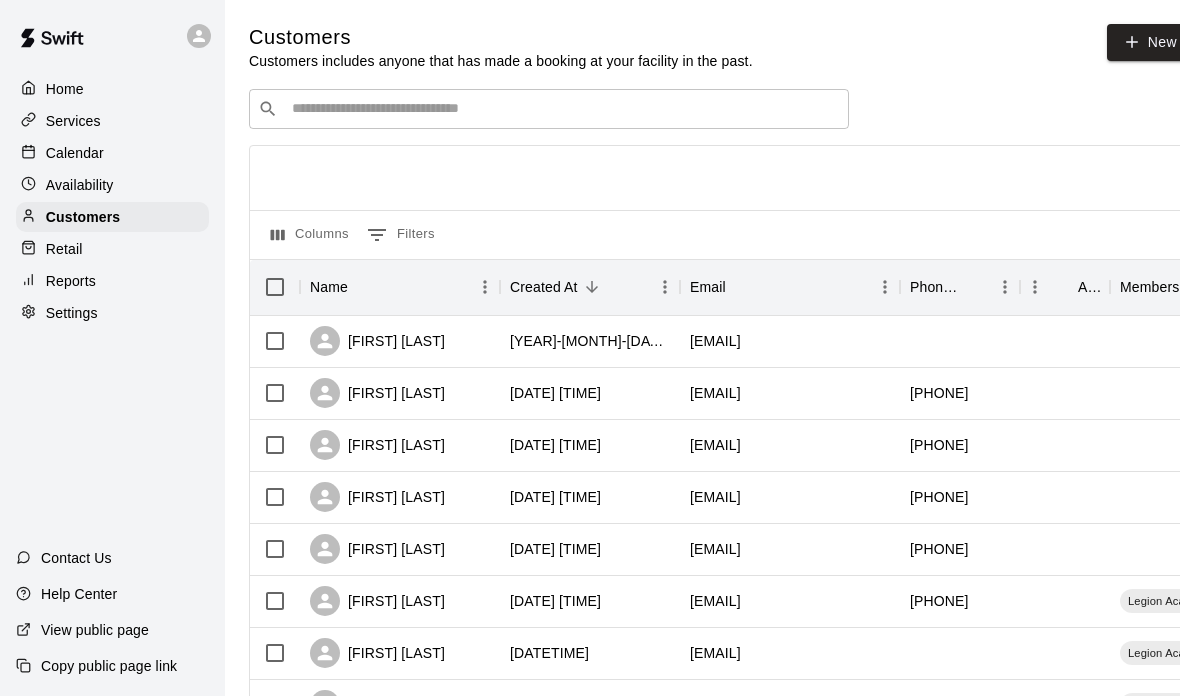 click on "Retail" at bounding box center (64, 249) 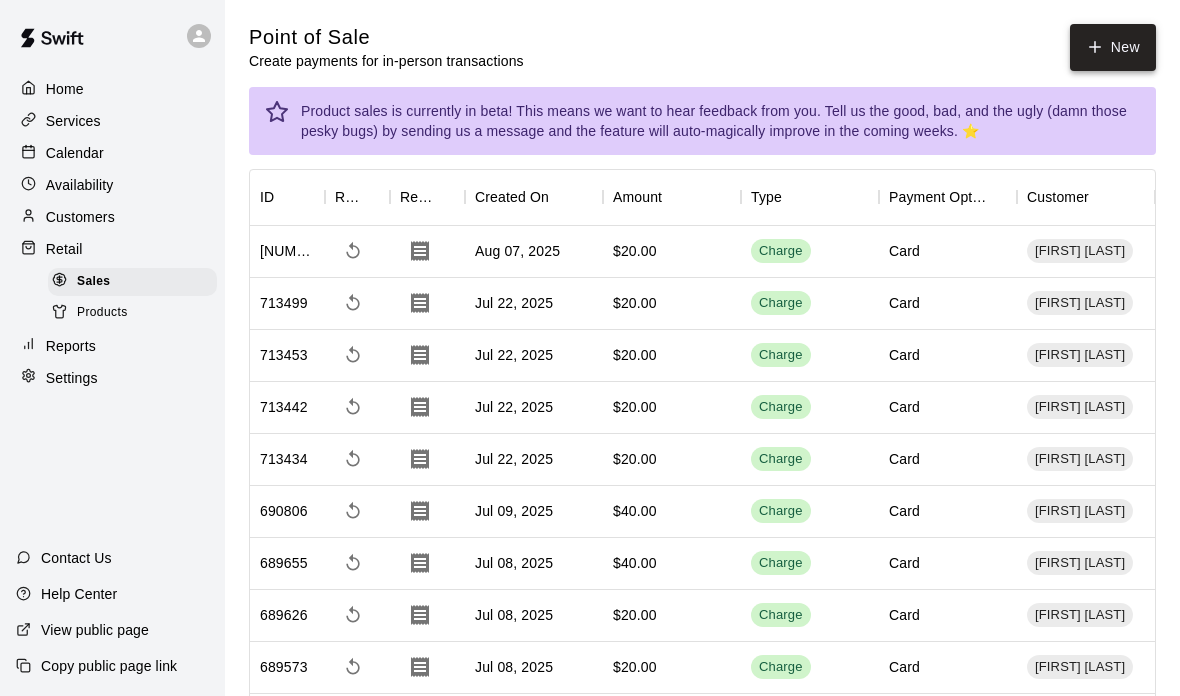 click on "New" at bounding box center (1113, 47) 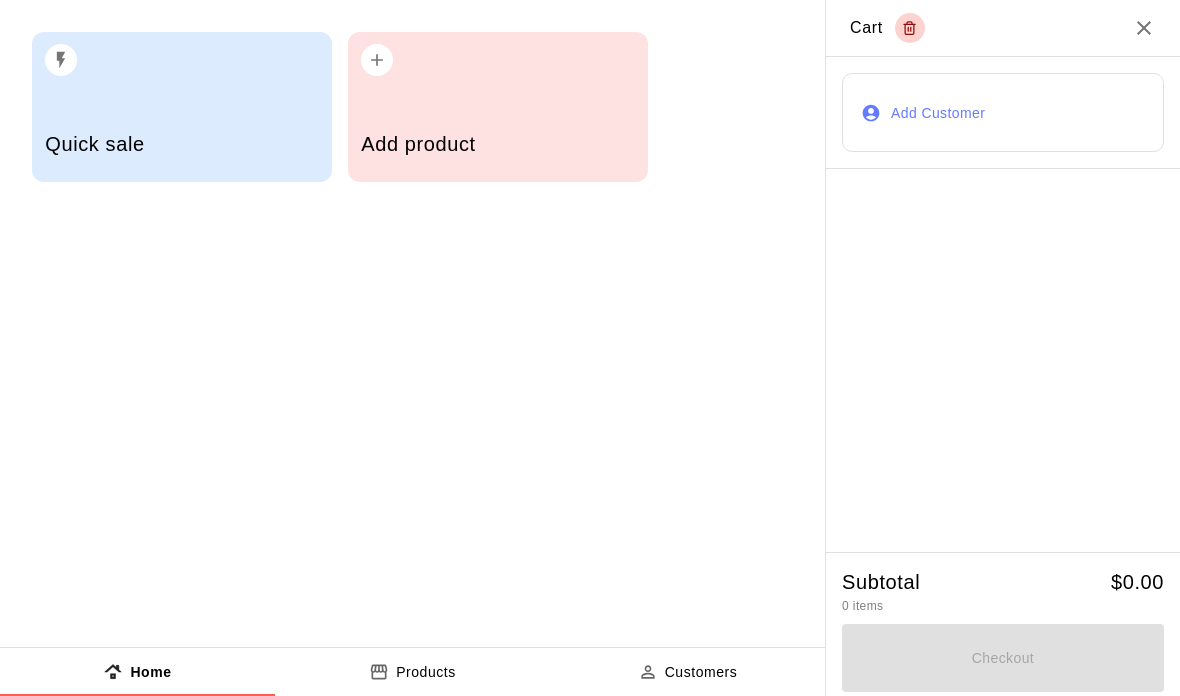 click on "Add product" at bounding box center (497, 144) 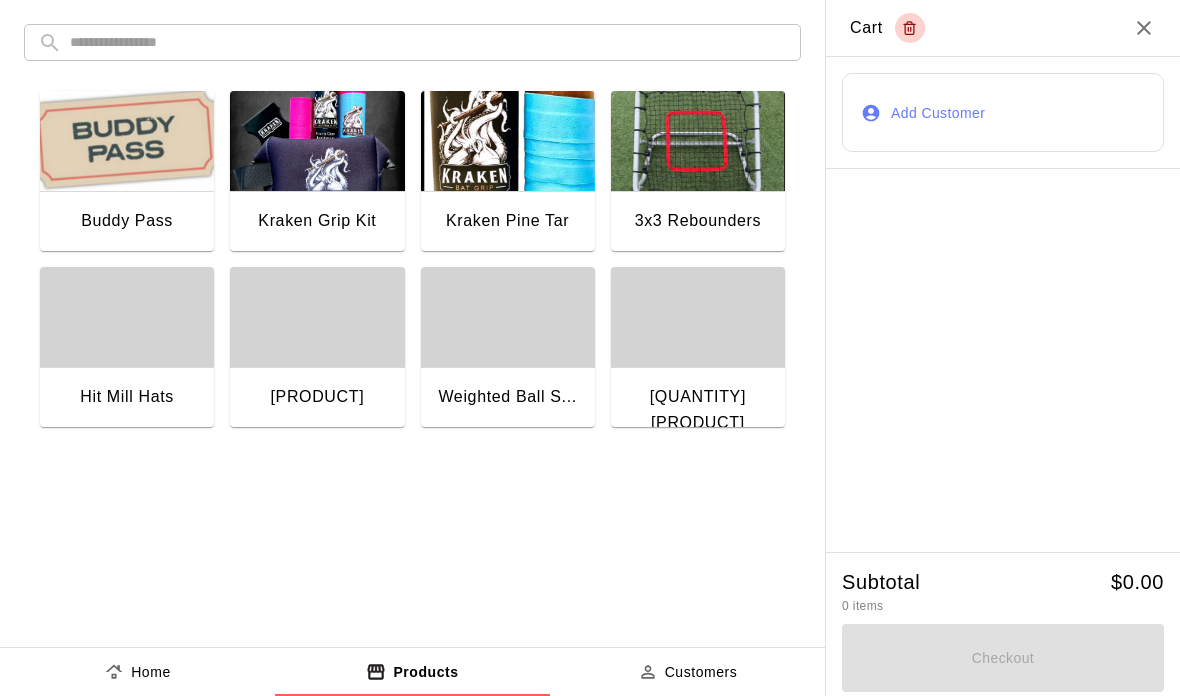click at bounding box center [127, 141] 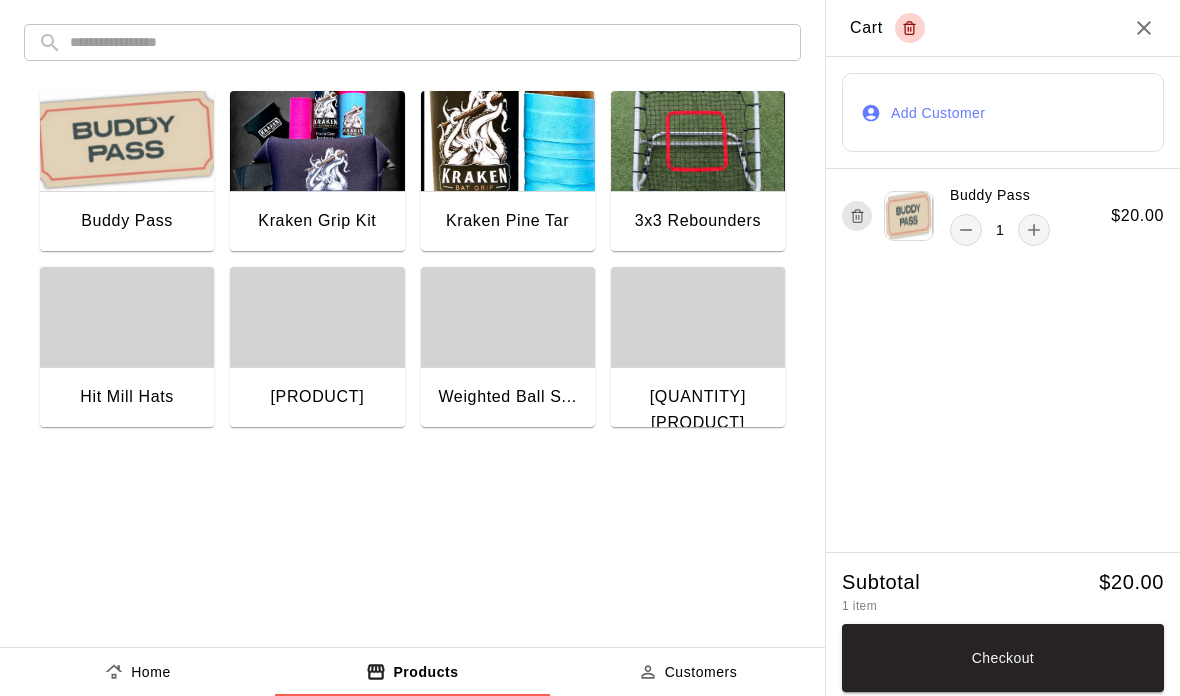 click on "Add Customer" at bounding box center (1003, 112) 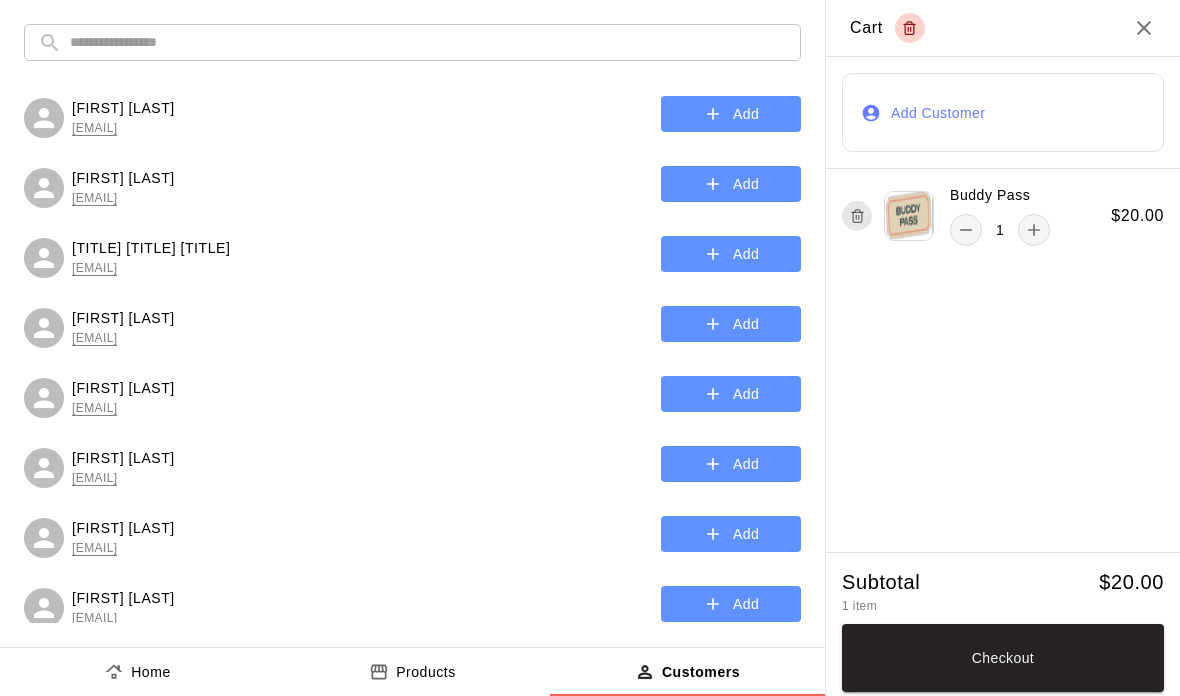 click at bounding box center (428, 42) 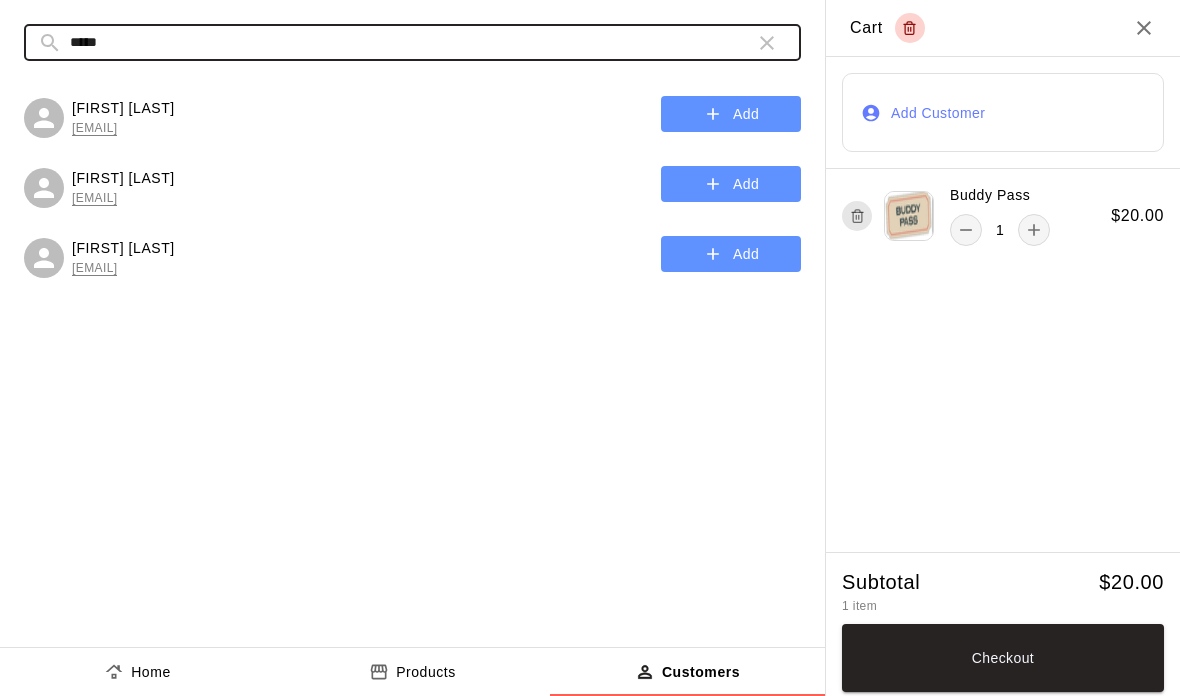 type on "*****" 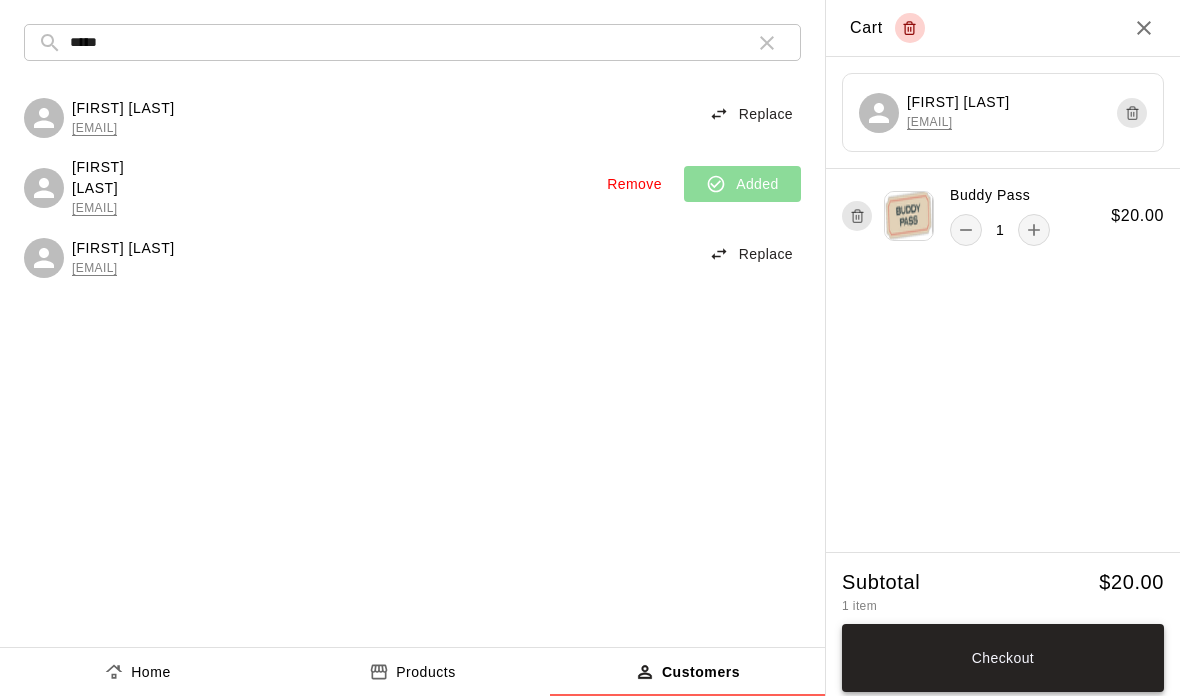 click on "Checkout" at bounding box center [1003, 658] 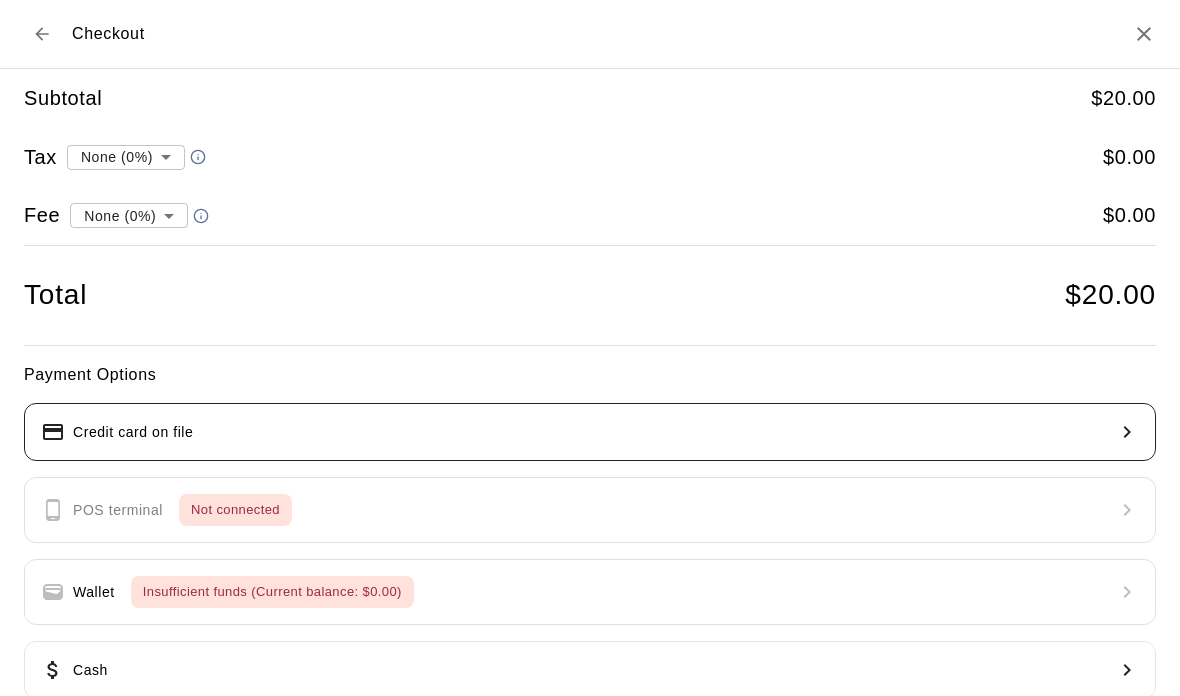 click on "Credit card on file" at bounding box center [590, 432] 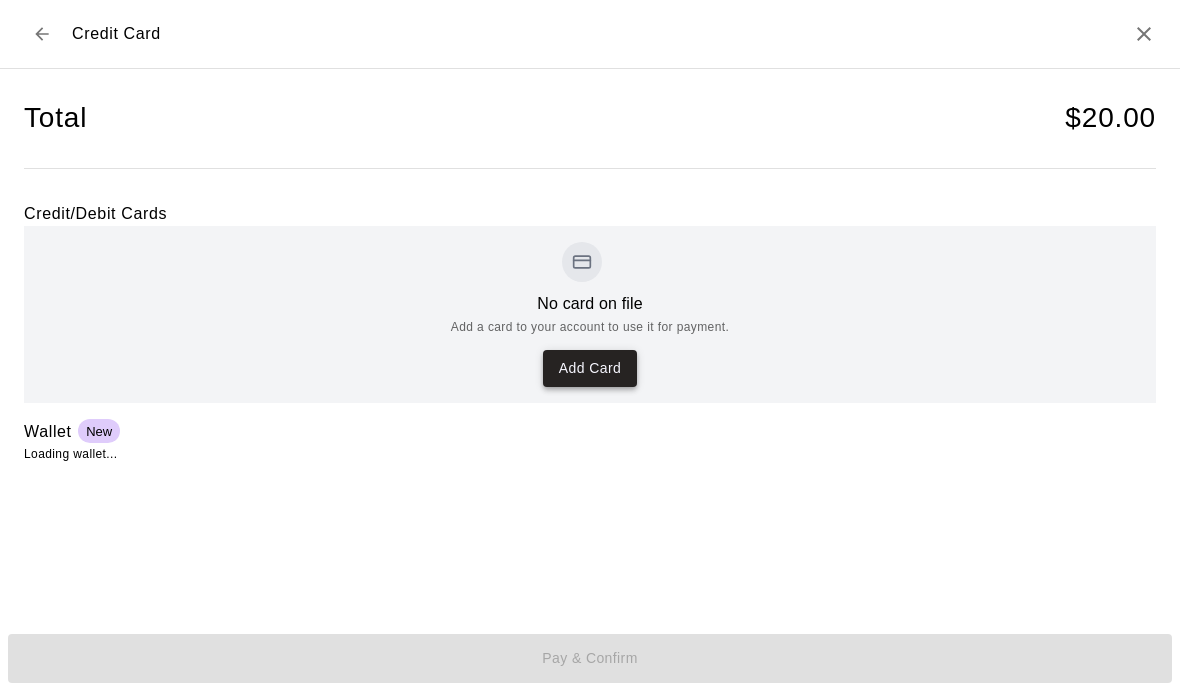 click on "Add Card" at bounding box center (590, 368) 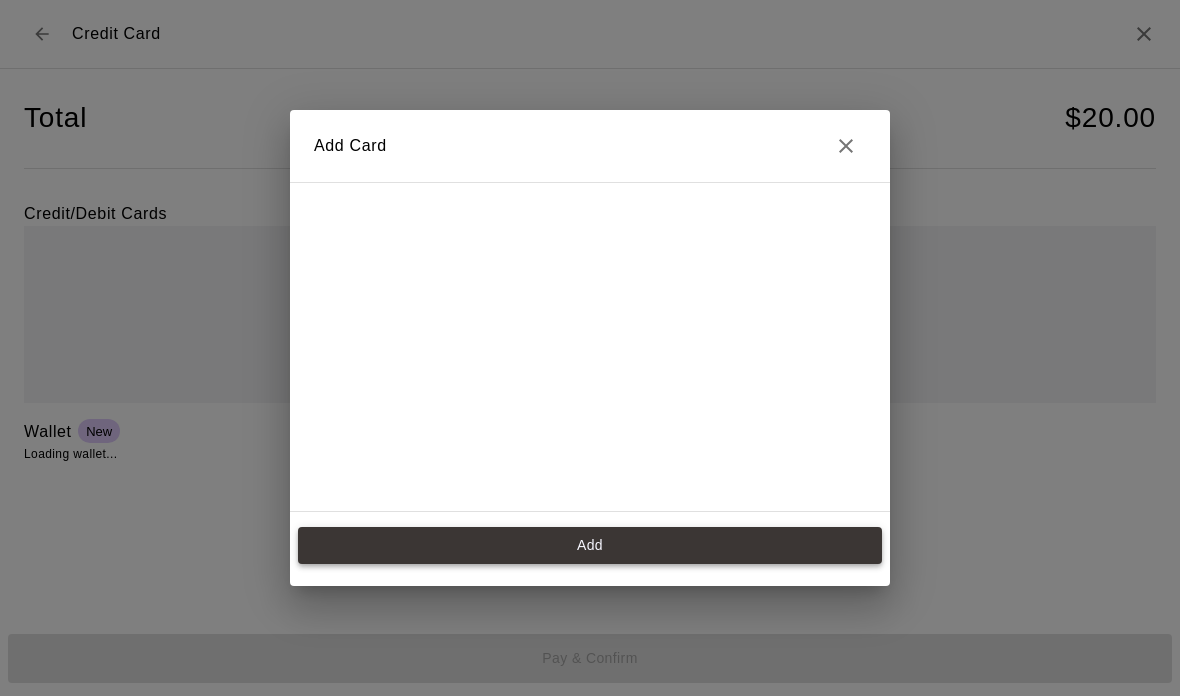 click on "Add" at bounding box center [590, 545] 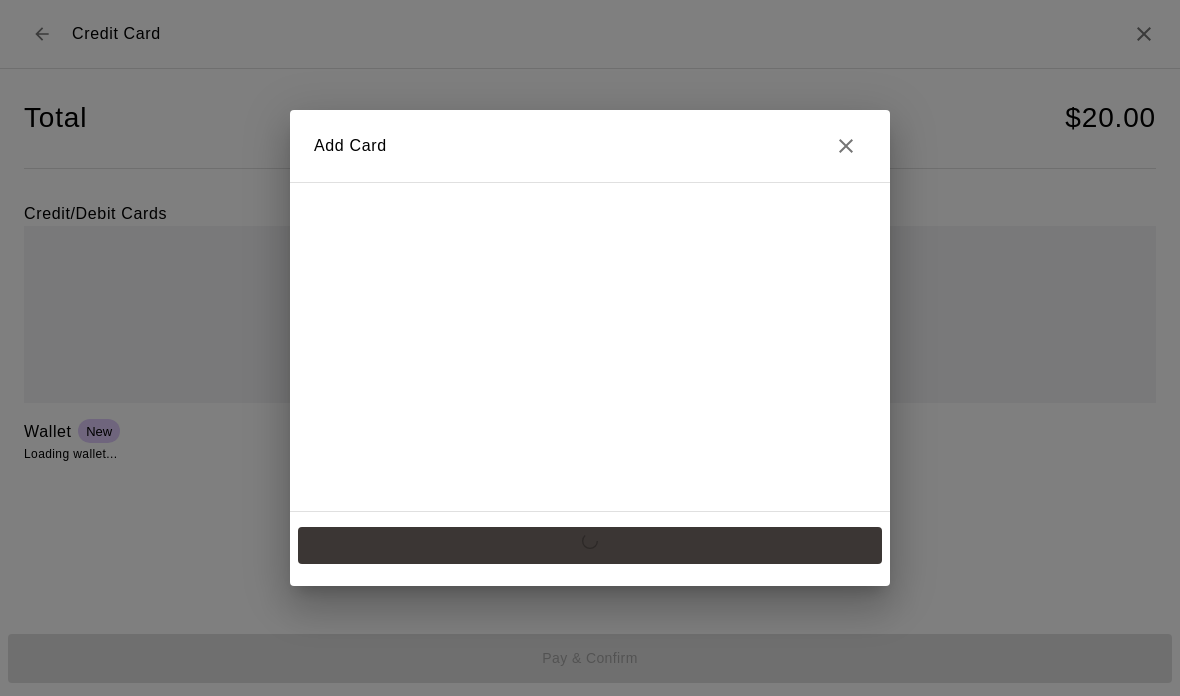 scroll, scrollTop: 267, scrollLeft: 0, axis: vertical 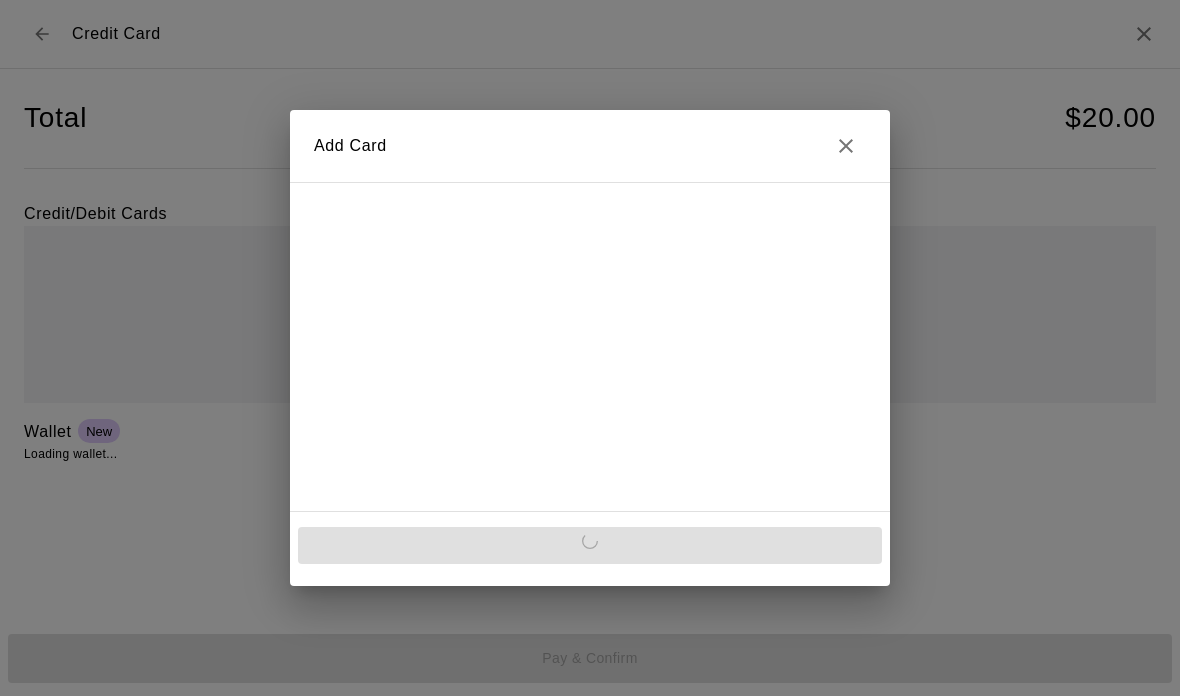 click on "Add Card Add" at bounding box center [590, 348] 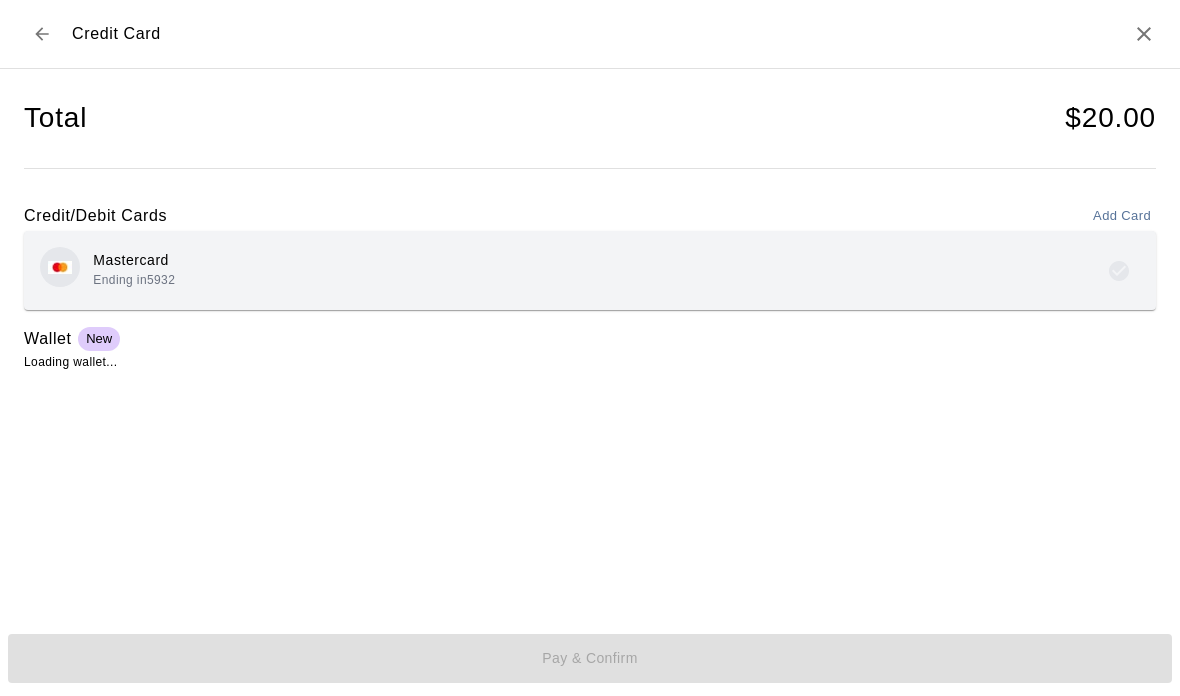 scroll, scrollTop: 63, scrollLeft: 0, axis: vertical 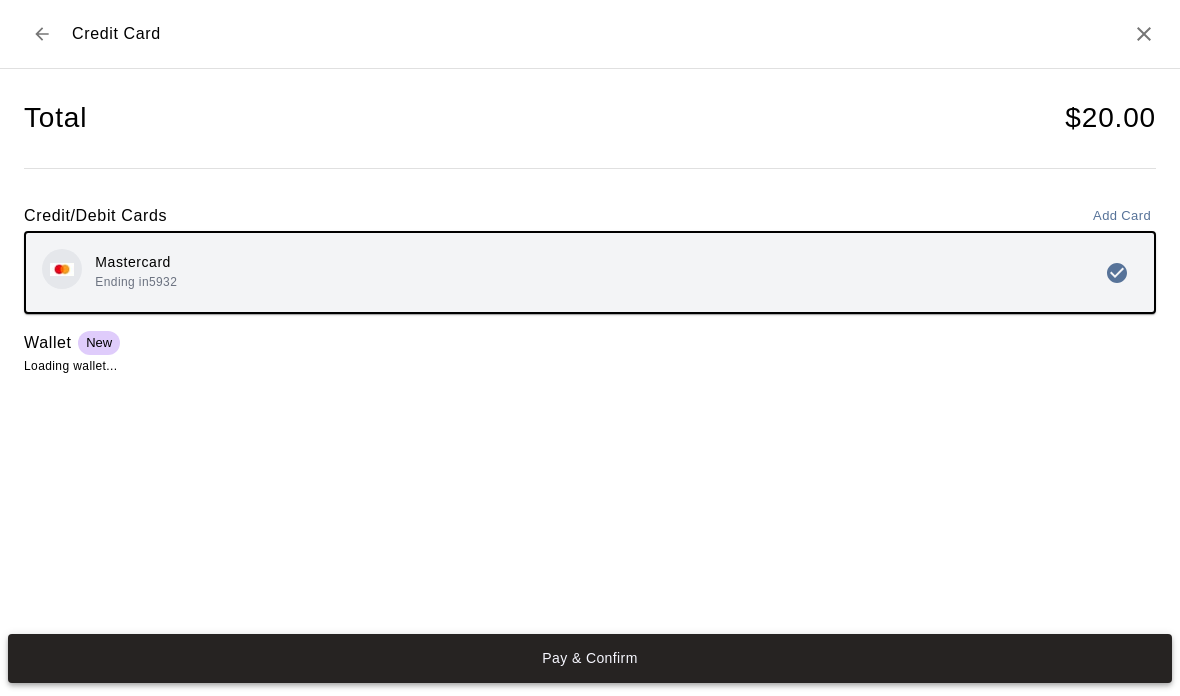 click on "Pay & Confirm" at bounding box center (590, 658) 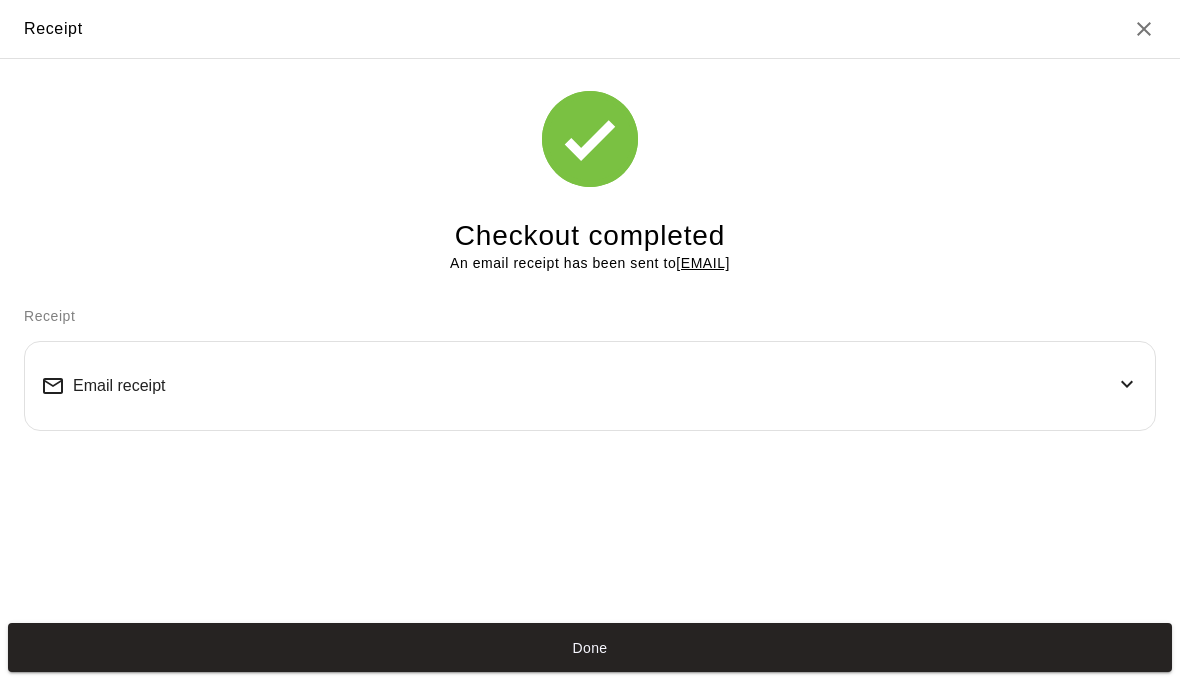 scroll, scrollTop: 0, scrollLeft: 0, axis: both 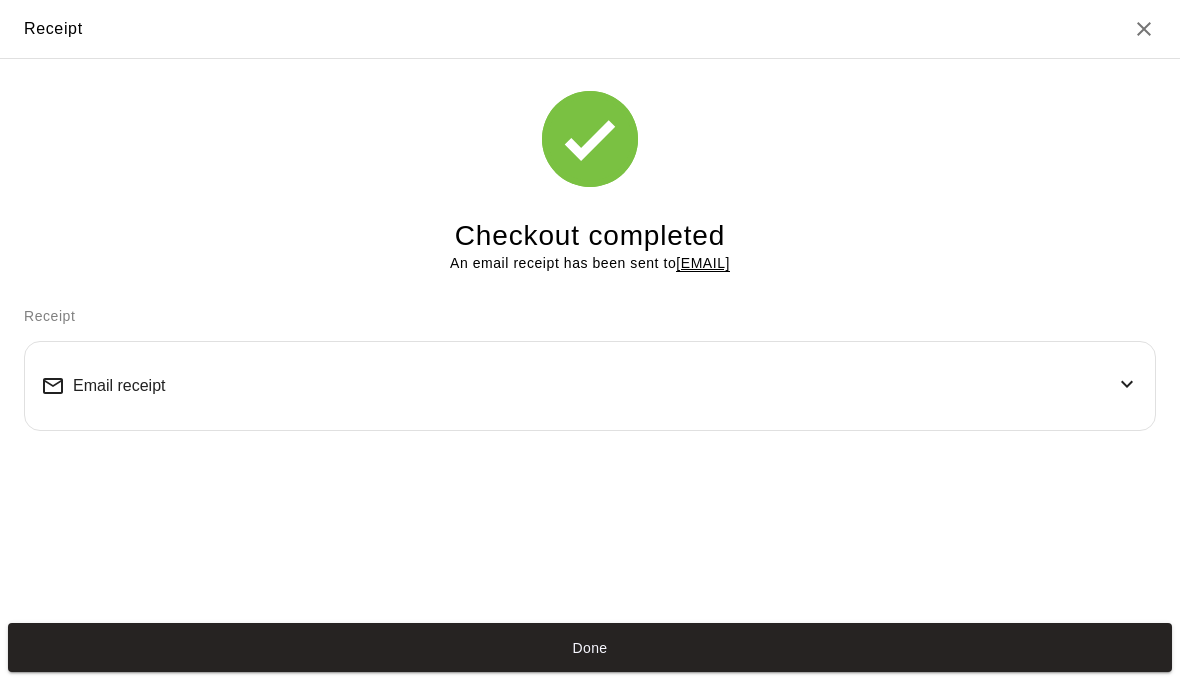 click 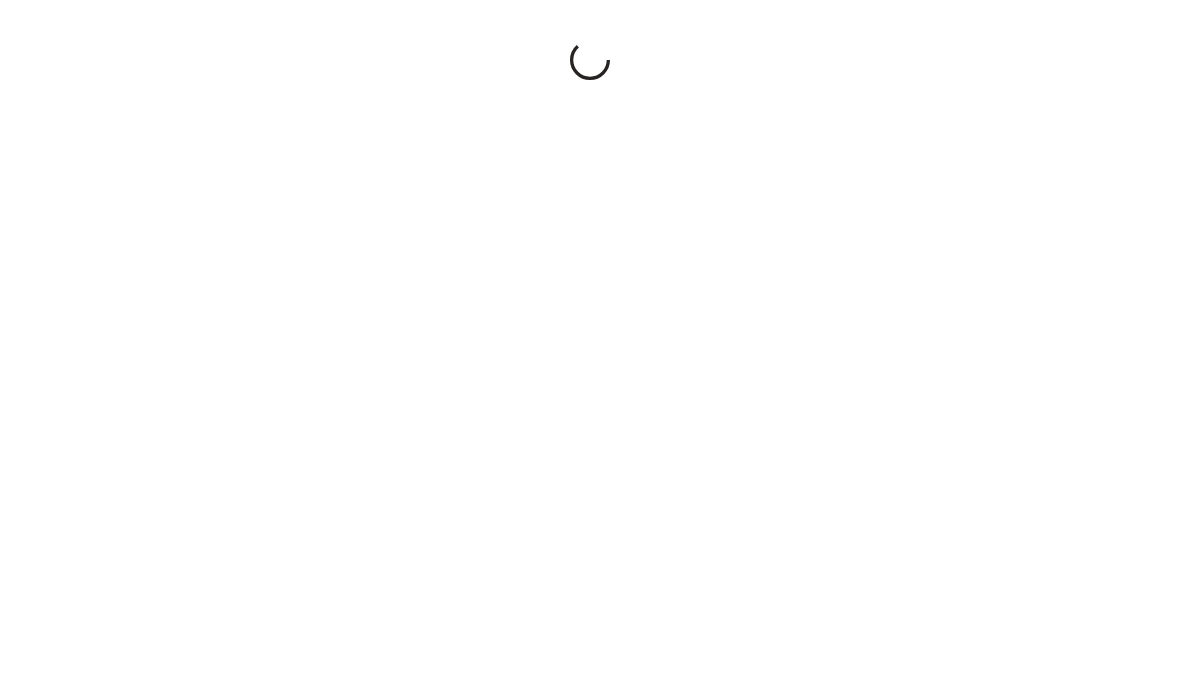 scroll, scrollTop: 0, scrollLeft: 0, axis: both 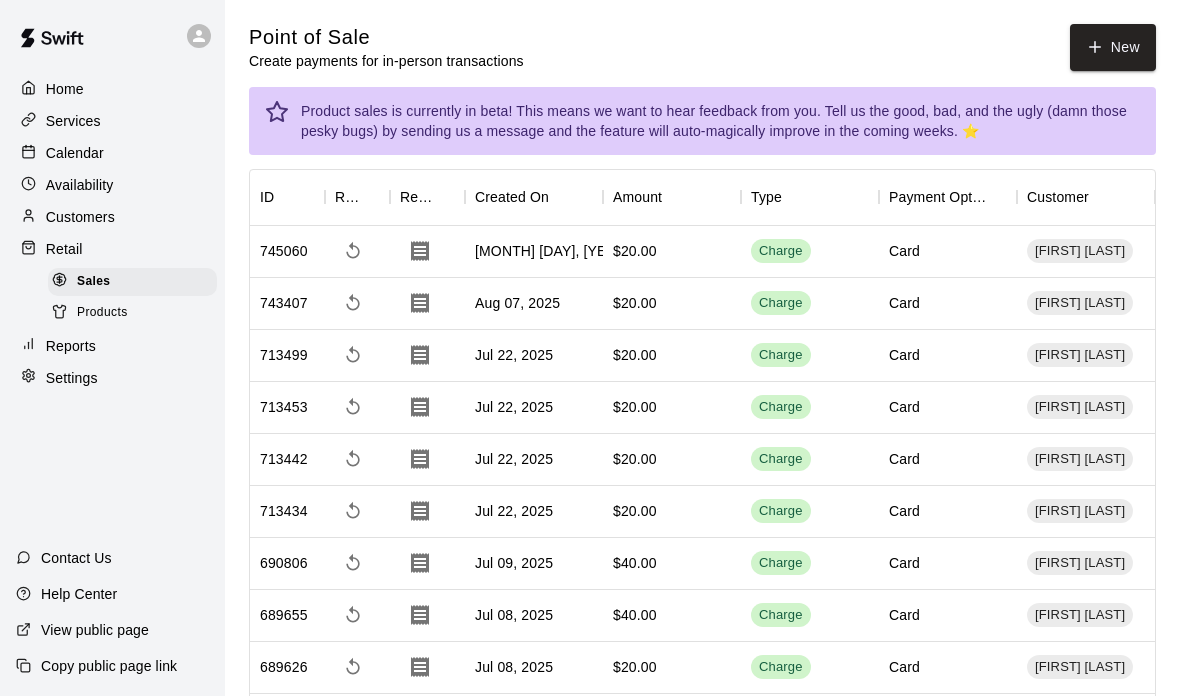 click on "Calendar" at bounding box center [75, 153] 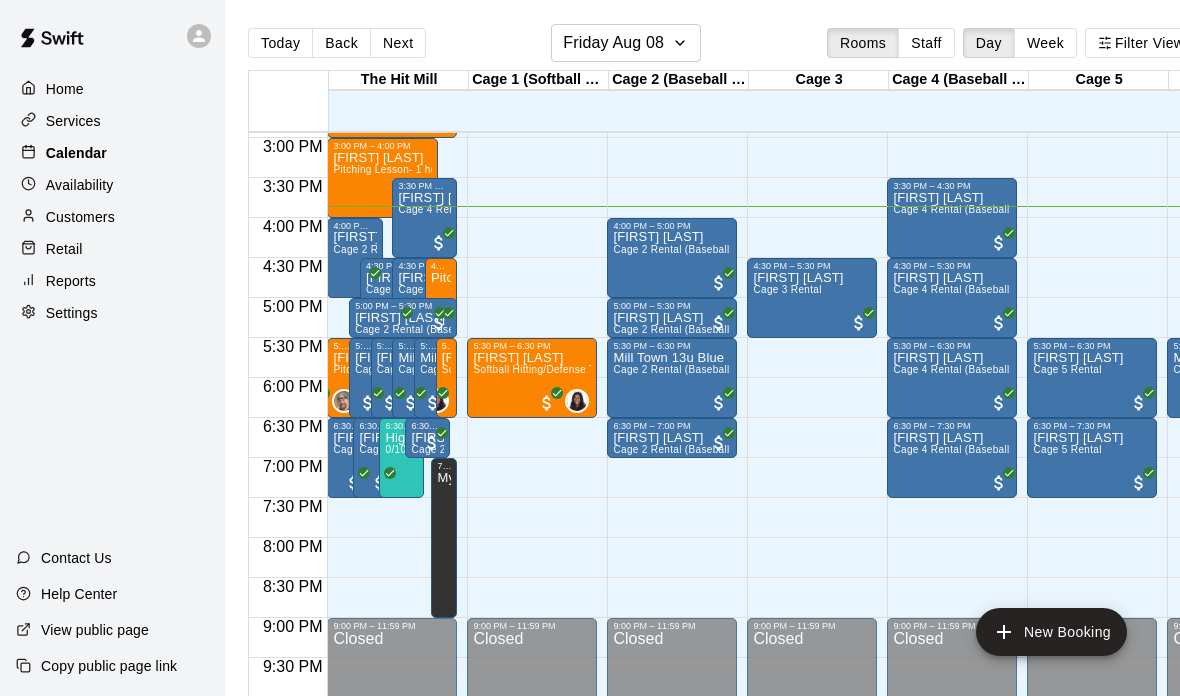 scroll, scrollTop: 1181, scrollLeft: 41, axis: both 